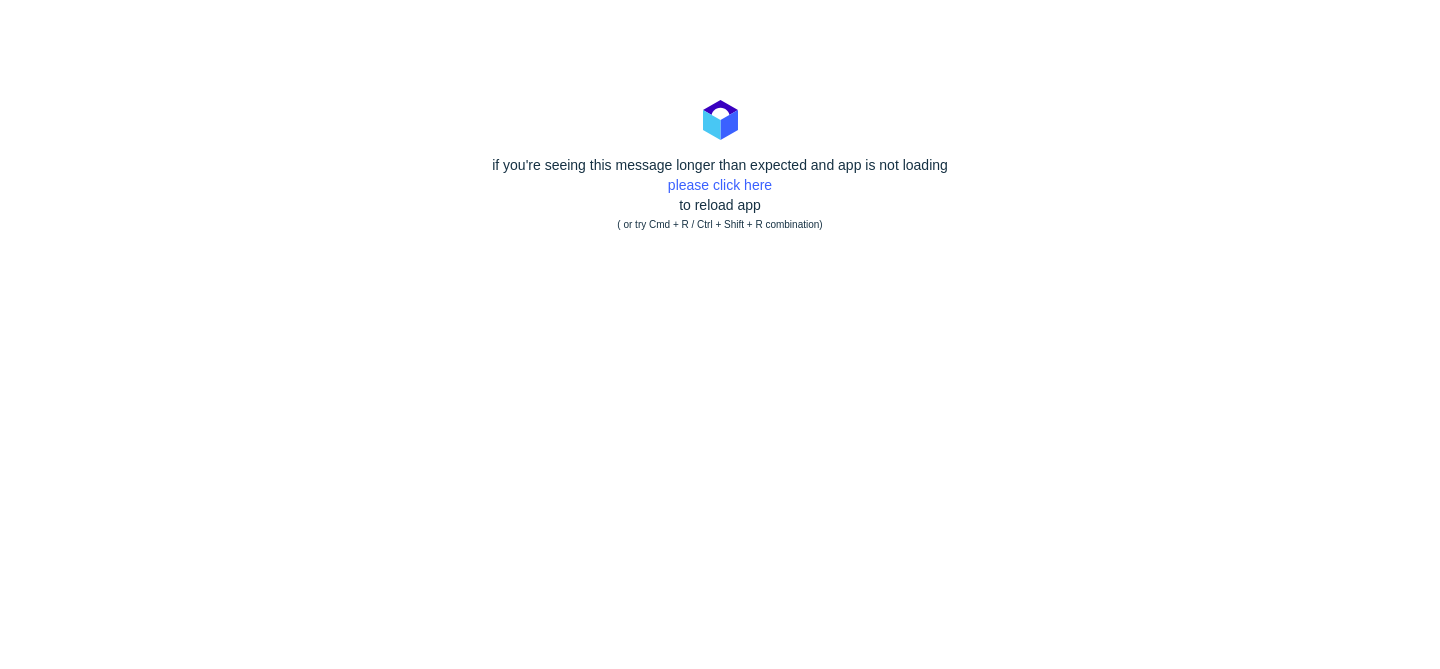 scroll, scrollTop: 0, scrollLeft: 0, axis: both 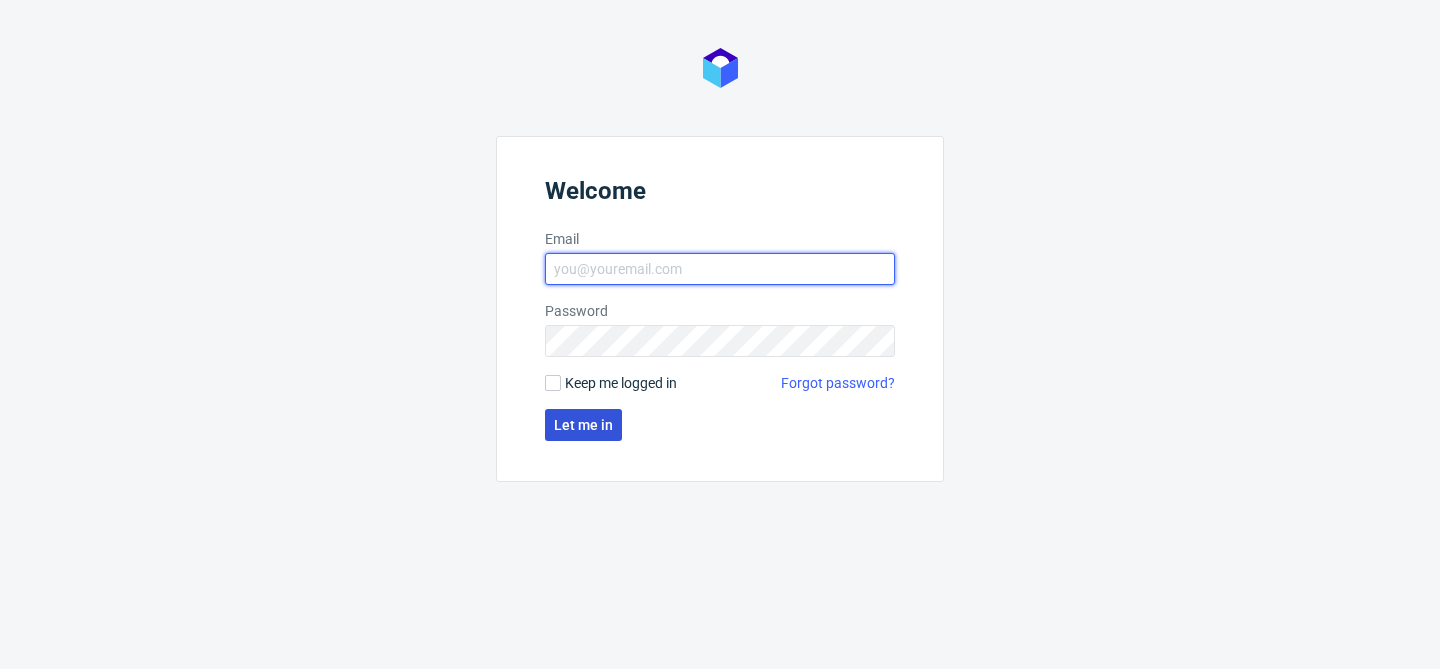 type on "[PERSON_NAME][EMAIL_ADDRESS][DOMAIN_NAME]" 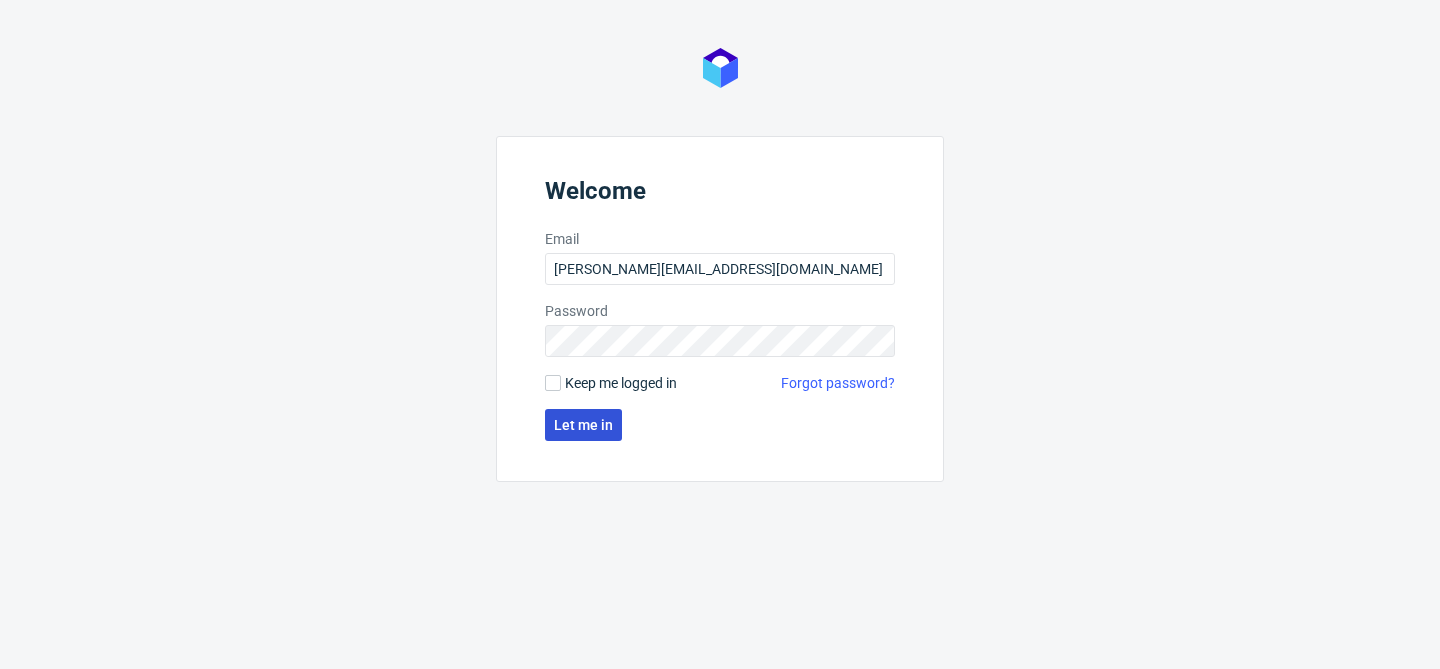 click on "Let me in" at bounding box center [583, 425] 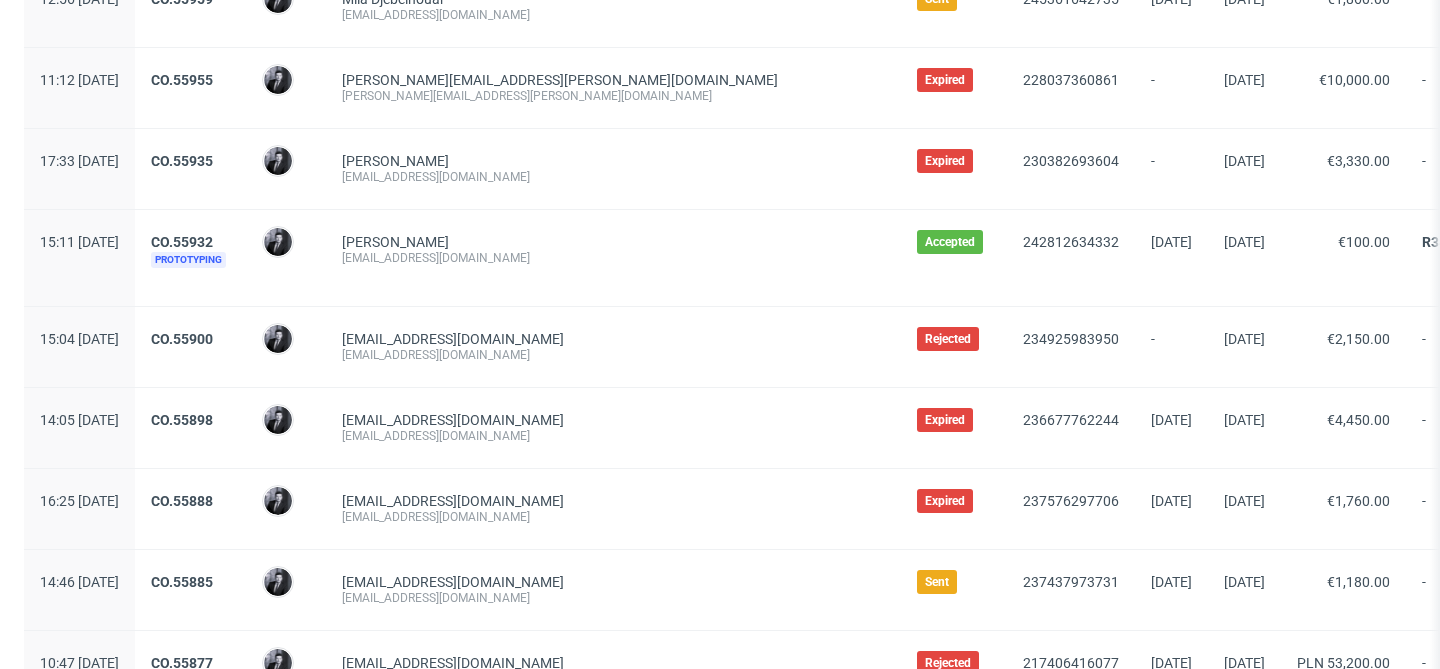 scroll, scrollTop: 2093, scrollLeft: 0, axis: vertical 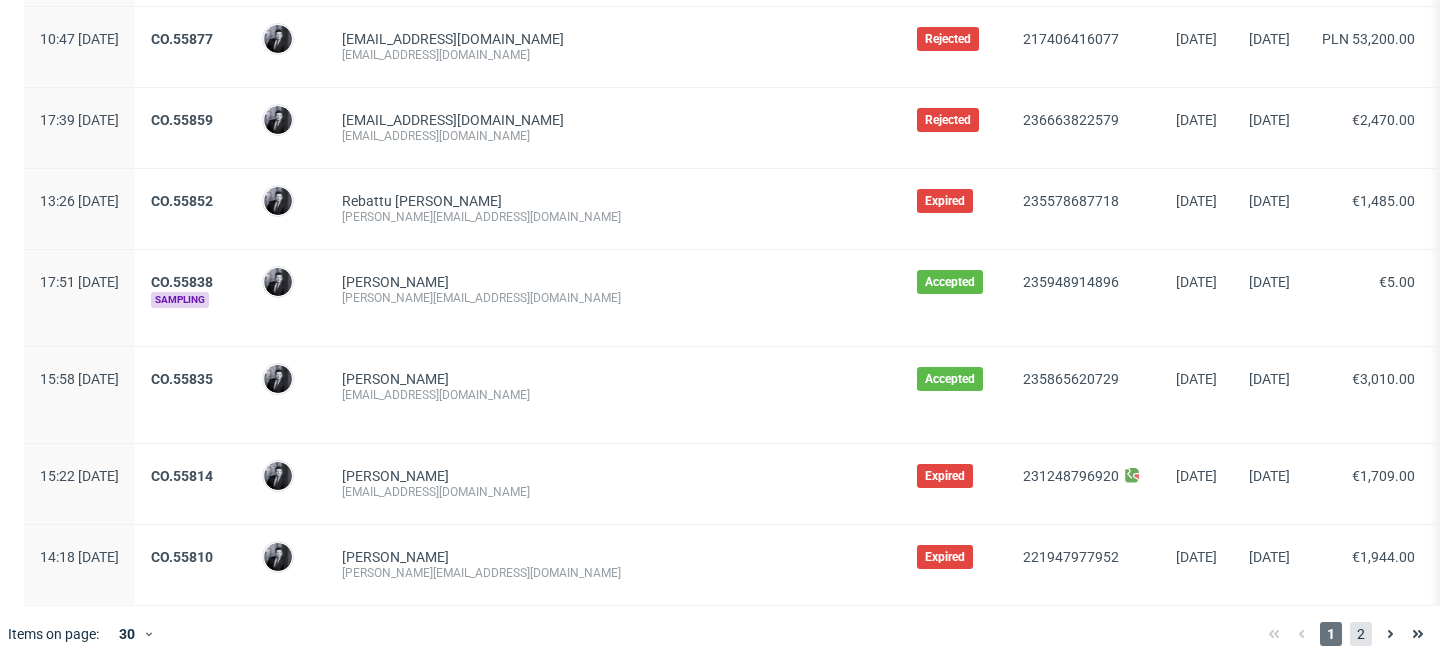 click on "2" at bounding box center [1361, 634] 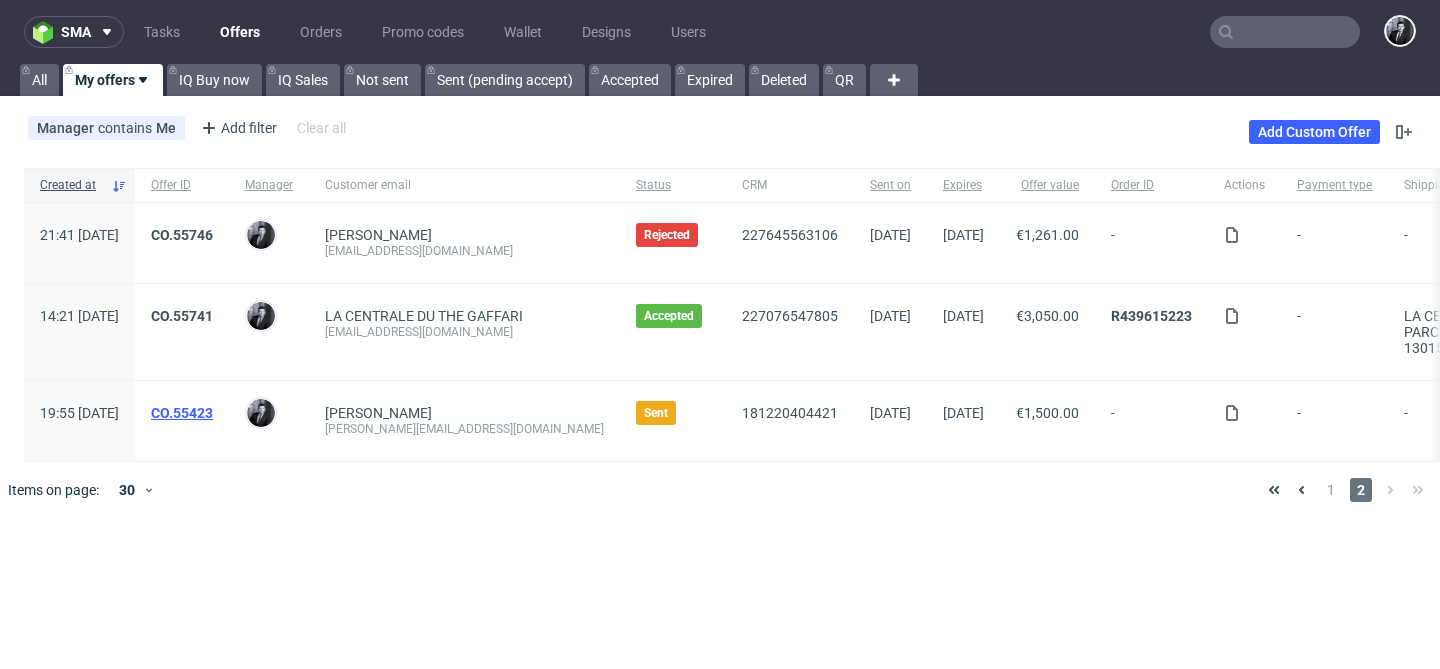 click on "CO.55423" at bounding box center (182, 413) 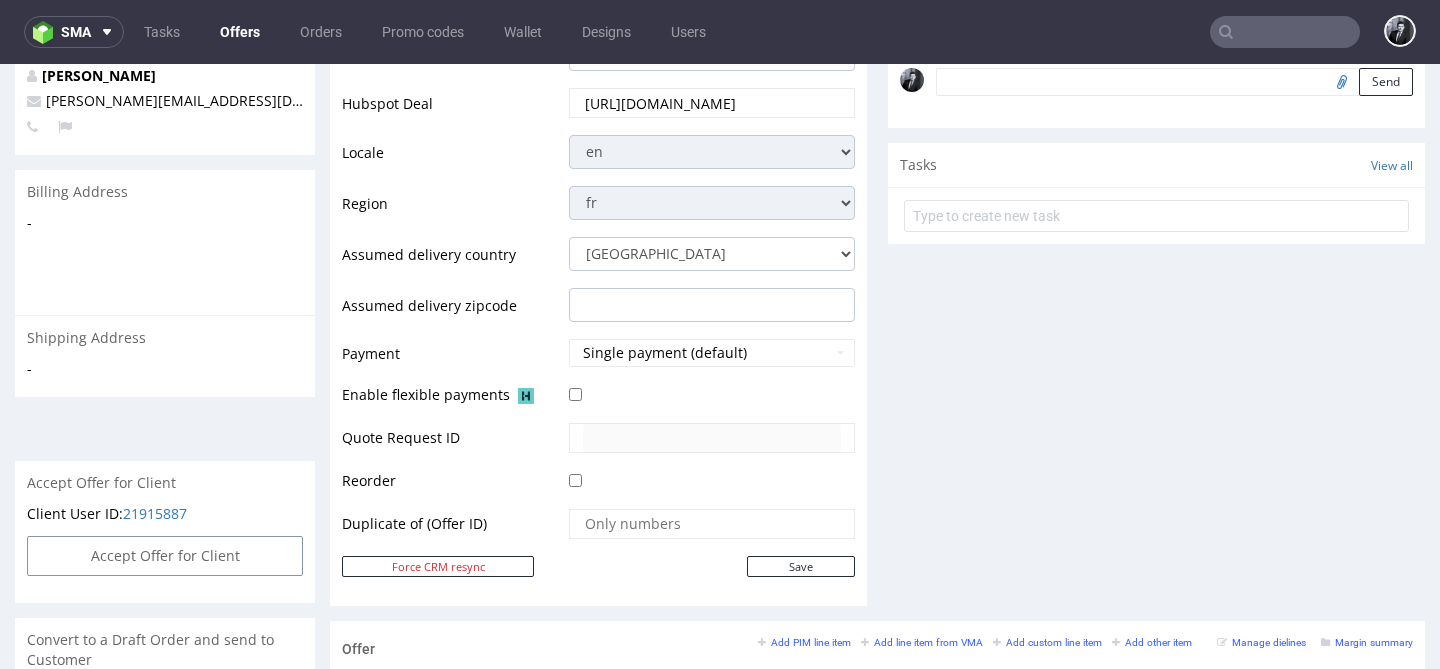 scroll, scrollTop: 0, scrollLeft: 0, axis: both 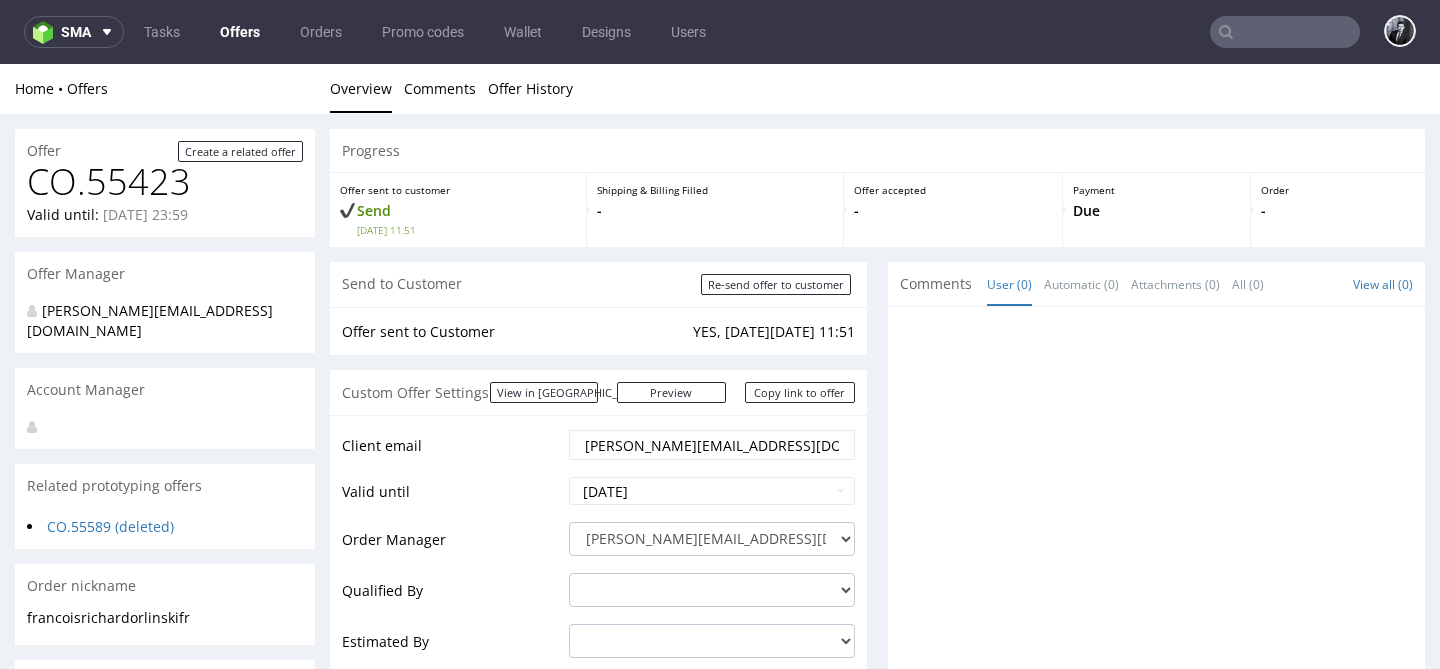 click on "Offers" at bounding box center (240, 32) 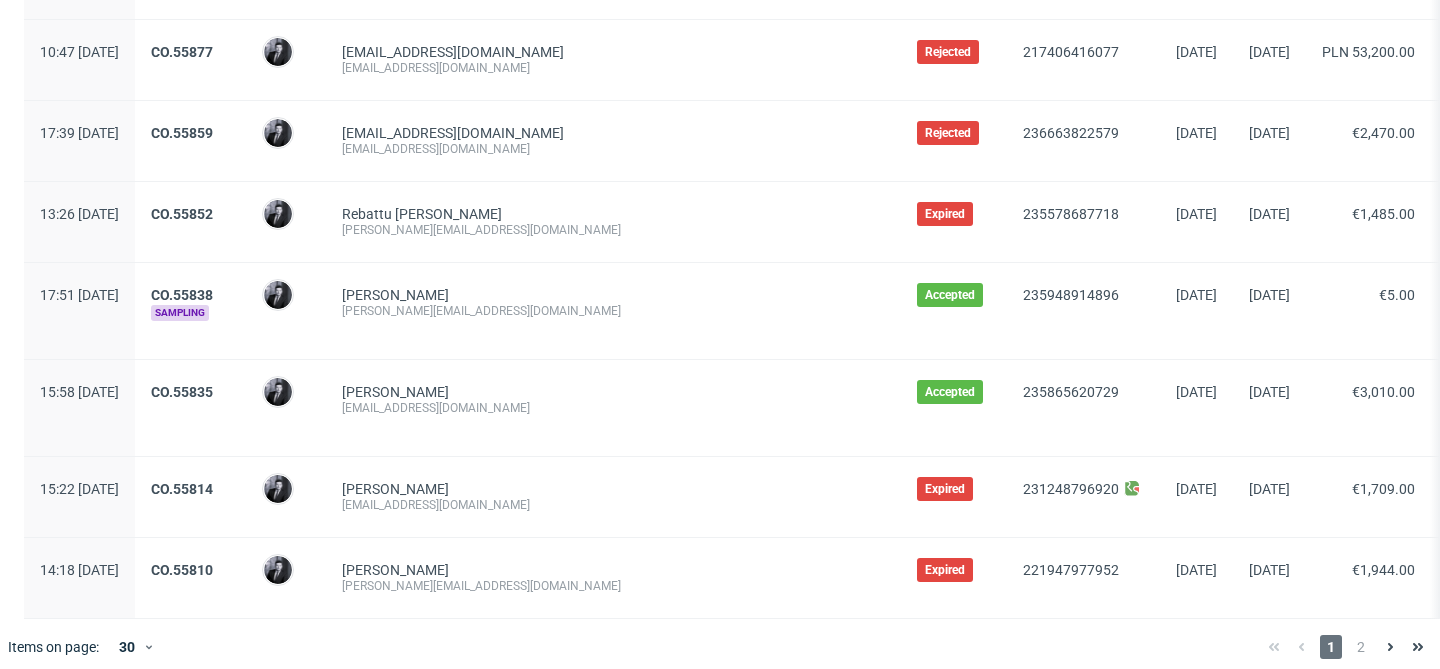 scroll, scrollTop: 2093, scrollLeft: 0, axis: vertical 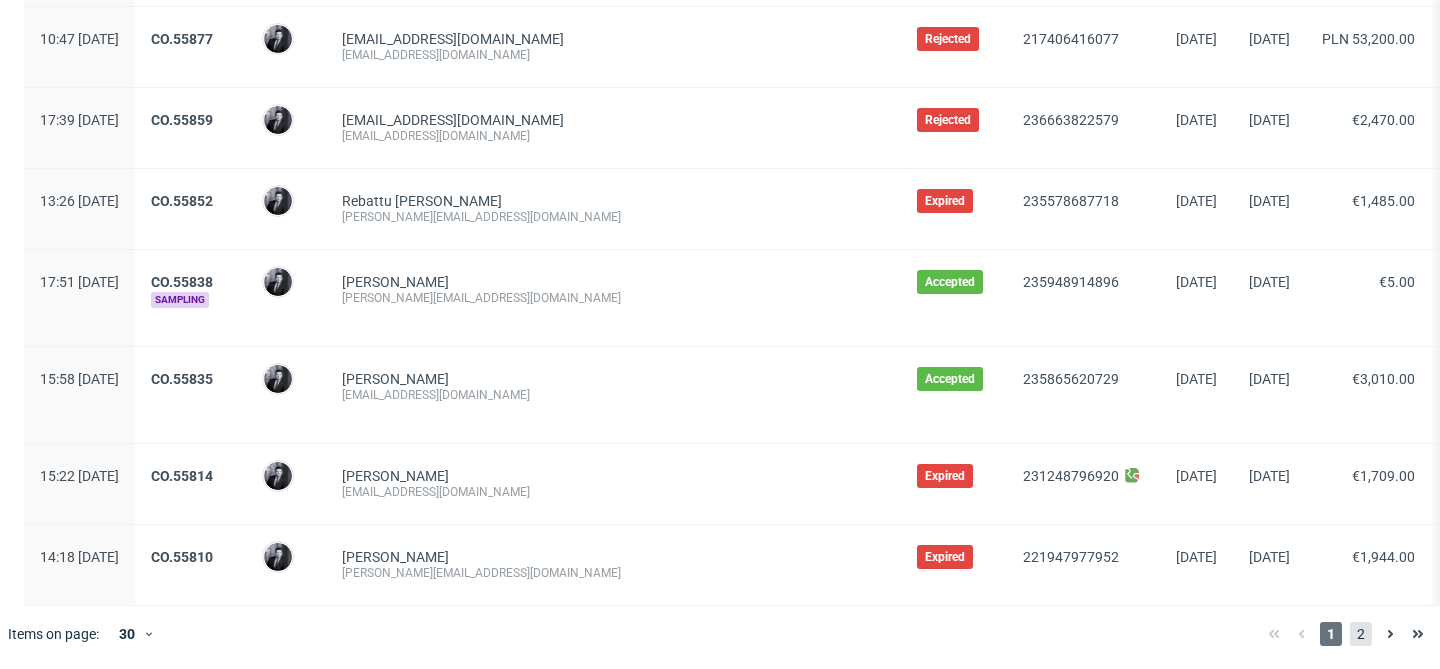 click on "2" at bounding box center [1361, 634] 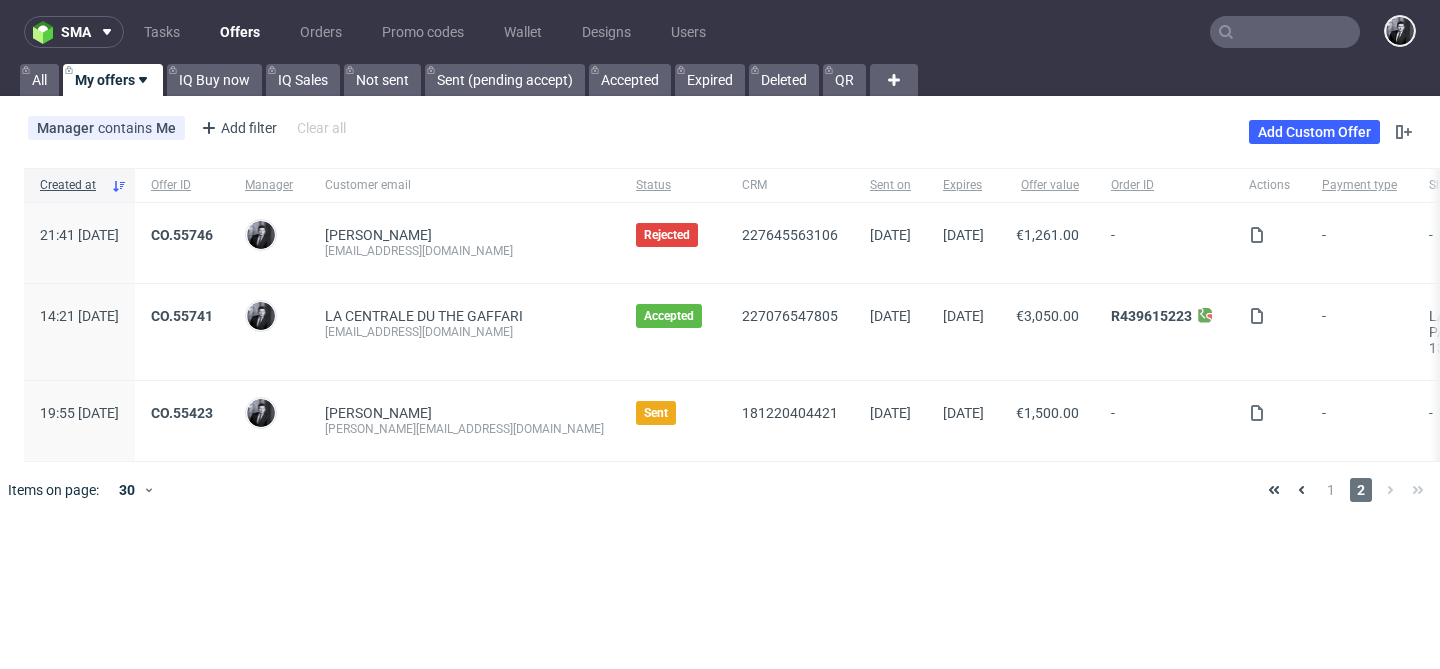 click on "Offers" at bounding box center [240, 32] 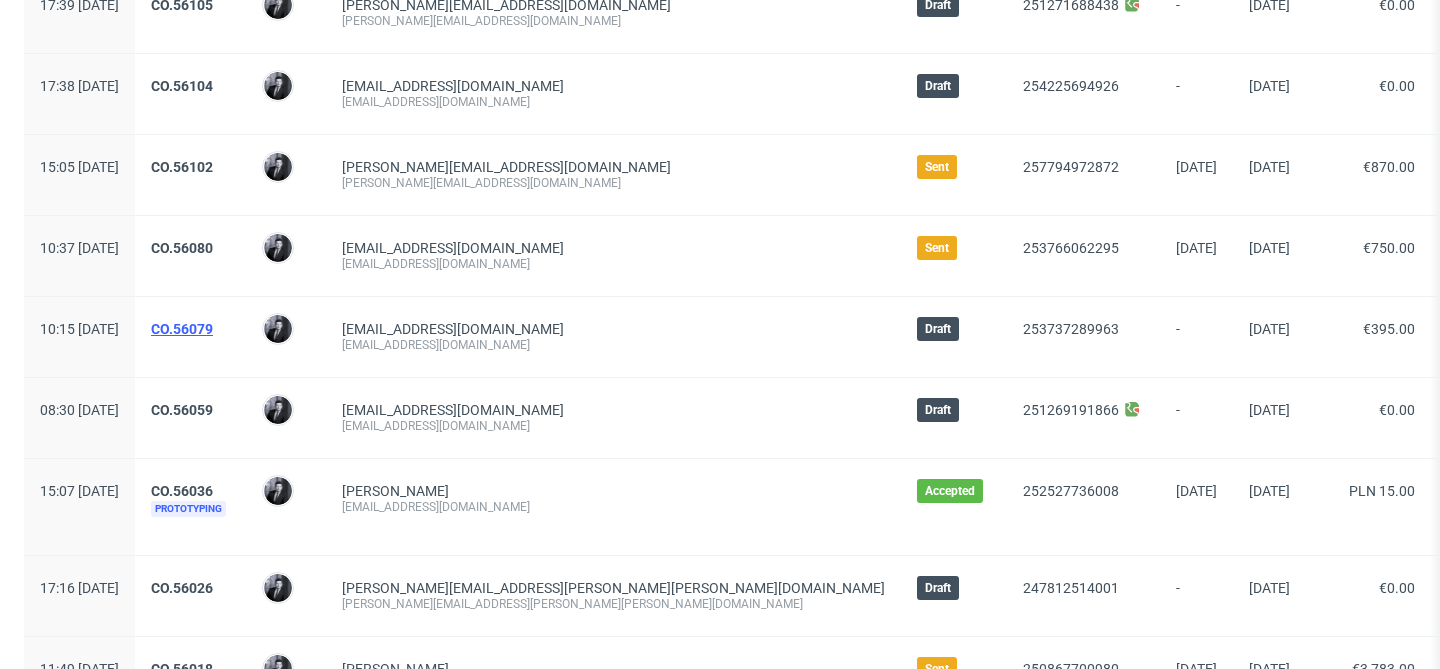 click on "CO.56079" at bounding box center (182, 329) 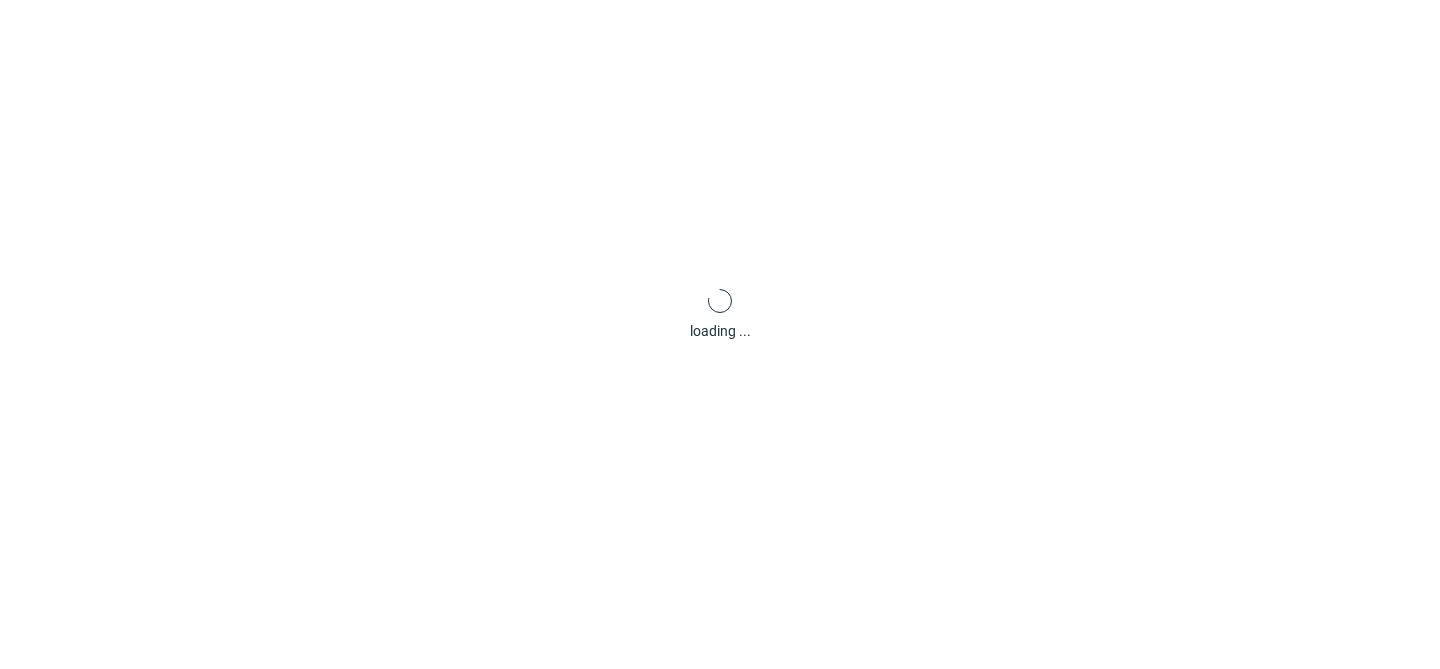 scroll, scrollTop: 0, scrollLeft: 0, axis: both 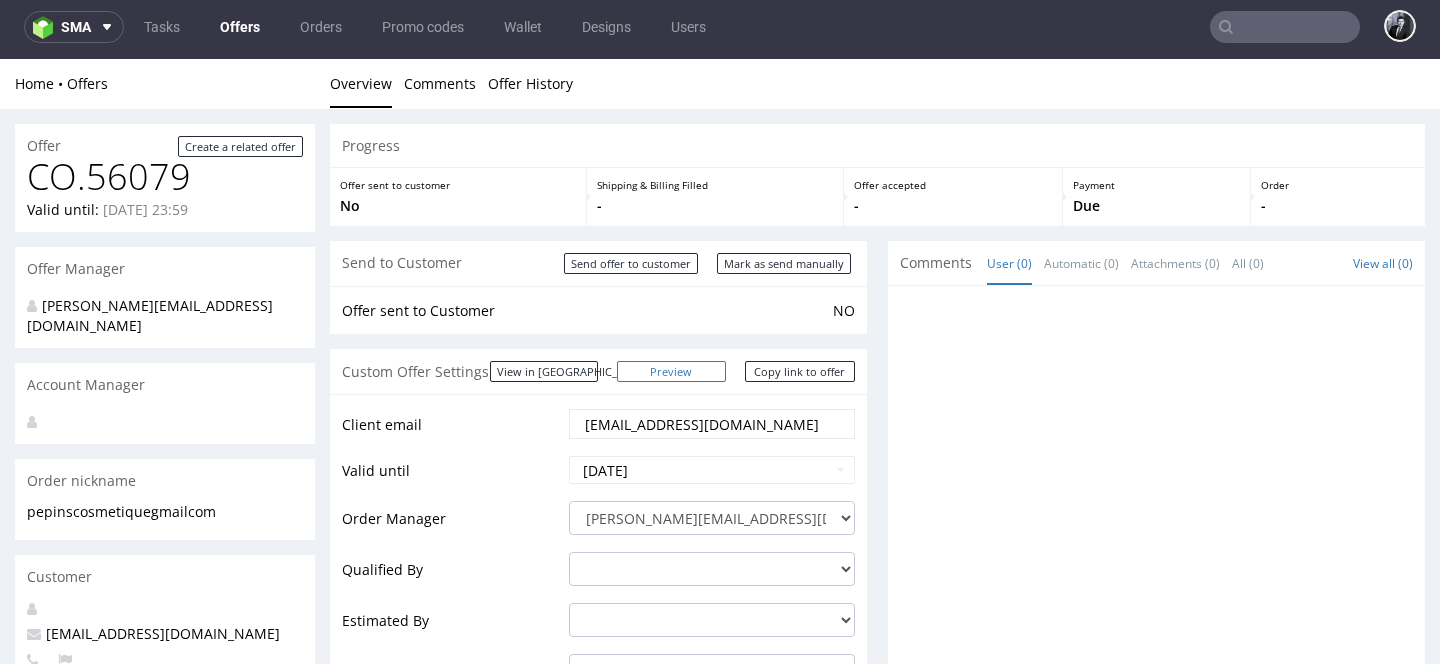 click on "Preview" at bounding box center (672, 371) 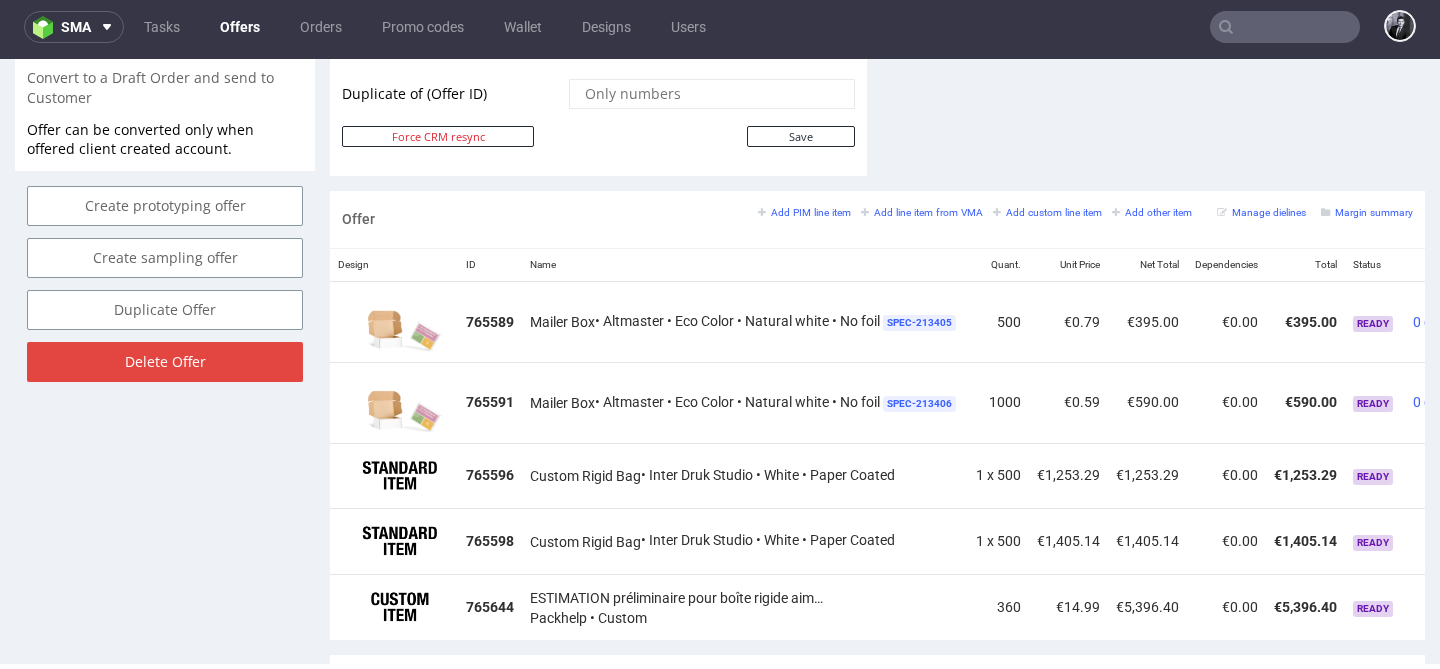 scroll, scrollTop: 1051, scrollLeft: 0, axis: vertical 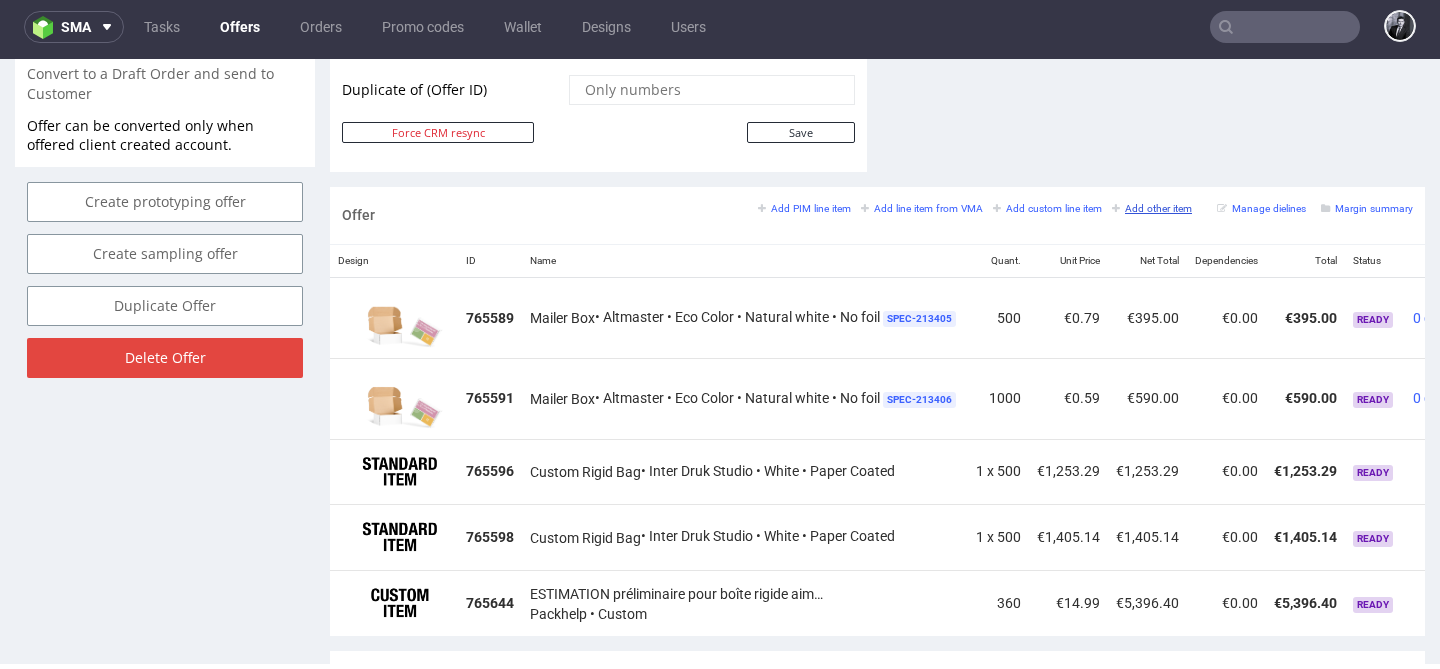 click on "Add other item" at bounding box center (1152, 208) 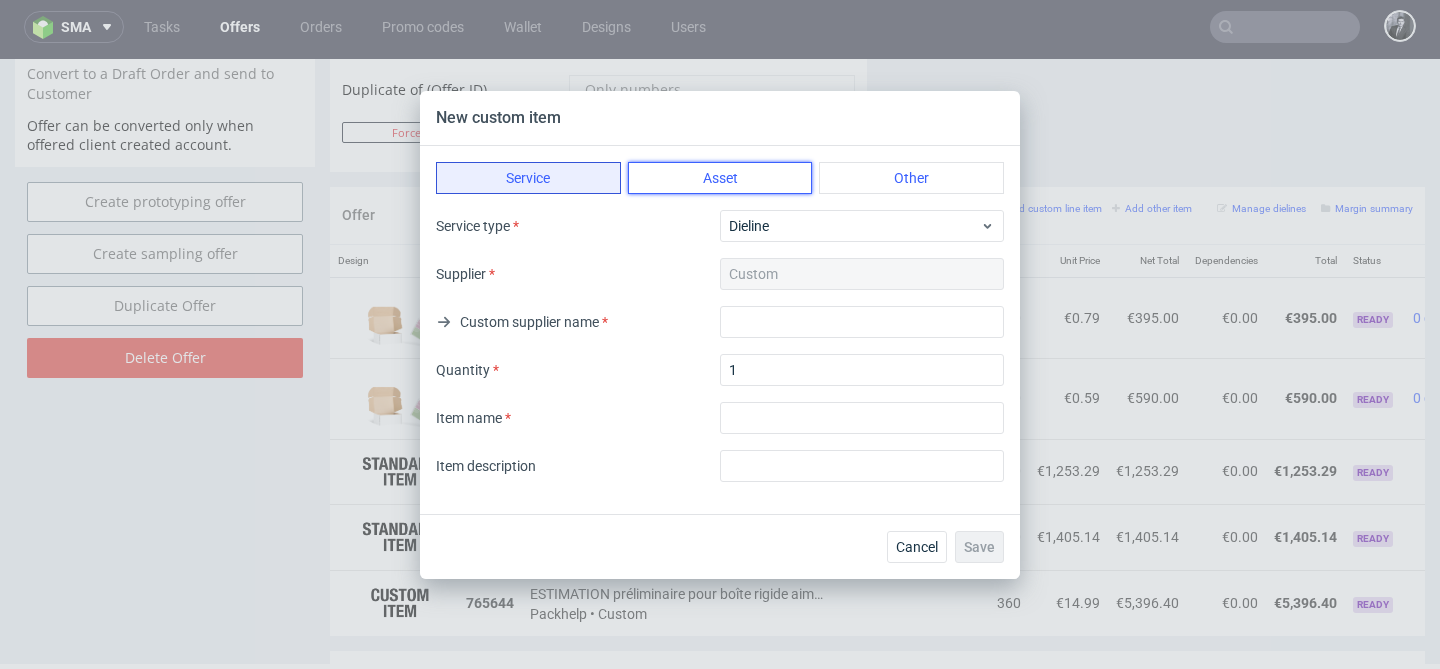 click on "Asset" at bounding box center (720, 178) 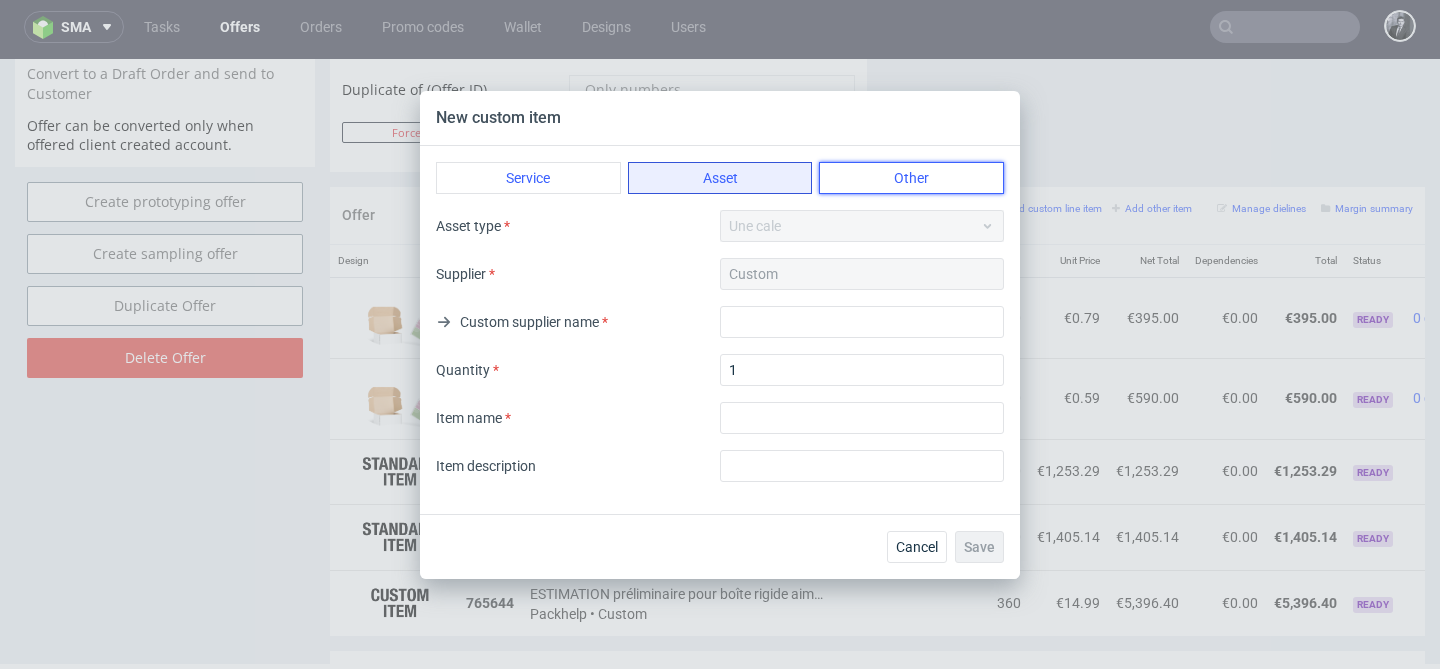 click on "Other" at bounding box center (911, 178) 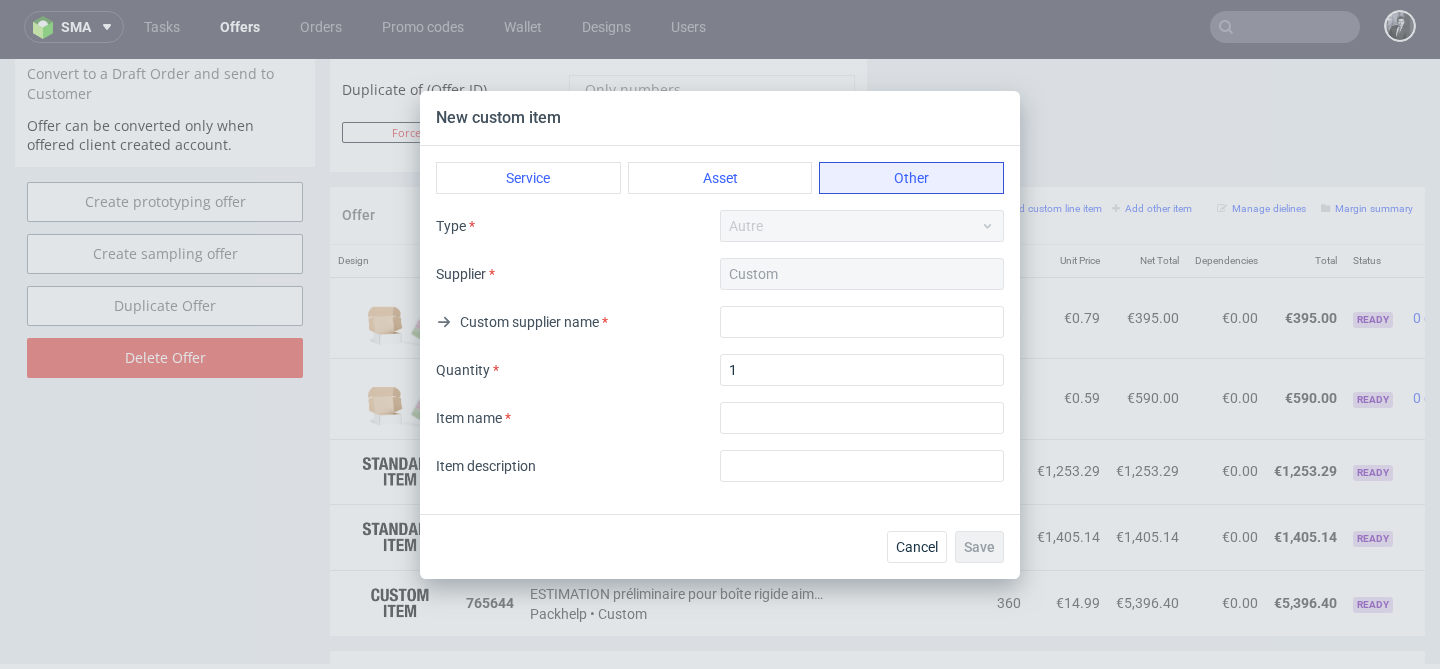 click on "Custom" at bounding box center [862, 274] 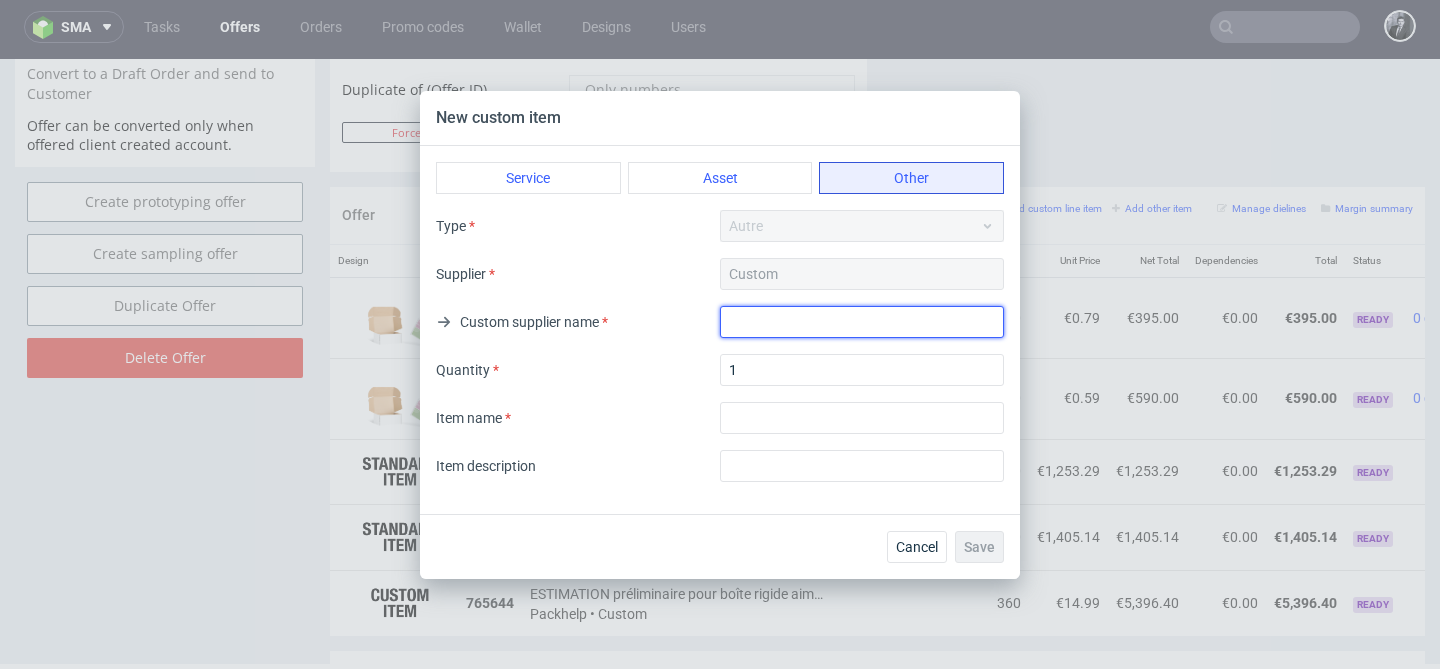 click at bounding box center (862, 322) 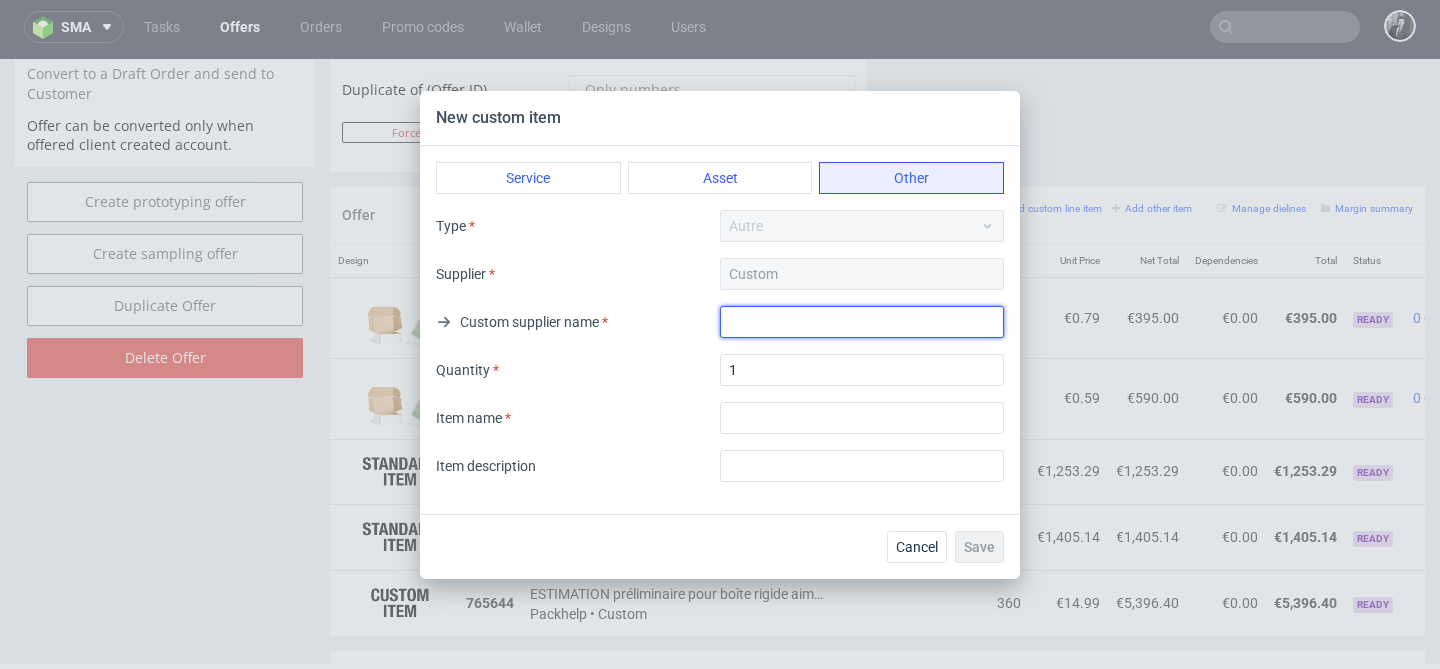 type on "Packhelp" 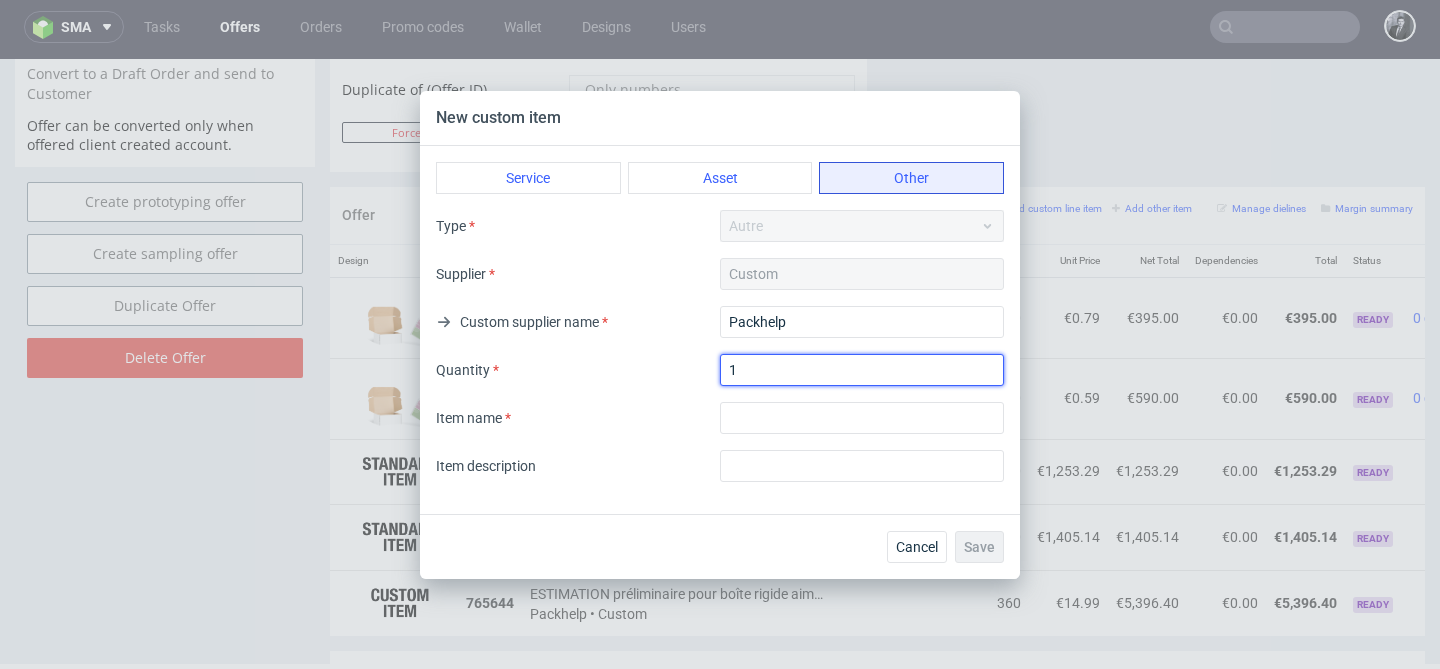 click on "1" at bounding box center (862, 370) 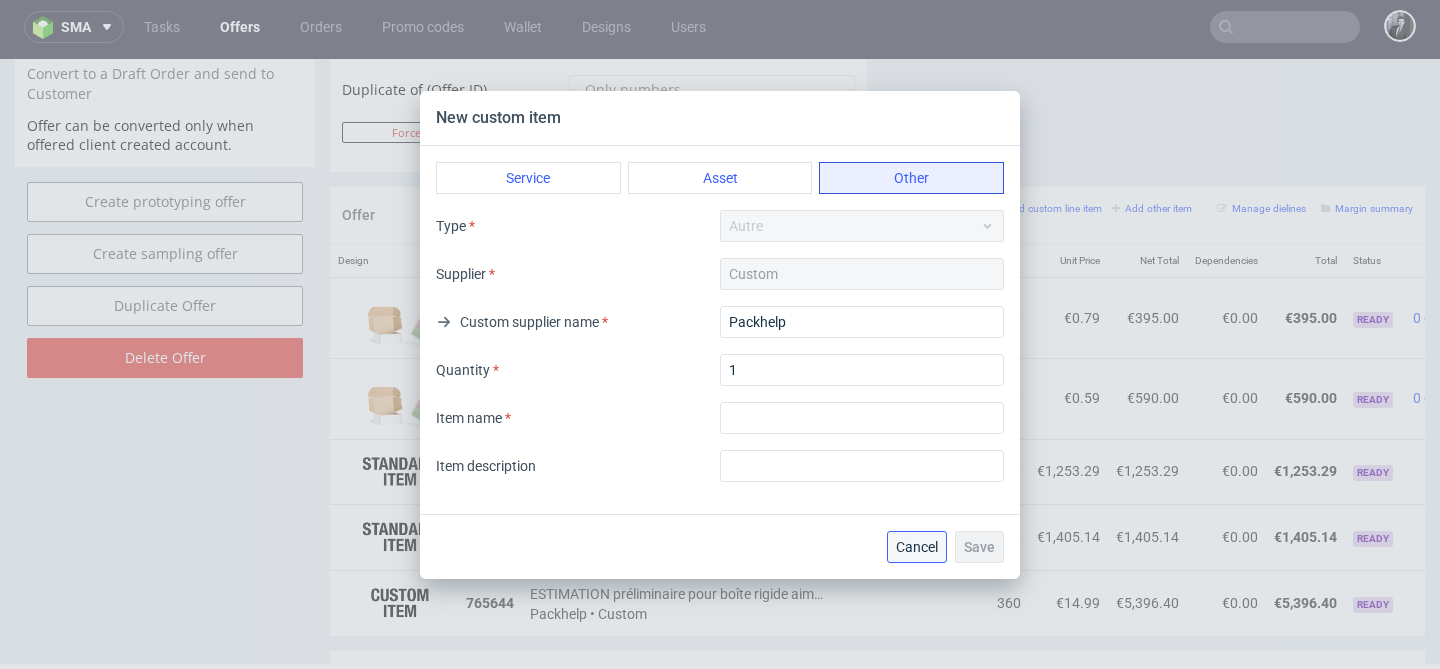click on "Cancel" at bounding box center (917, 547) 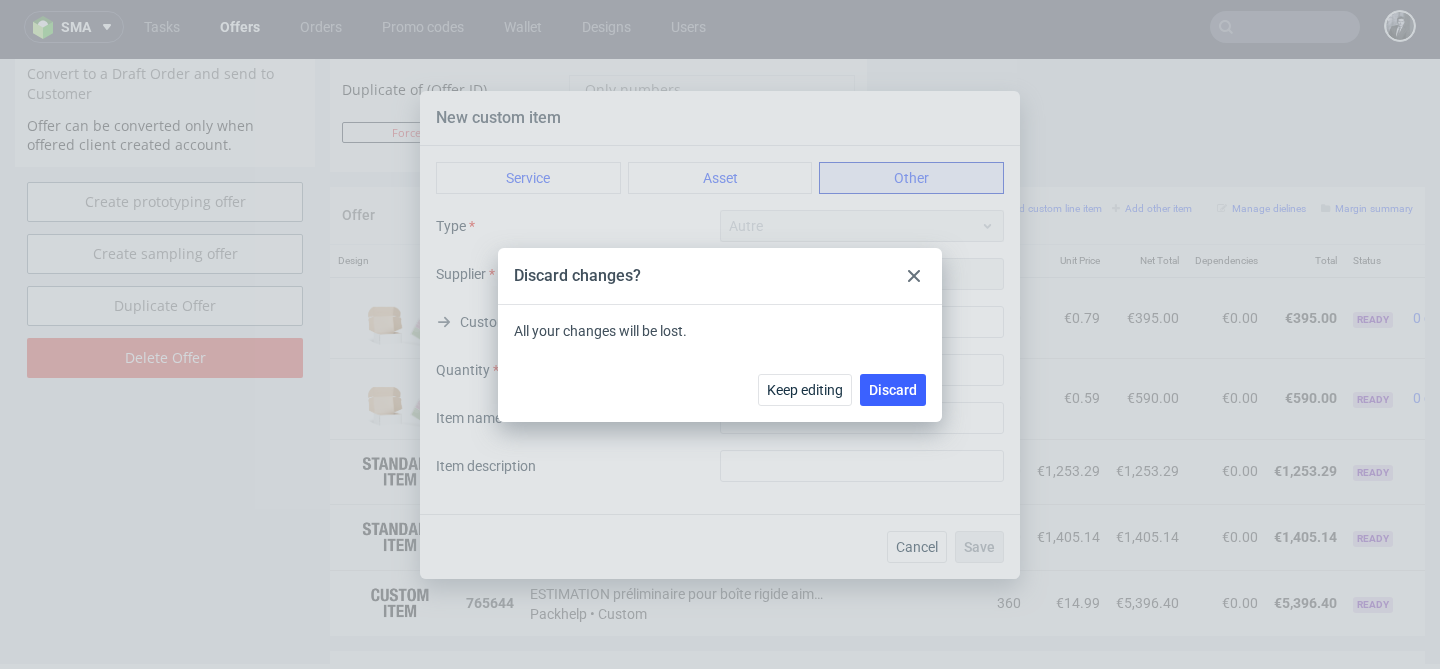 click at bounding box center (914, 276) 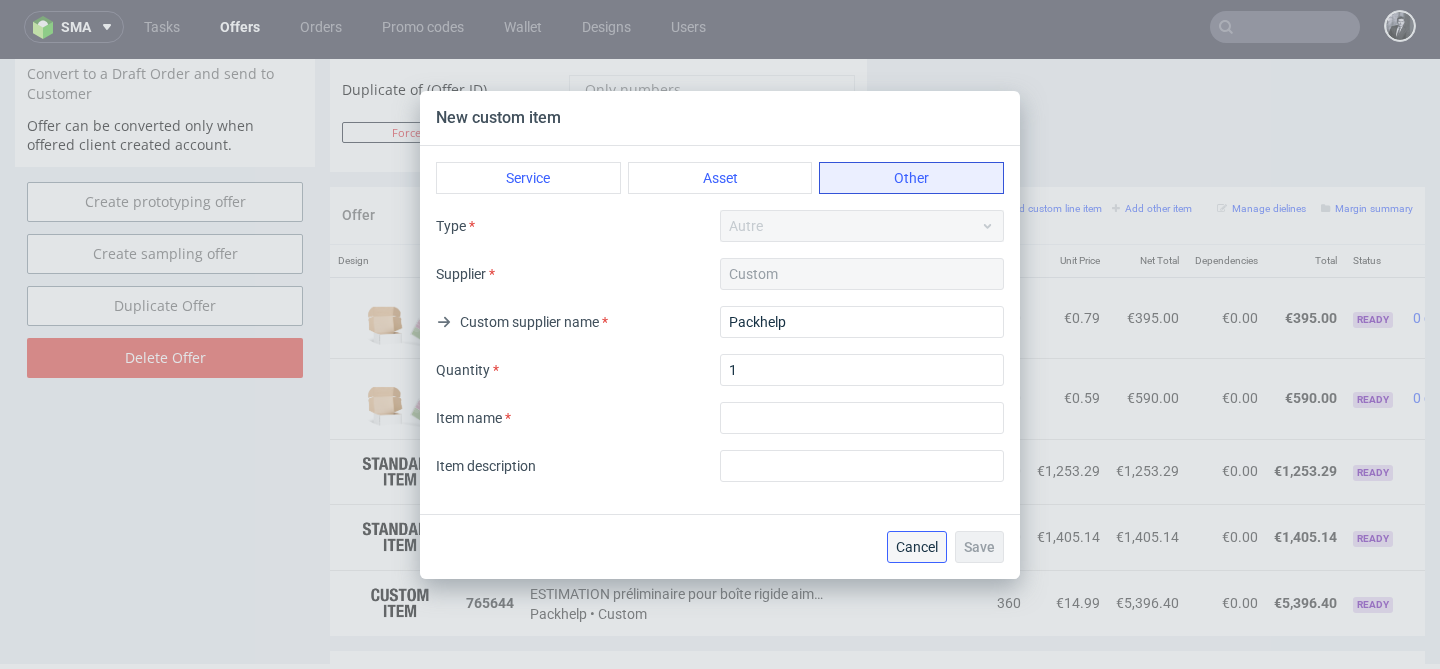 click on "Cancel" at bounding box center [917, 547] 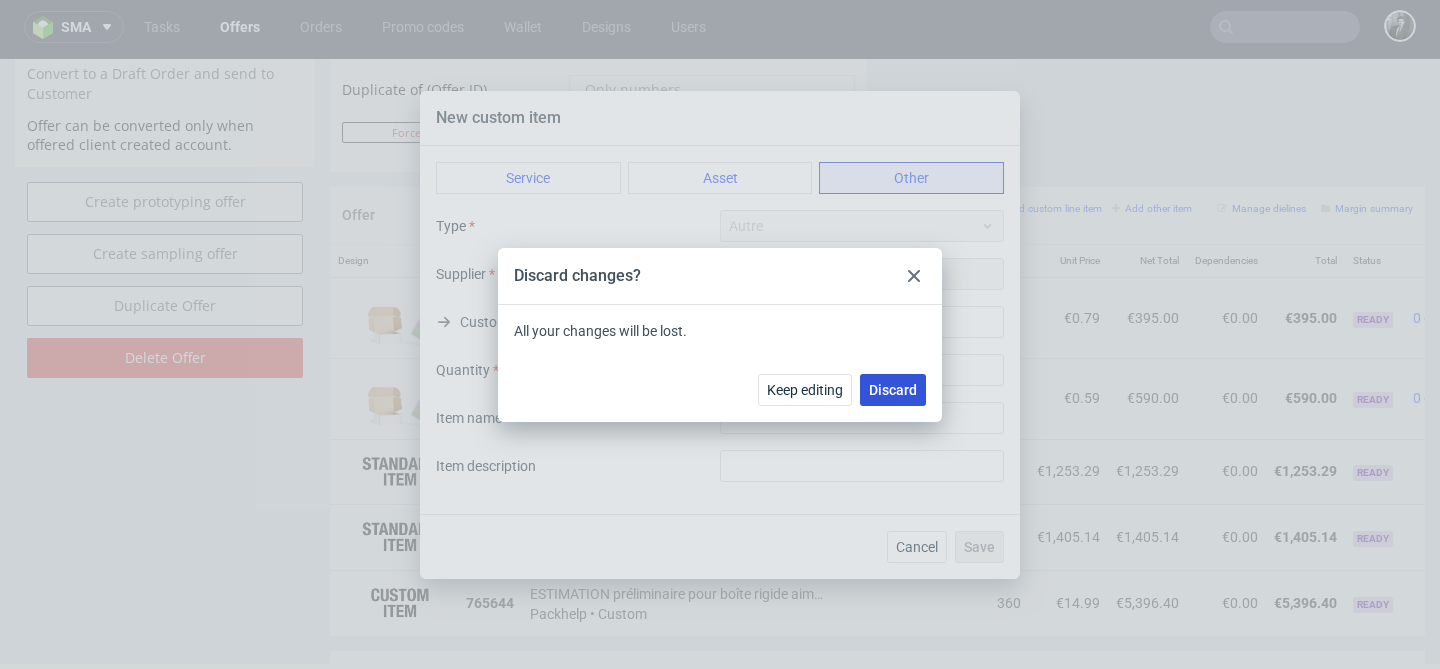 click on "Discard" at bounding box center (893, 390) 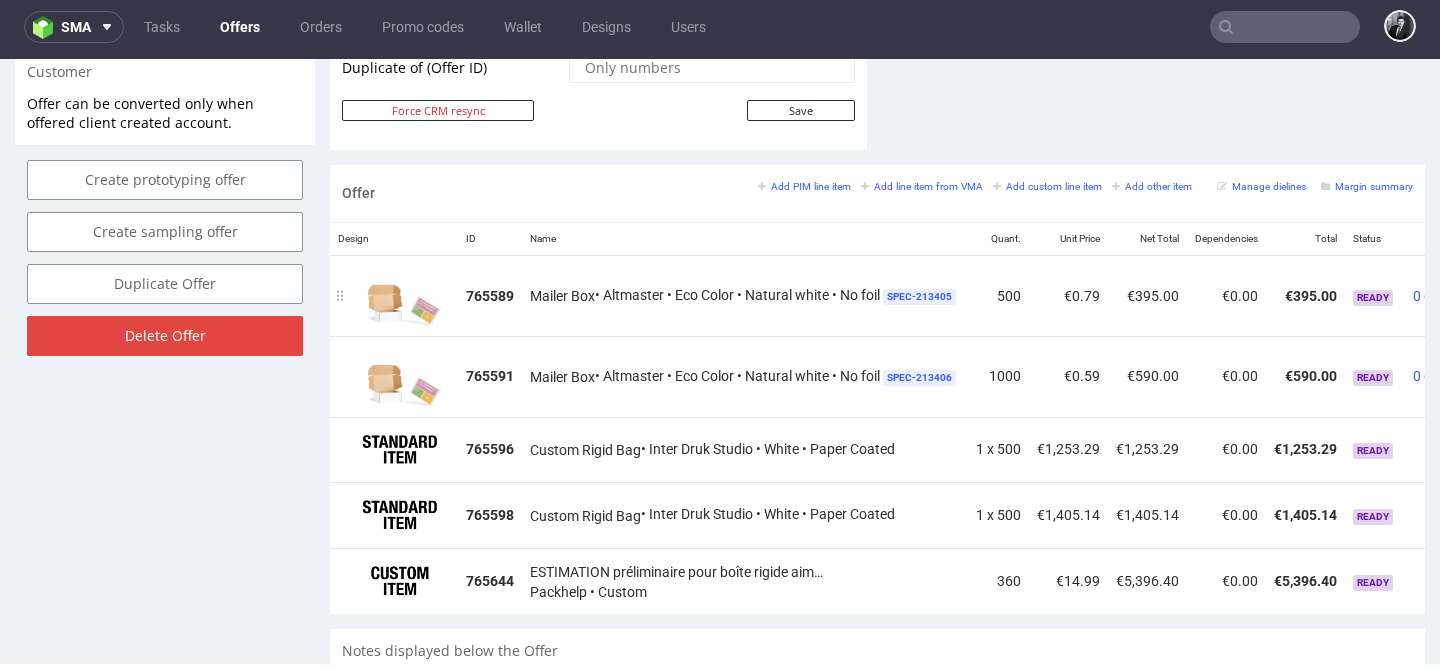 scroll, scrollTop: 1067, scrollLeft: 0, axis: vertical 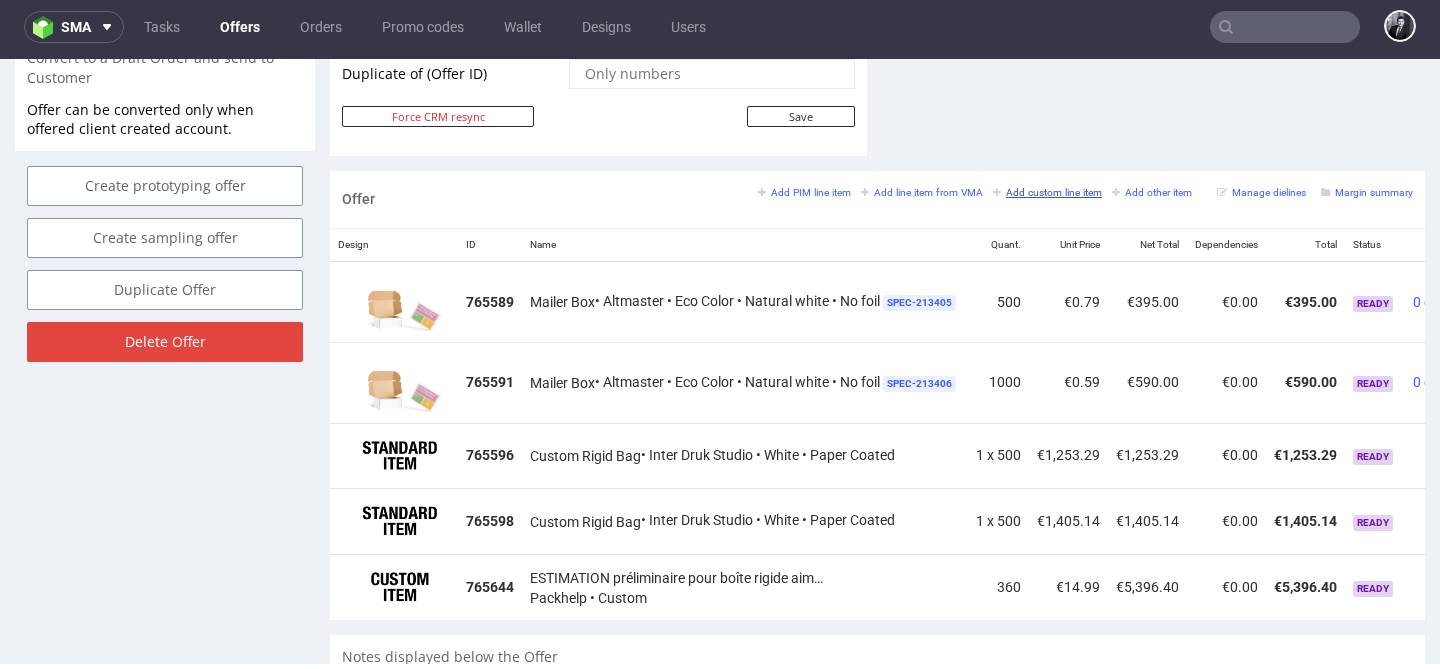 click on "Add custom line item" at bounding box center [1047, 192] 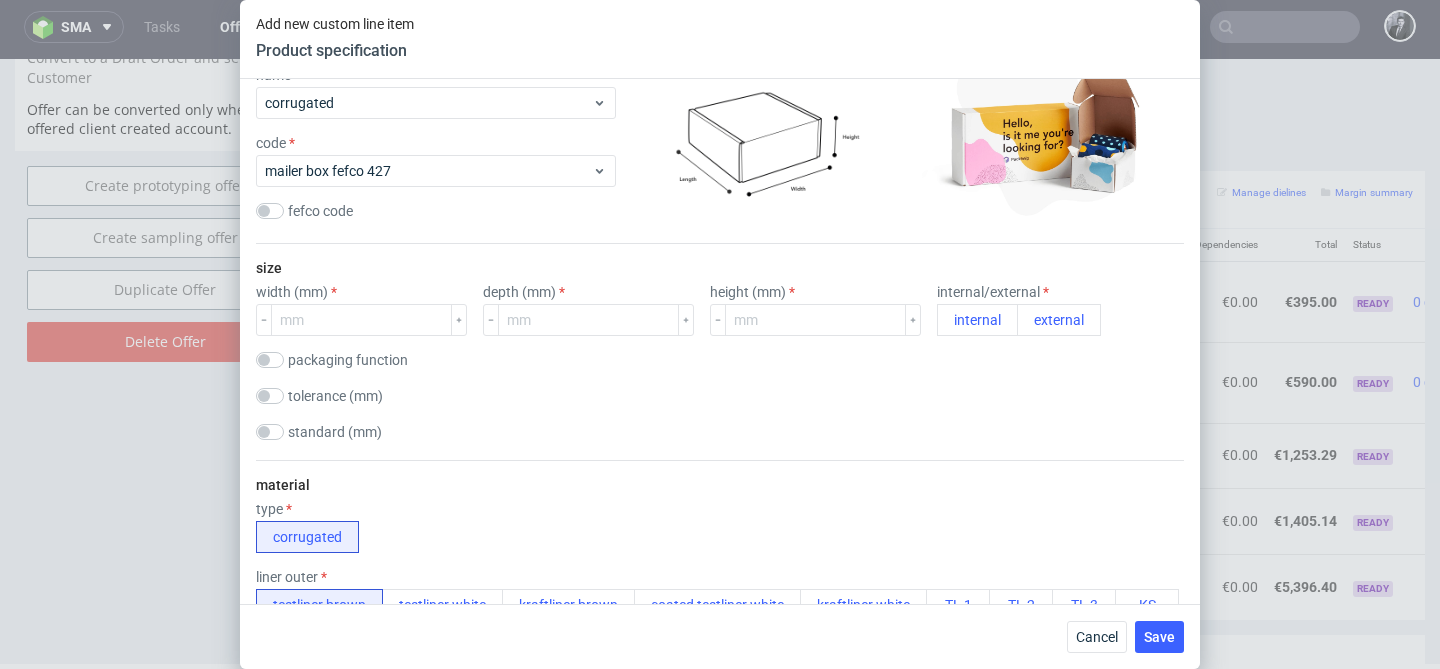 scroll, scrollTop: 170, scrollLeft: 0, axis: vertical 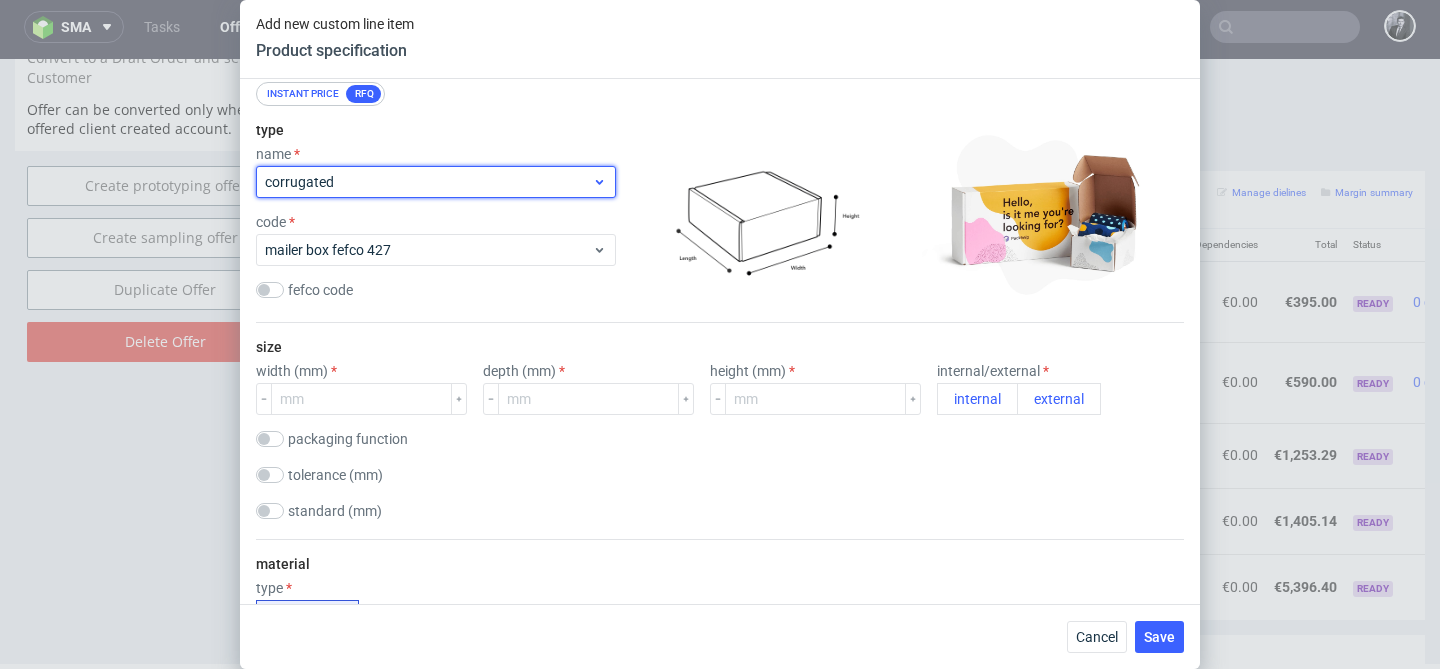 click on "corrugated" at bounding box center (428, 182) 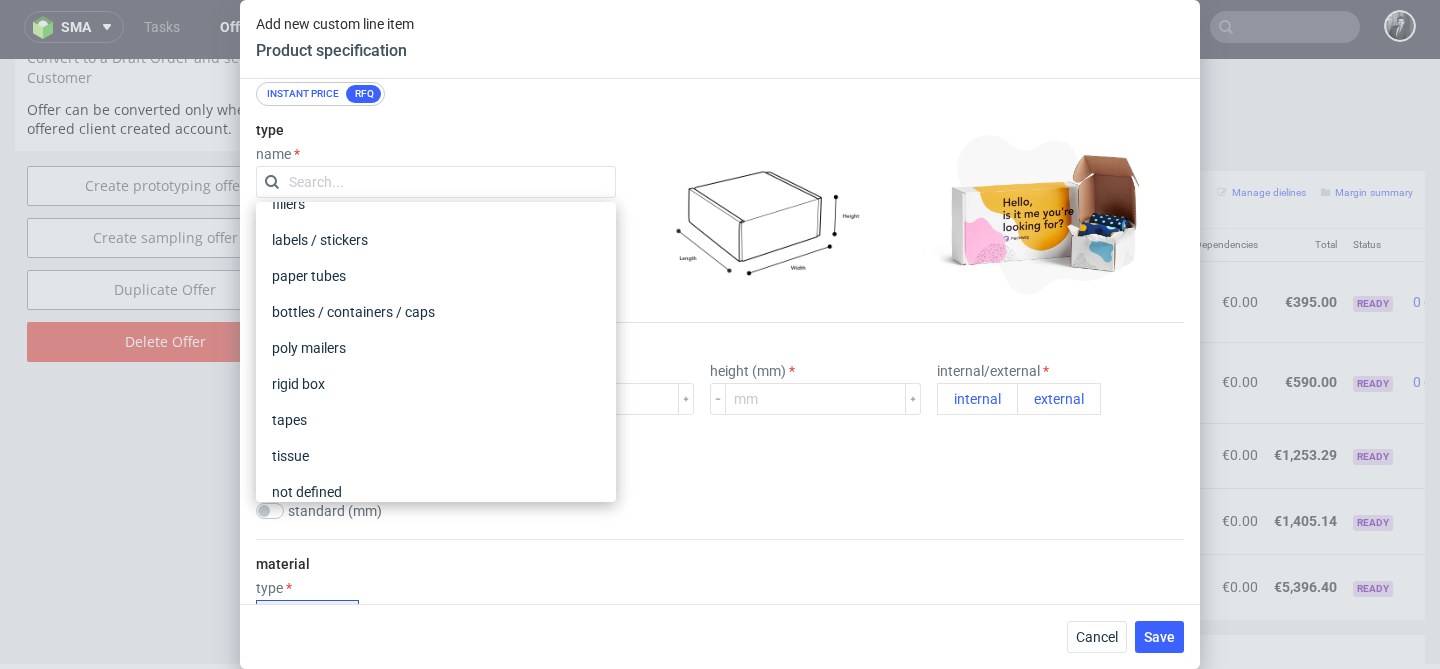 scroll, scrollTop: 364, scrollLeft: 0, axis: vertical 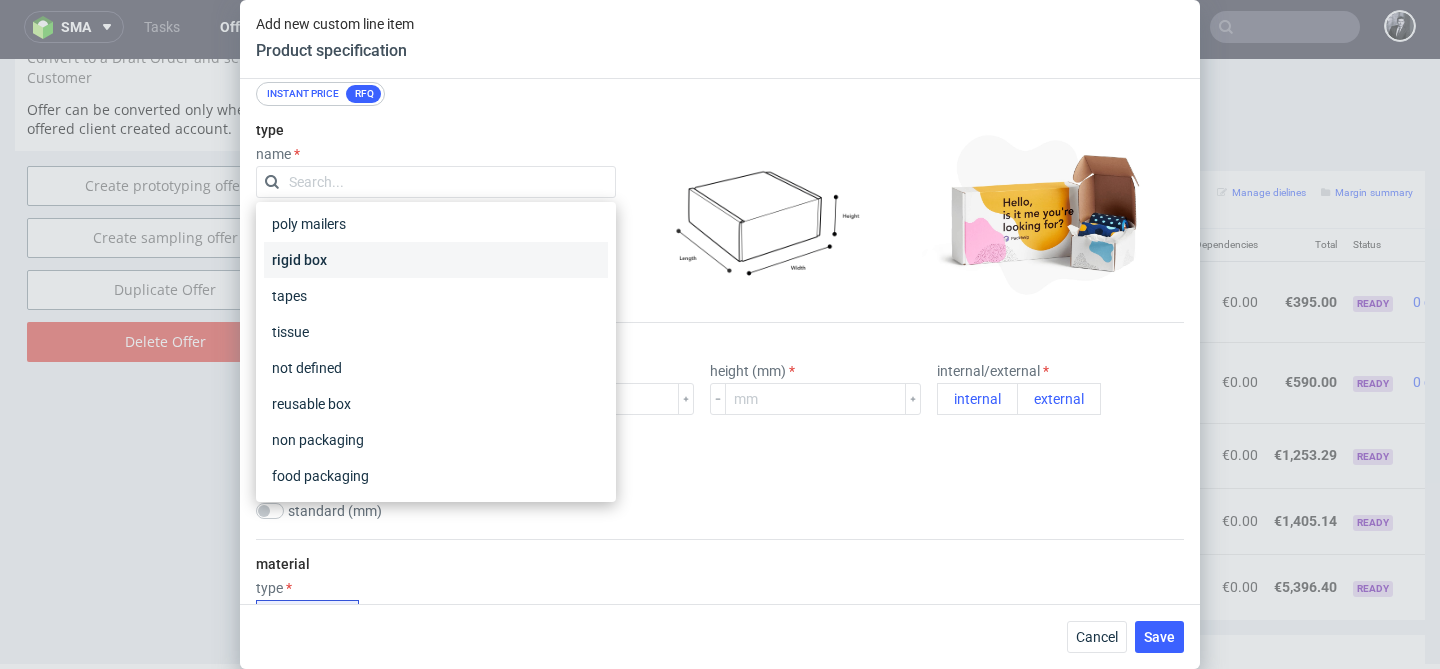 click on "rigid box" at bounding box center [436, 260] 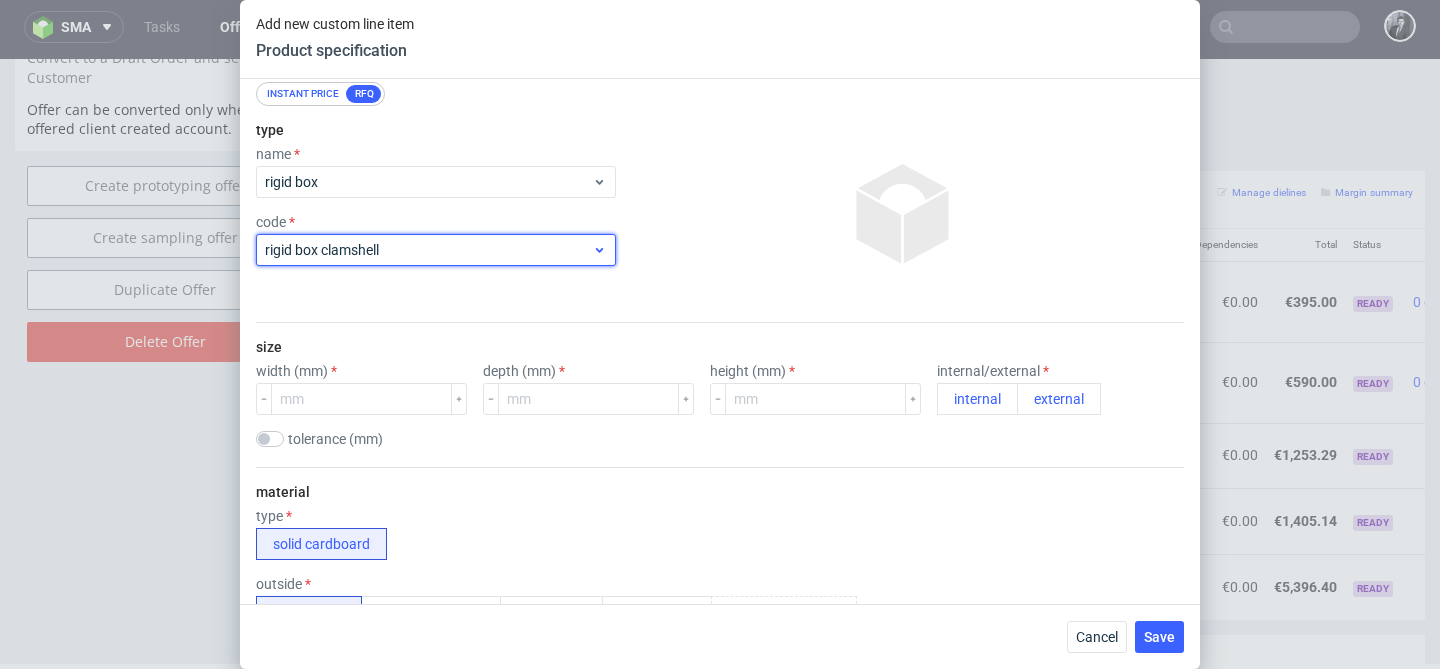 click on "rigid box clamshell" at bounding box center [428, 250] 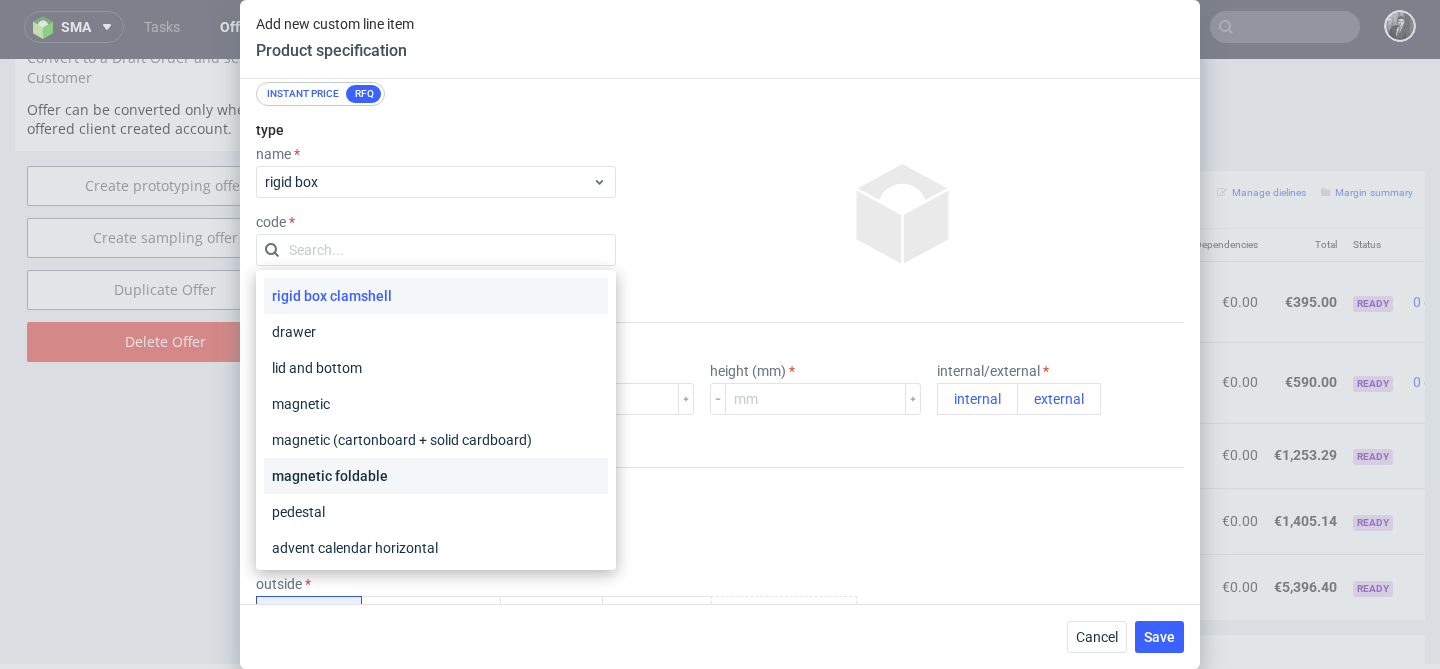 click on "magnetic foldable" at bounding box center [436, 476] 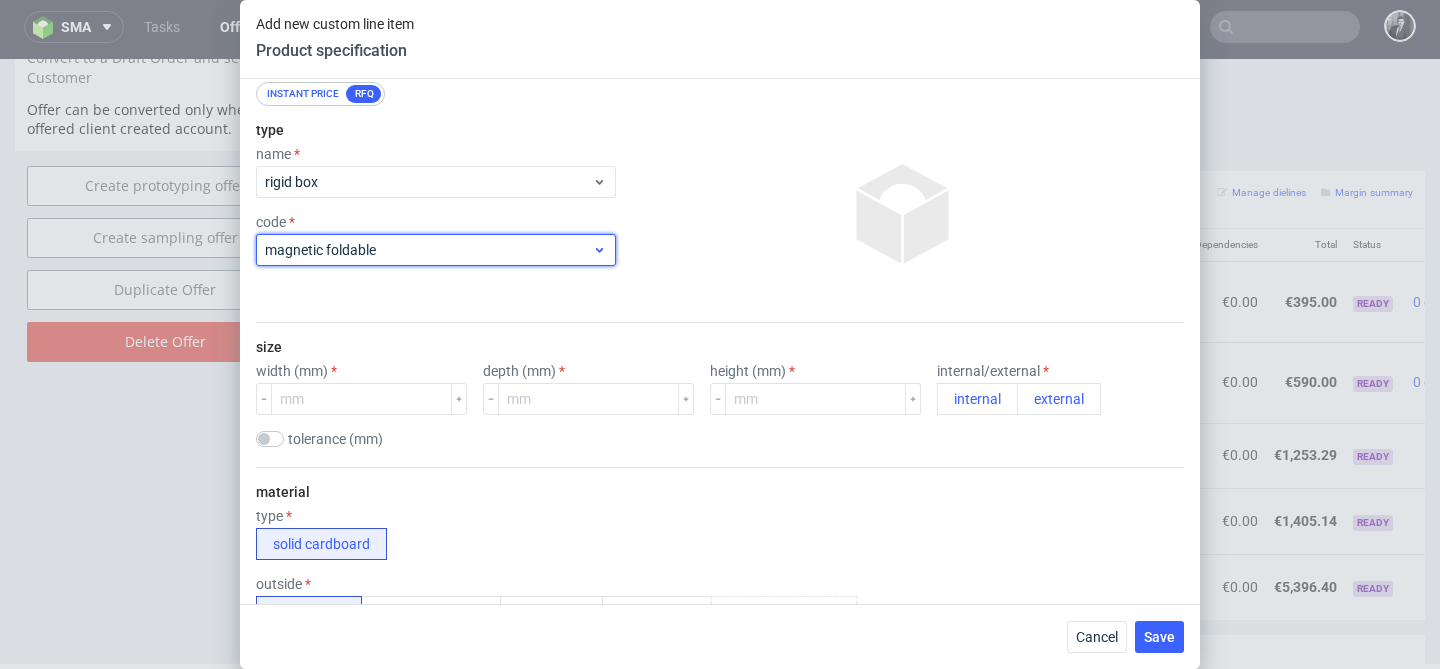 click on "magnetic foldable" at bounding box center (436, 250) 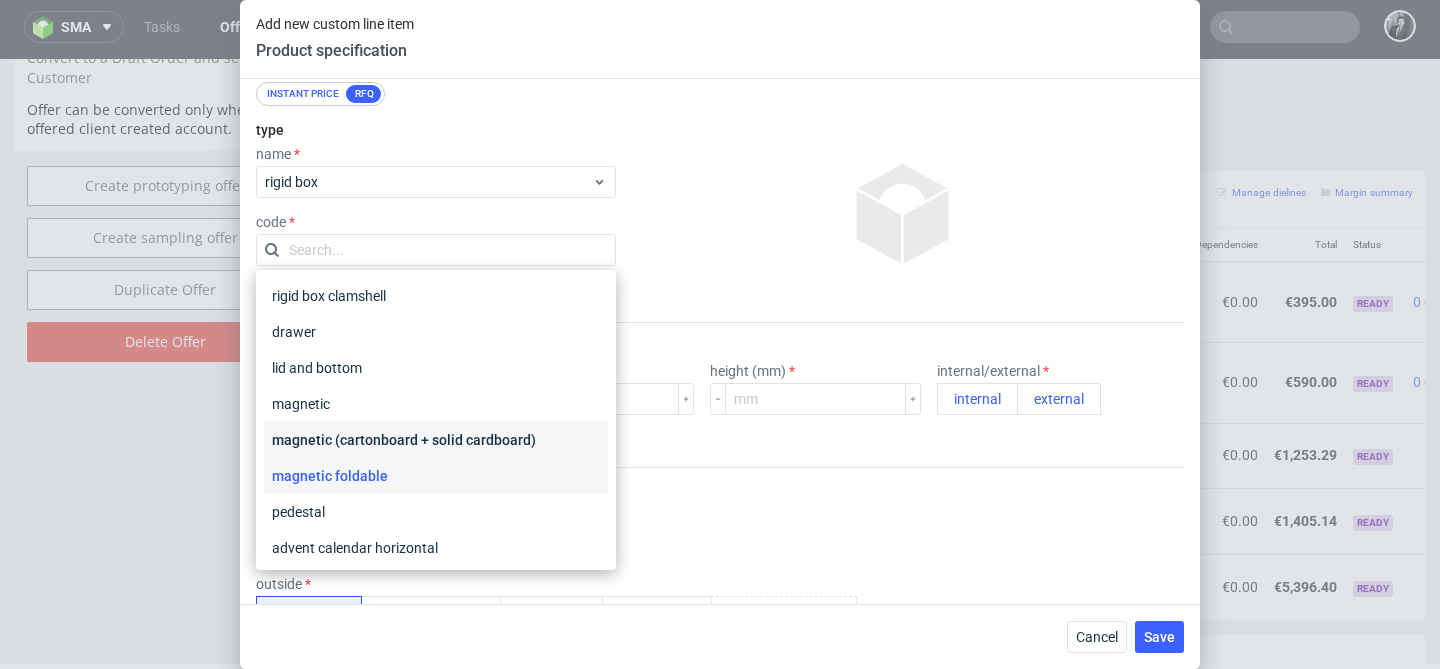 click on "magnetic (cartonboard + solid cardboard)" at bounding box center (436, 440) 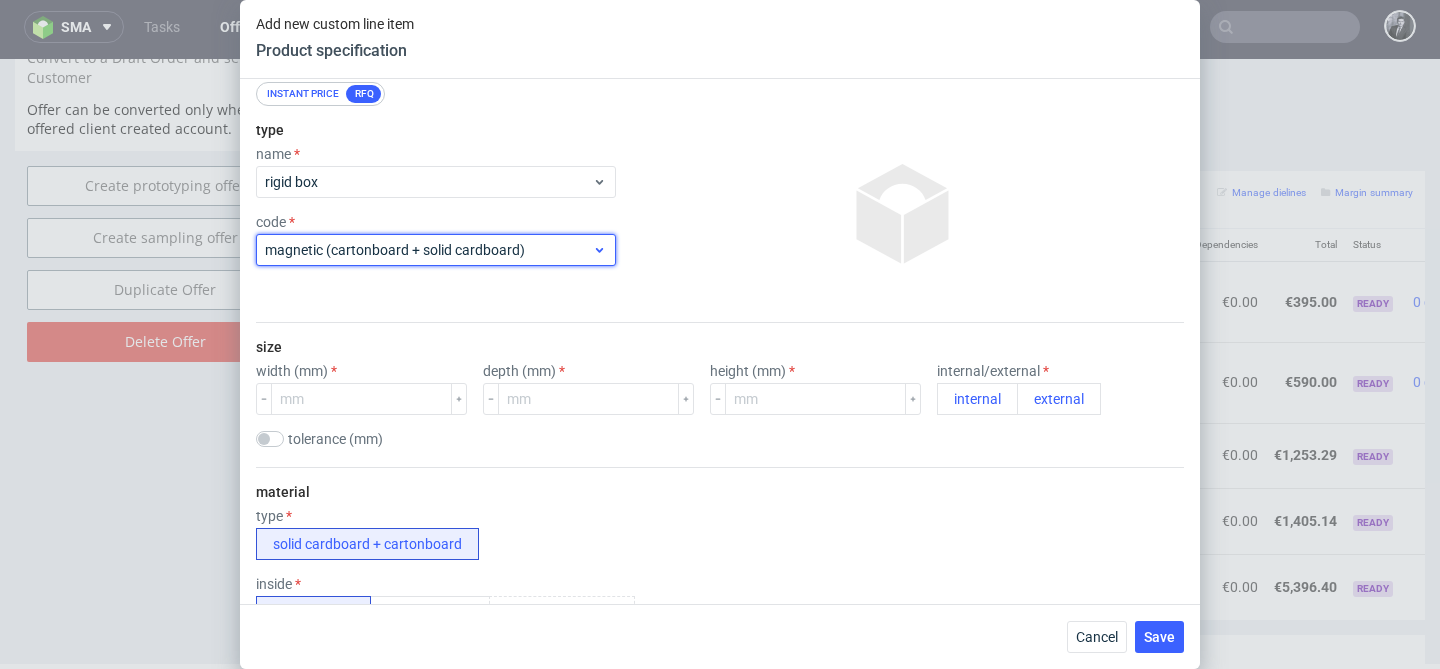 click on "magnetic (cartonboard + solid cardboard)" at bounding box center (436, 250) 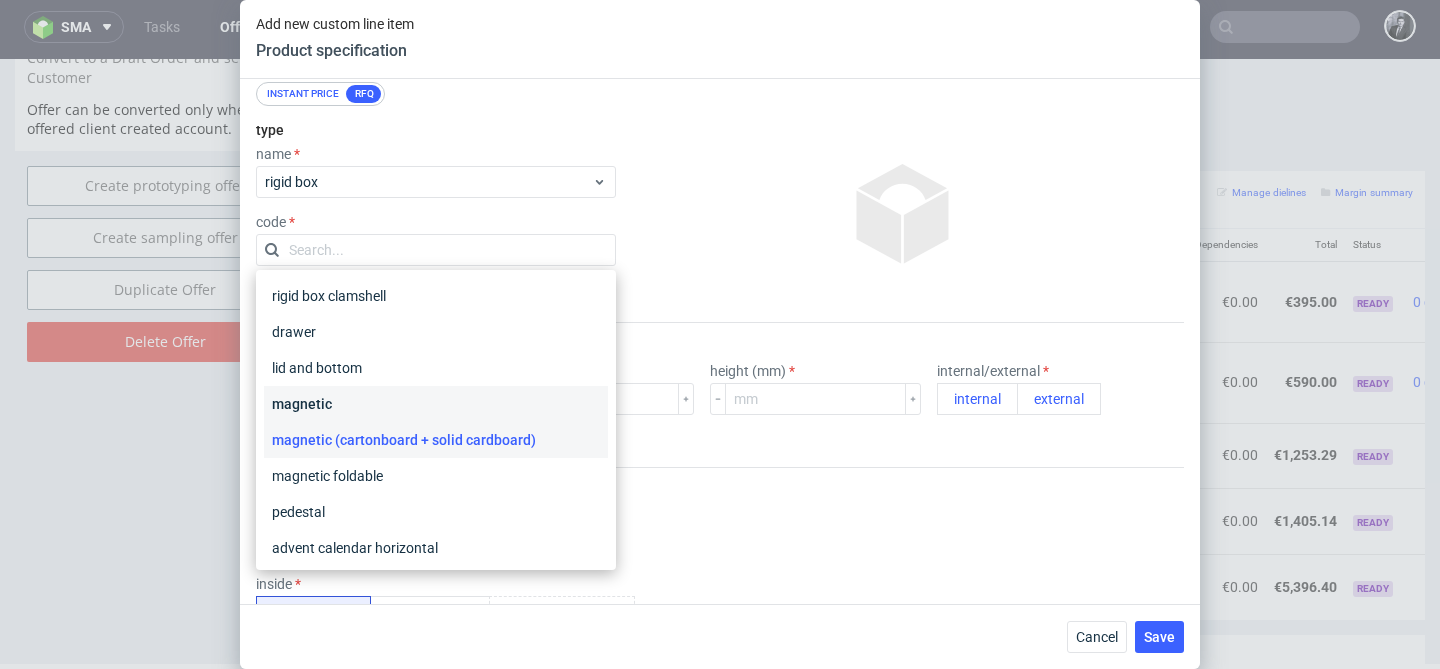 click on "magnetic" at bounding box center (436, 404) 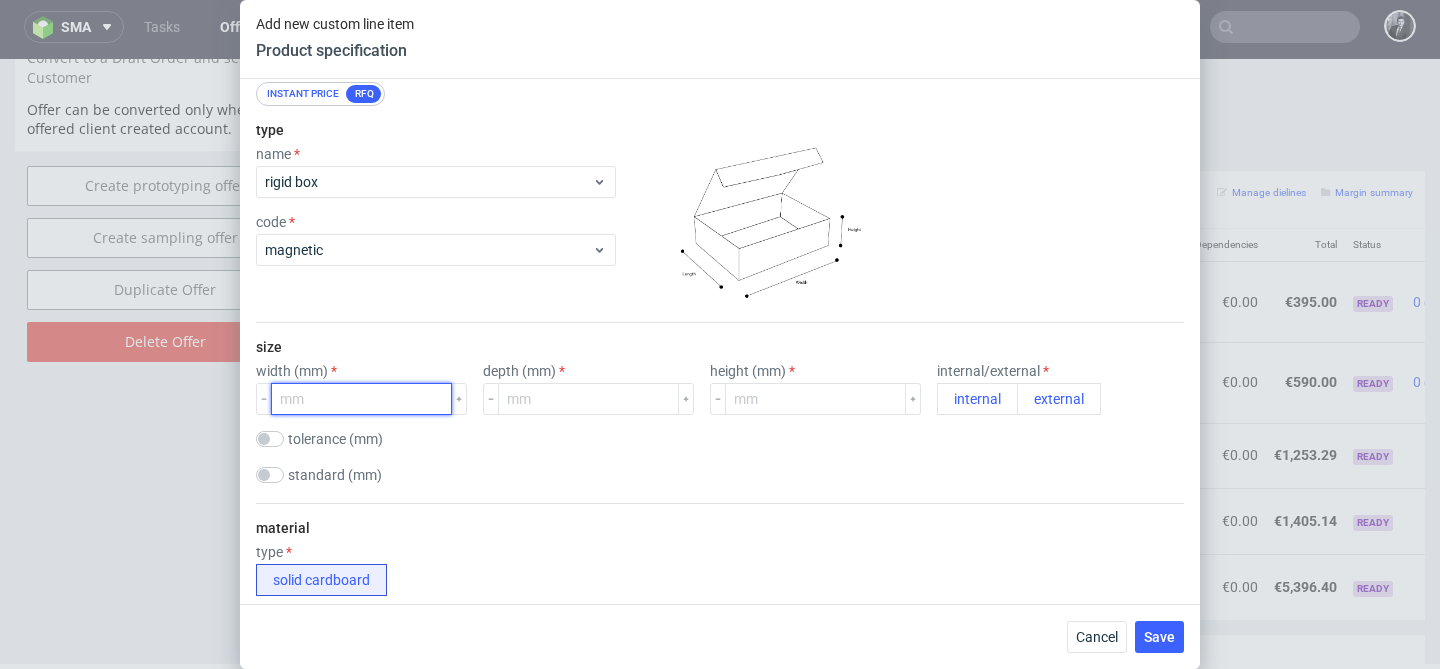 click at bounding box center (361, 399) 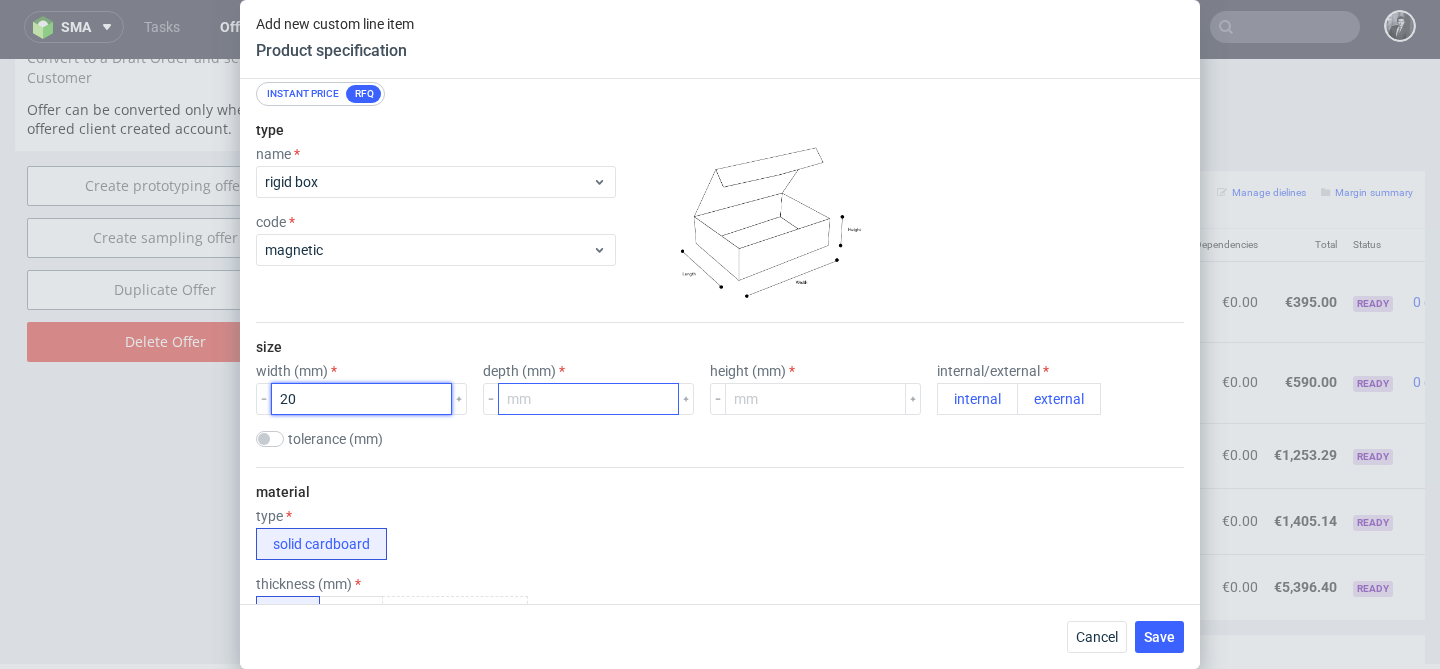 type on "20" 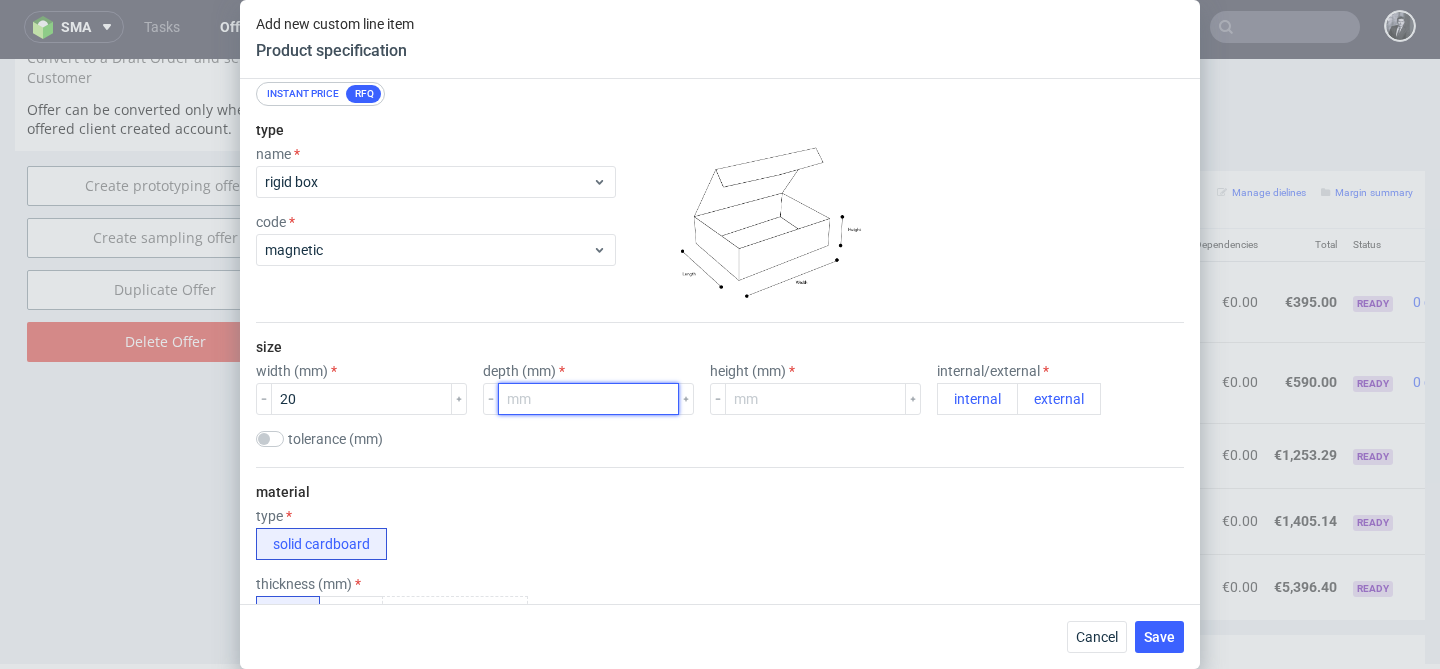click at bounding box center [588, 399] 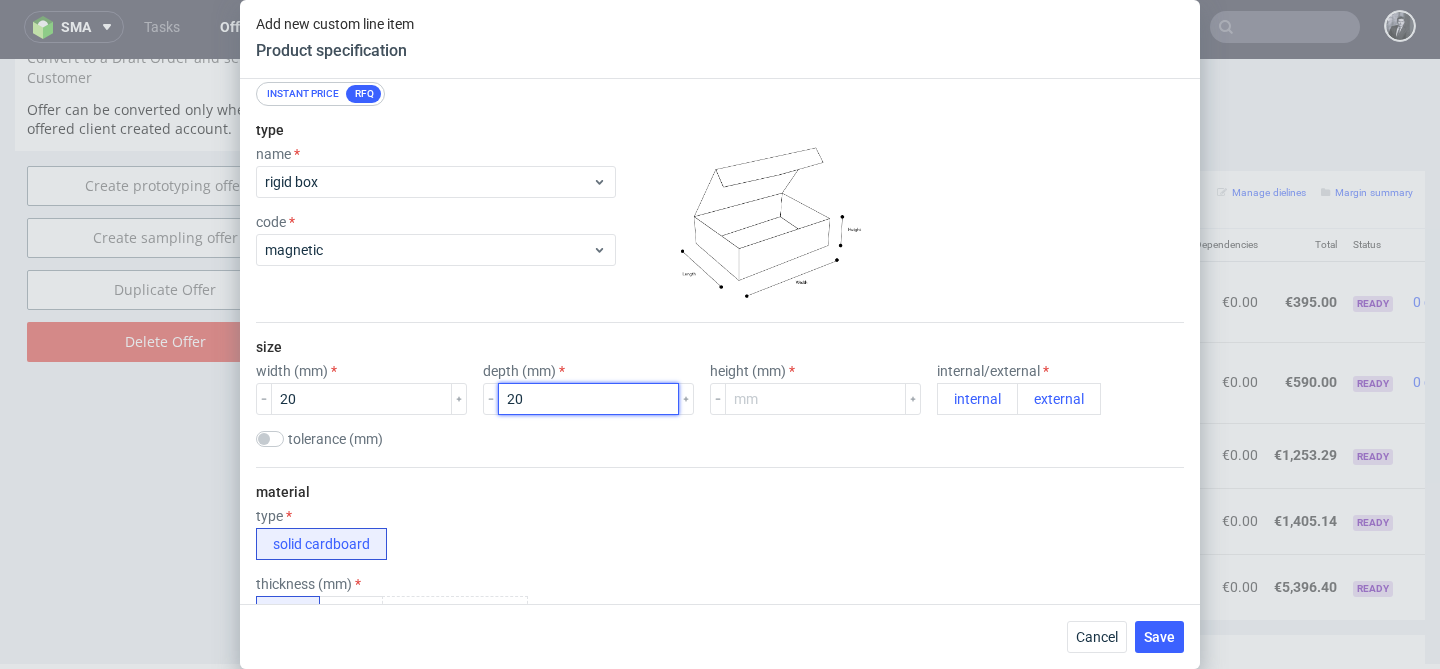 type on "20" 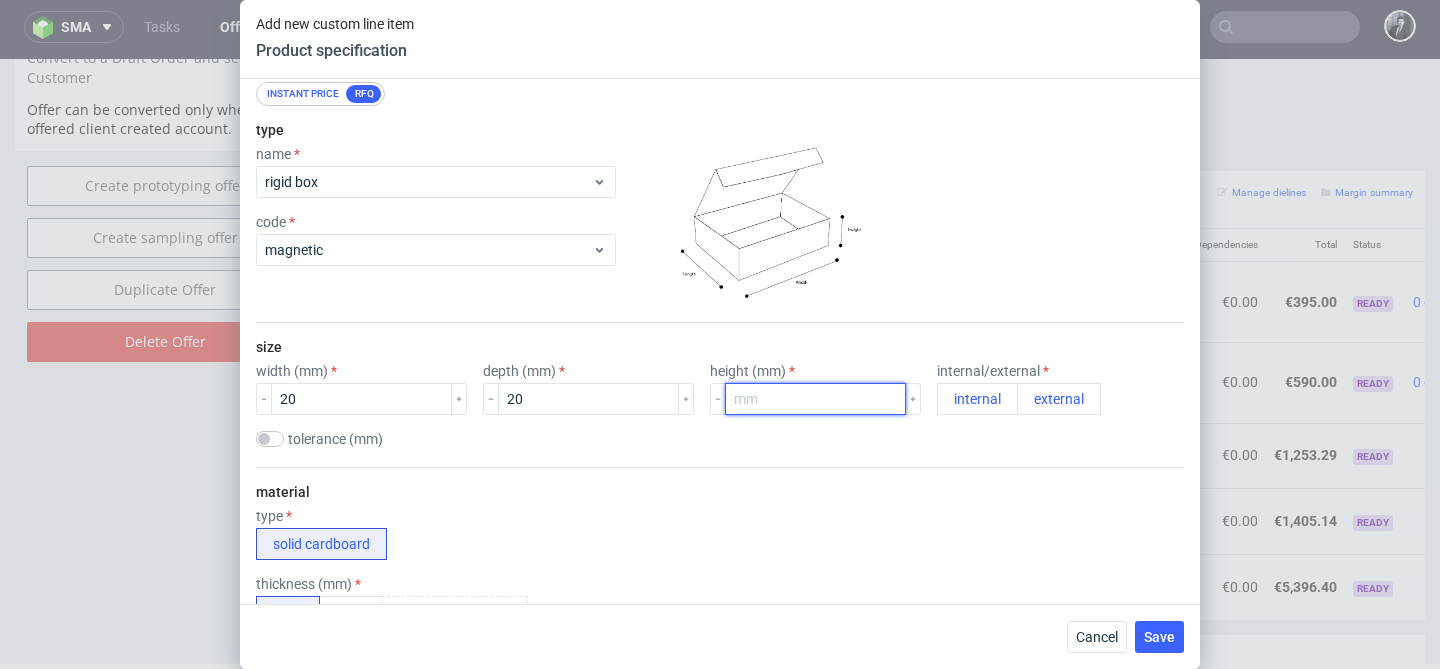 click at bounding box center (815, 399) 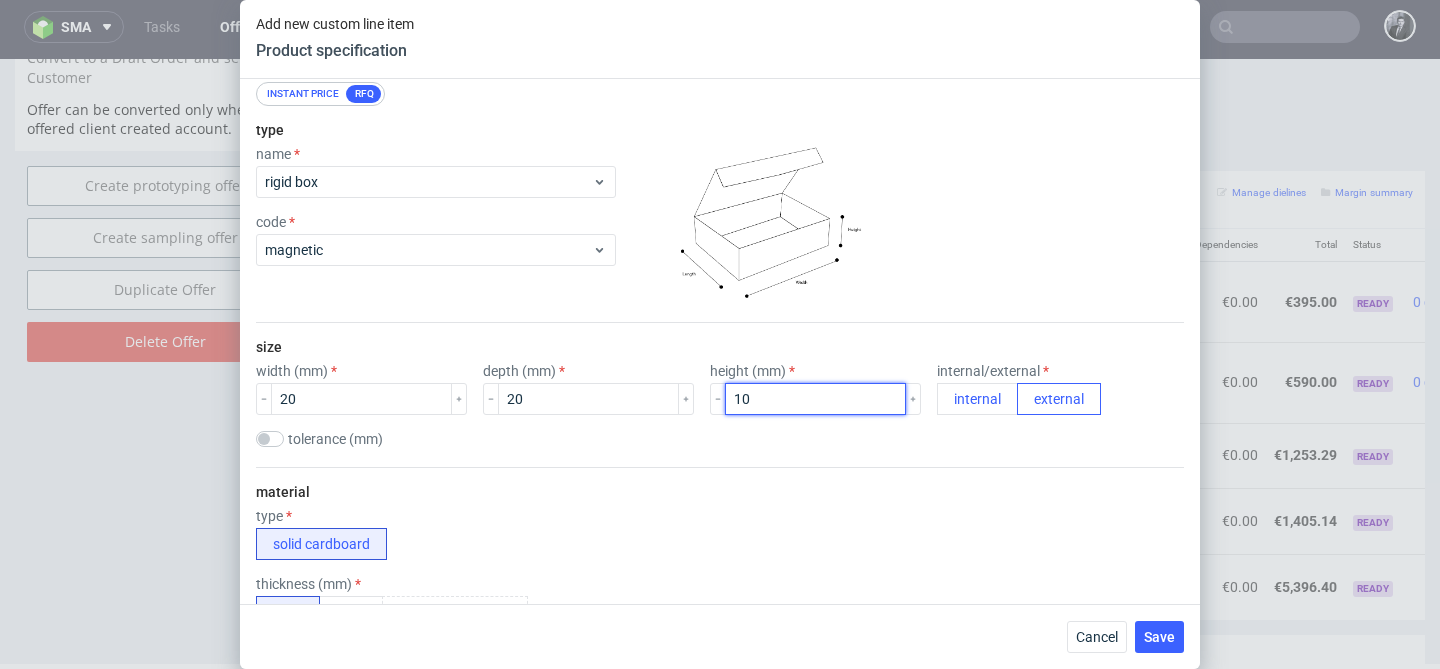 type on "10" 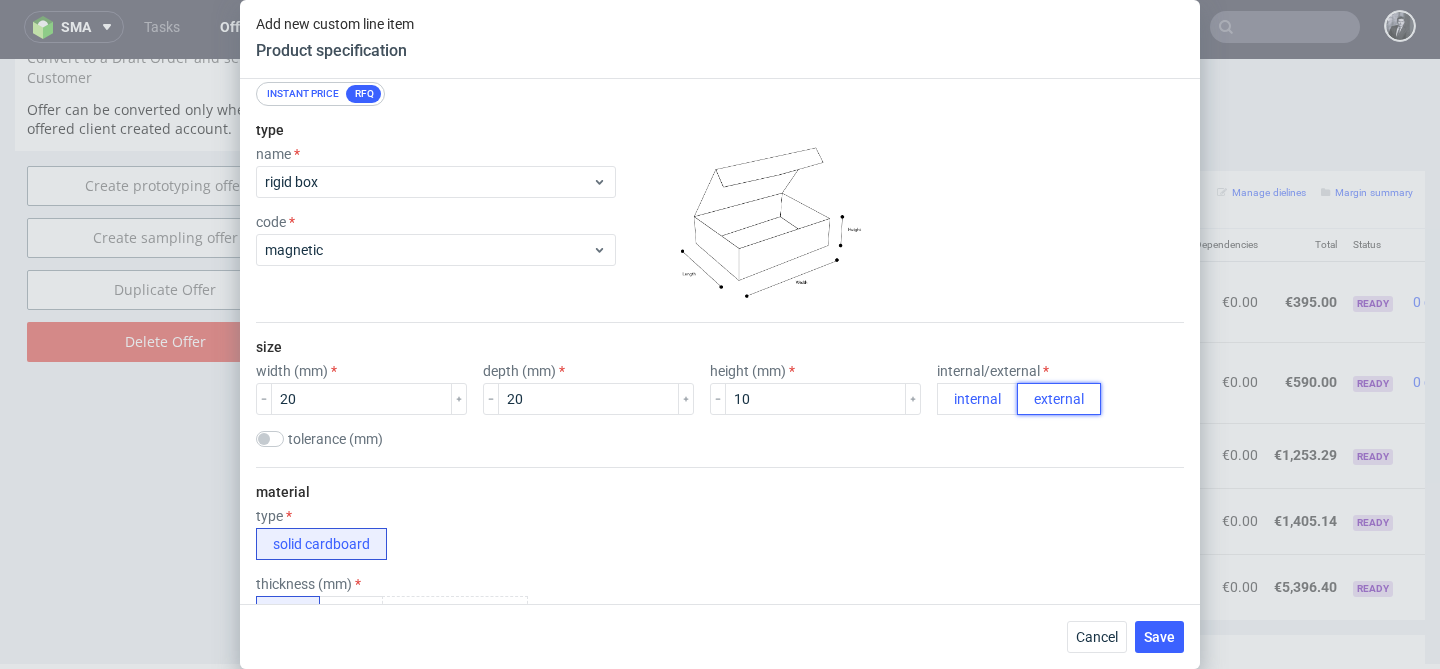 click on "external" at bounding box center [1059, 399] 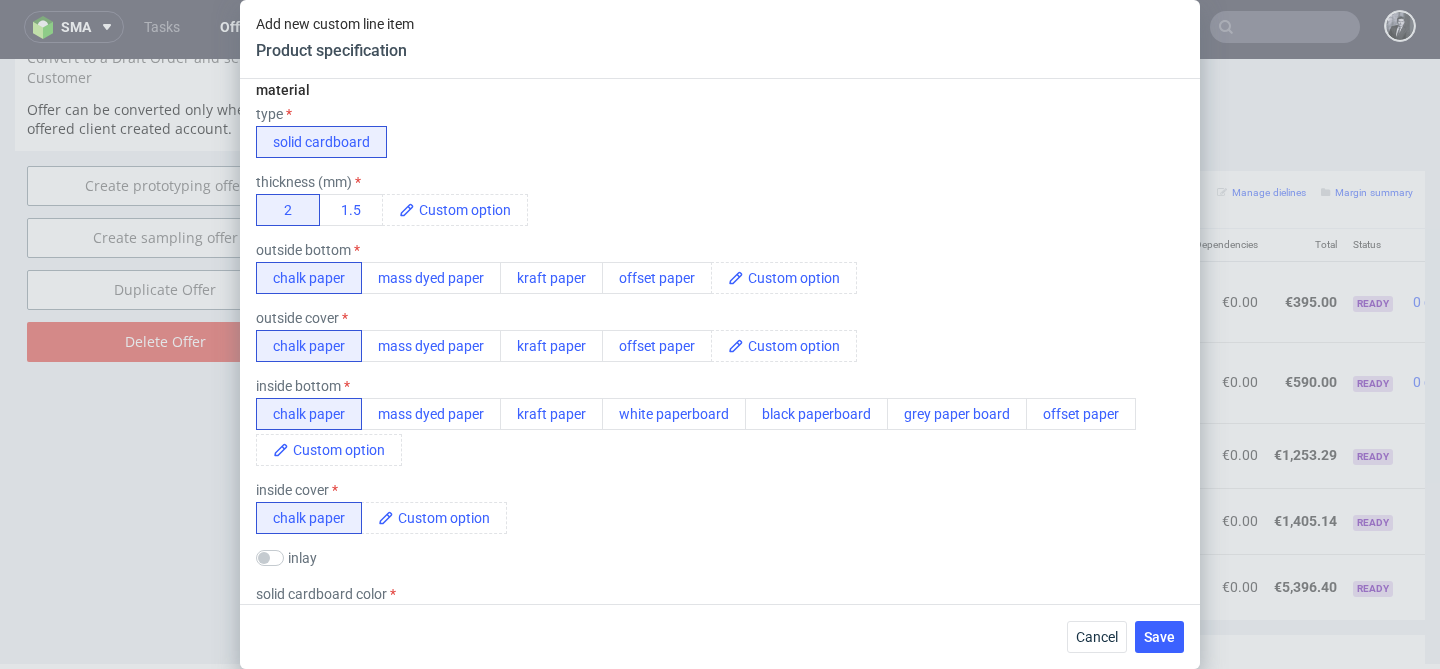 scroll, scrollTop: 571, scrollLeft: 0, axis: vertical 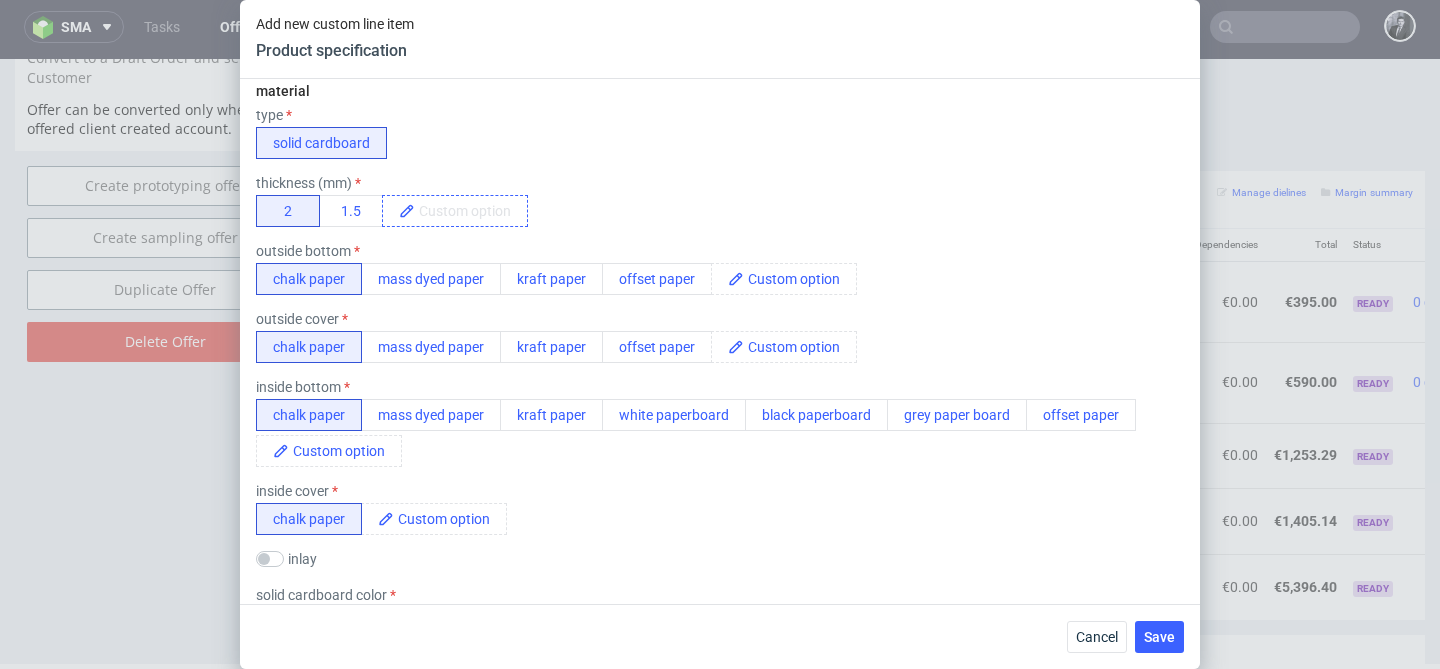 click at bounding box center [471, 211] 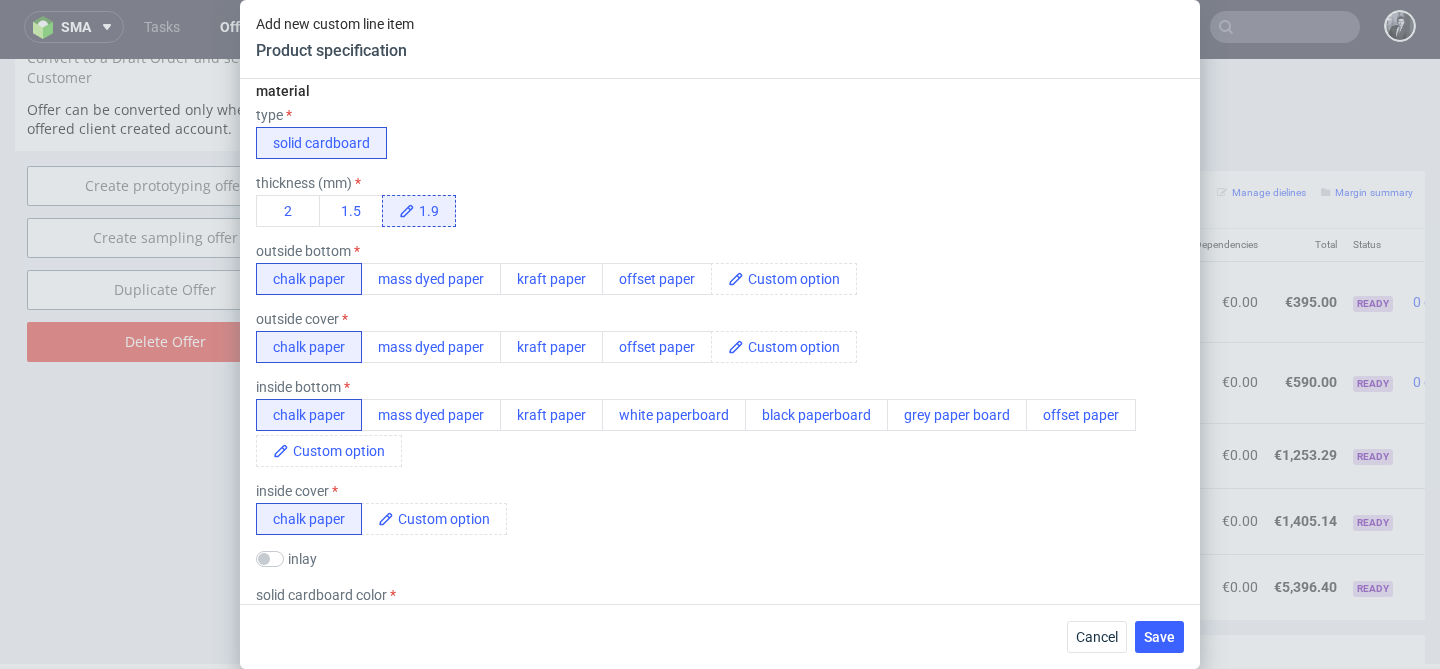 click on "material type solid cardboard thickness (mm) 2 1.5 1.9 outside bottom chalk paper mass dyed paper kraft paper offset paper outside cover chalk paper mass dyed paper kraft paper offset paper inside bottom chalk paper mass dyed paper kraft paper white paperboard black paperboard grey paper board offset paper inside cover chalk paper inlay GC1 300gsm GC1 350gsm Kraft 300gsm corrugated flute E corrugated flute B foam same as box solid cardboard color grey black white" at bounding box center [720, 360] 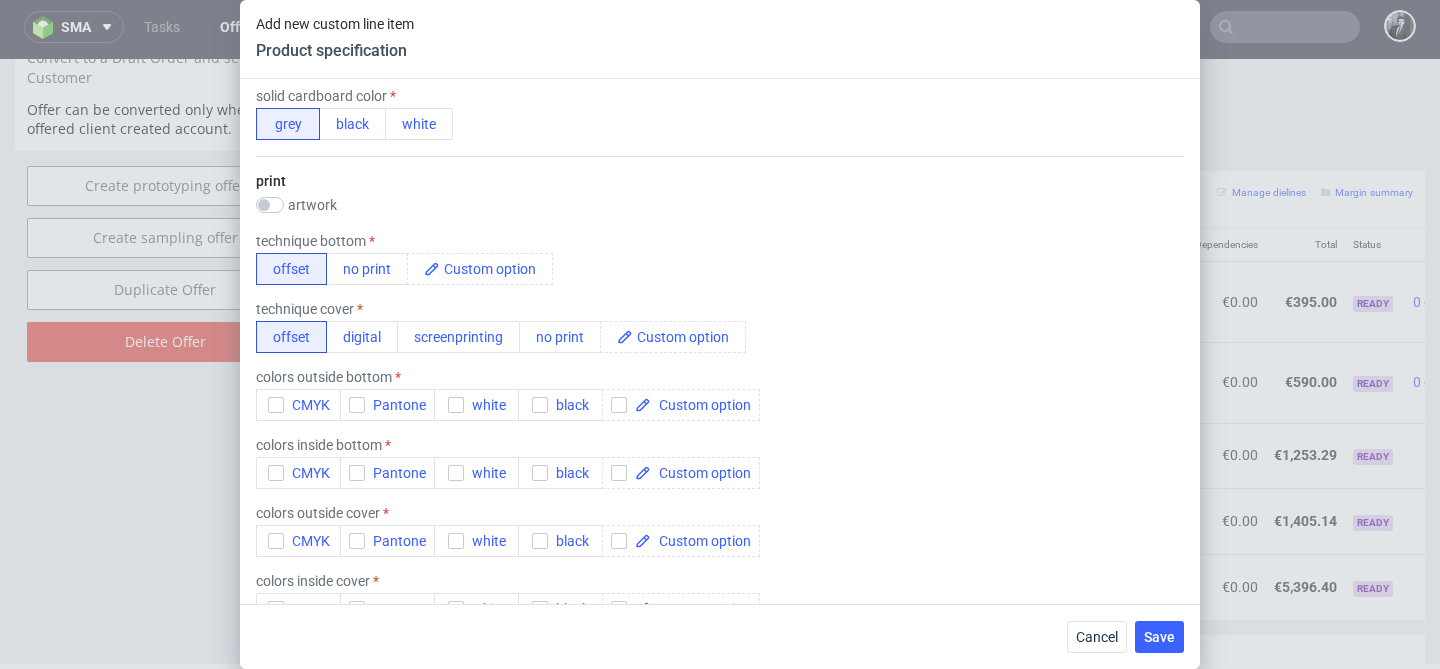 scroll, scrollTop: 1128, scrollLeft: 0, axis: vertical 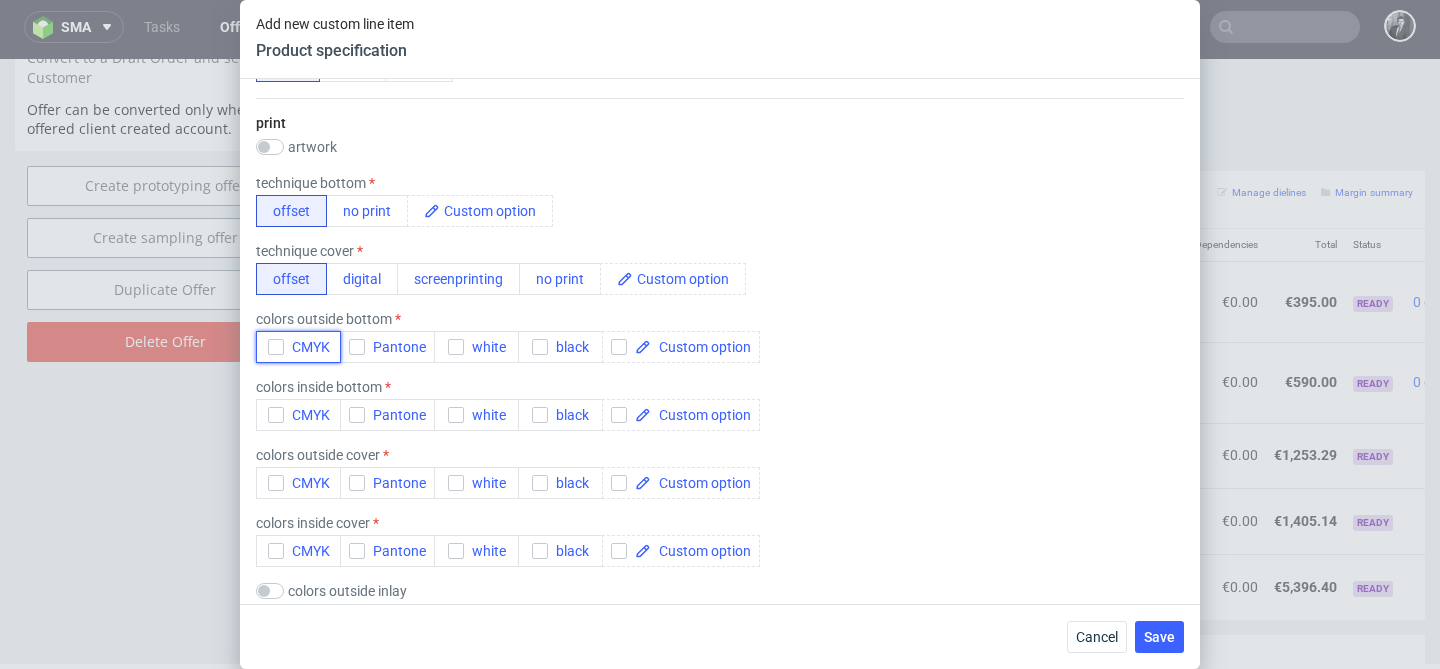 click on "CMYK" at bounding box center [298, 347] 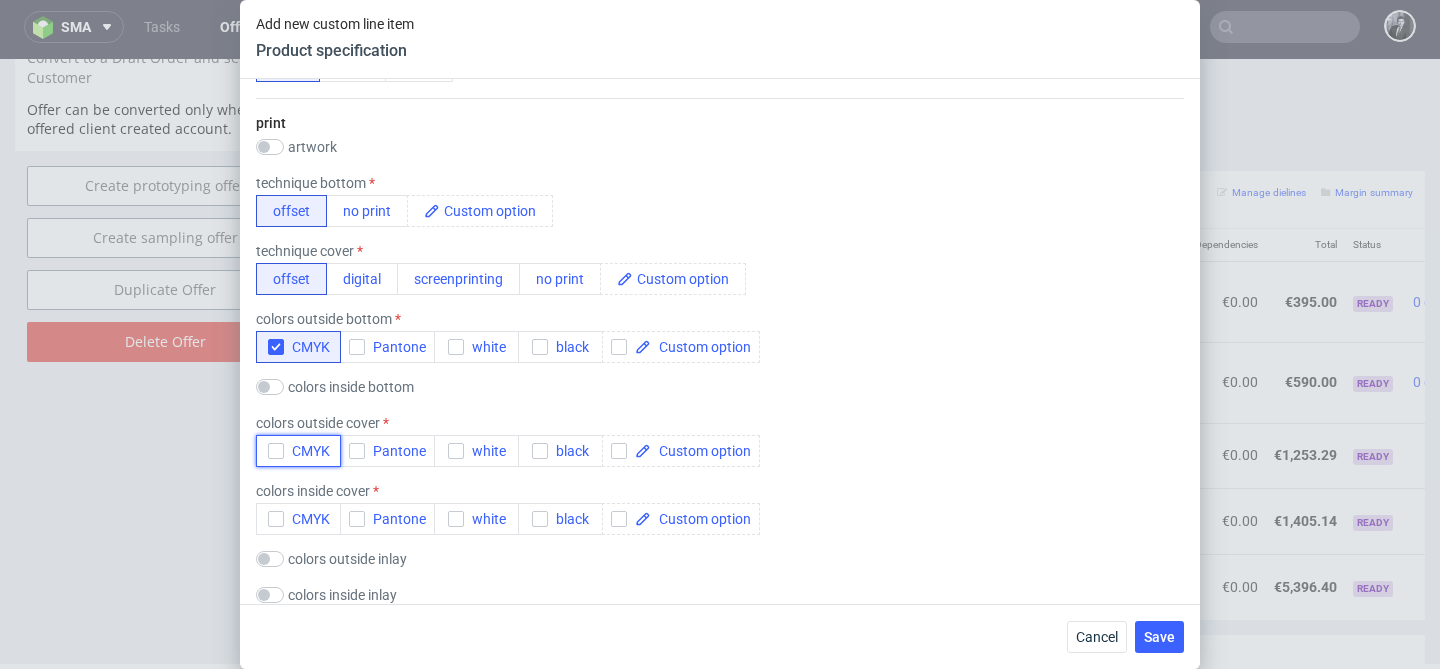 click 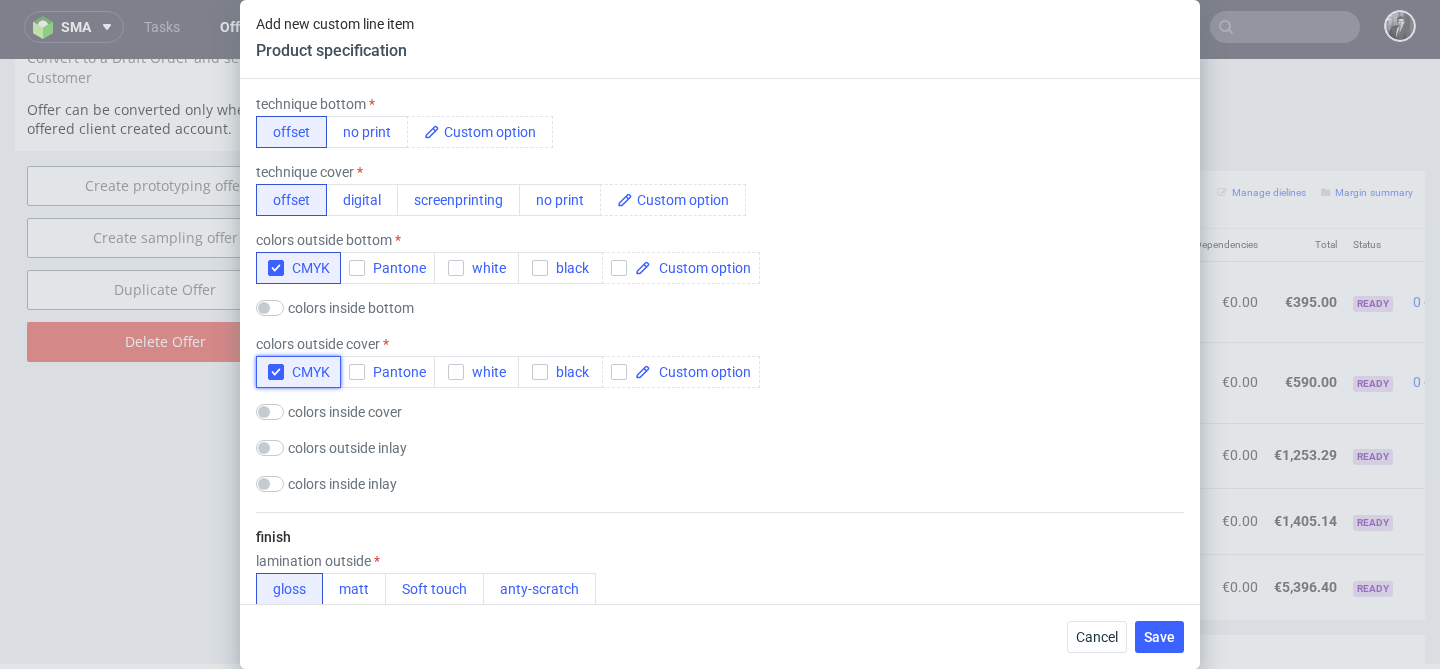 scroll, scrollTop: 1214, scrollLeft: 0, axis: vertical 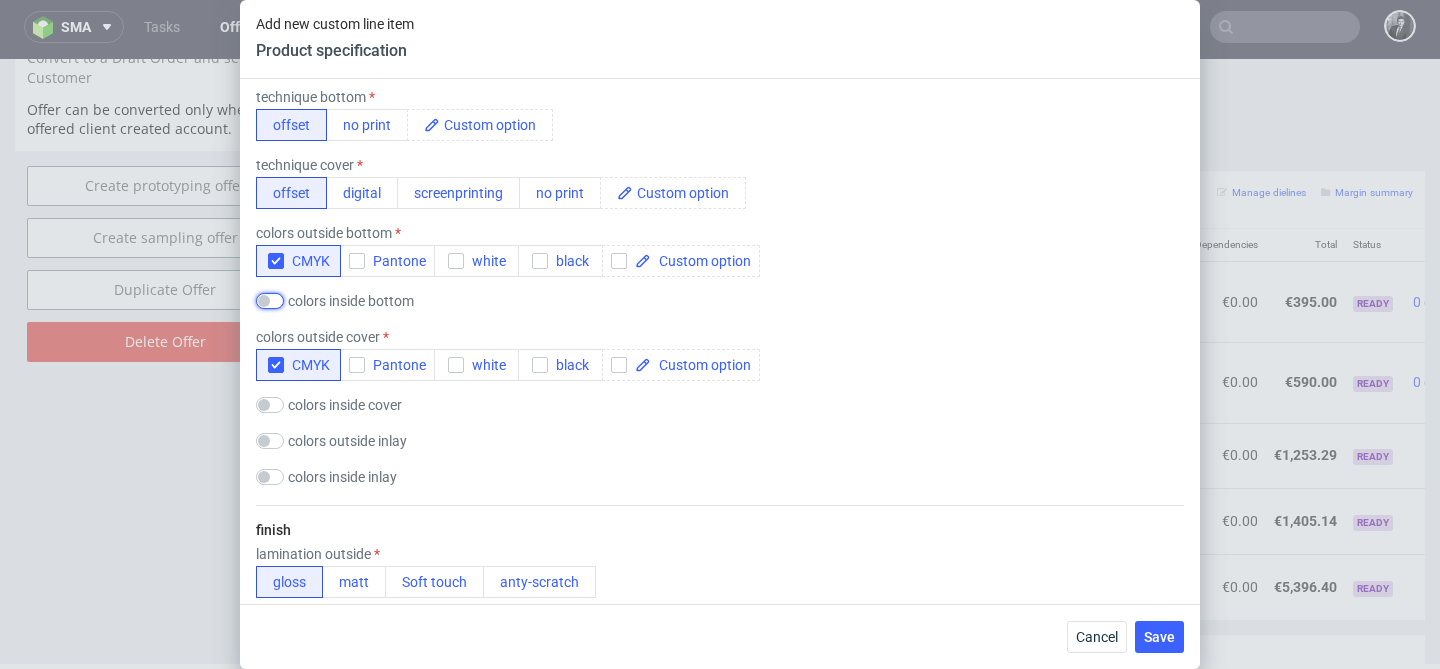 click at bounding box center [270, 301] 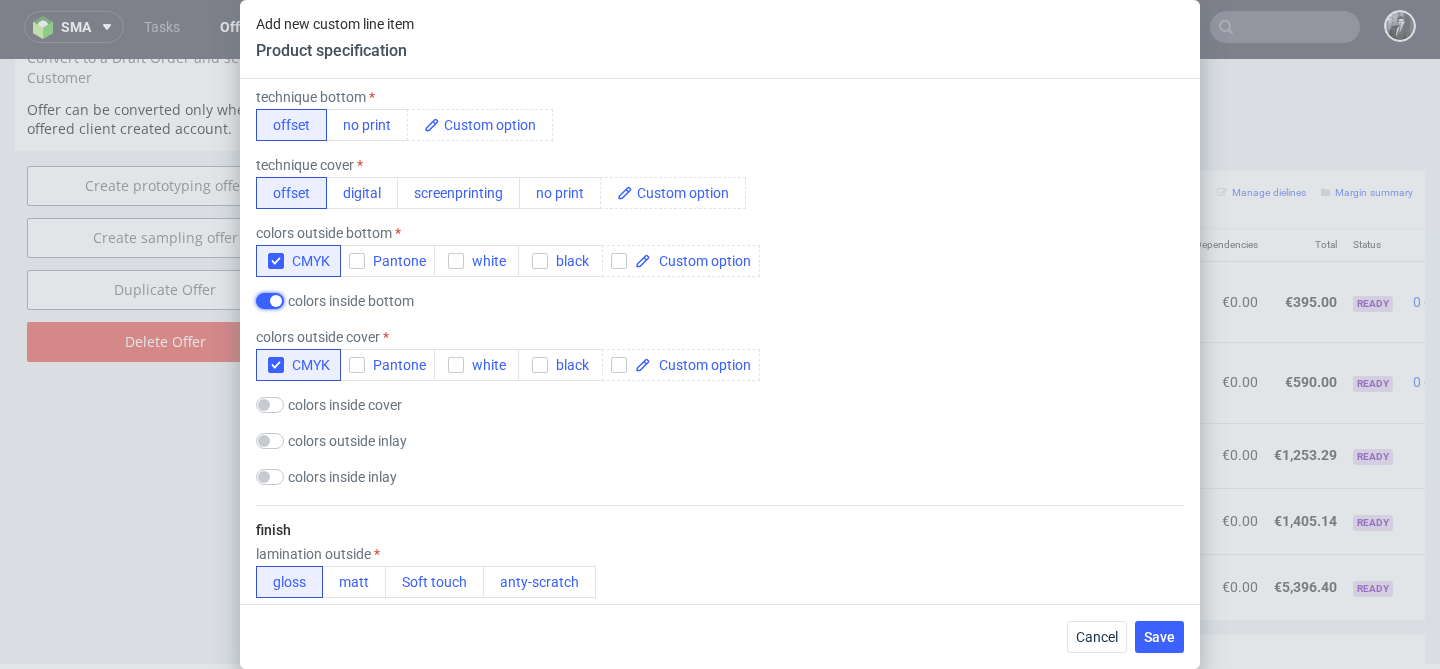 checkbox on "true" 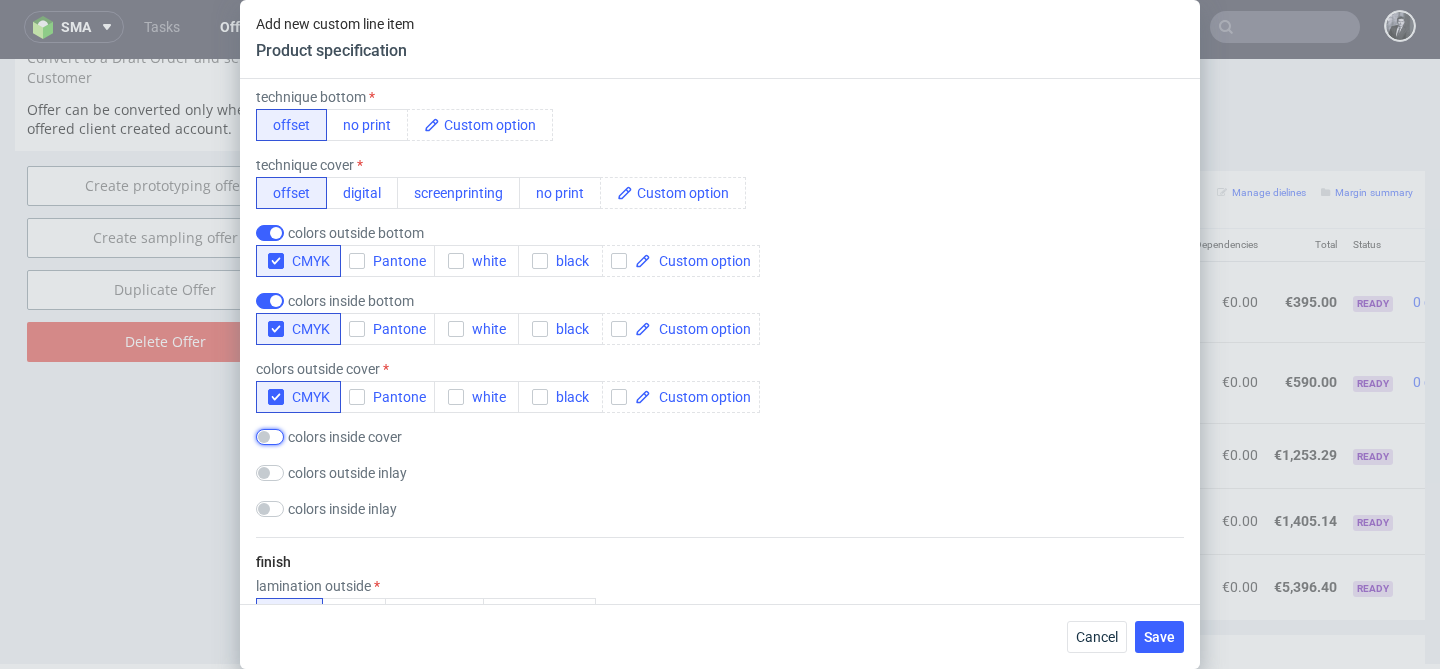 click at bounding box center [270, 437] 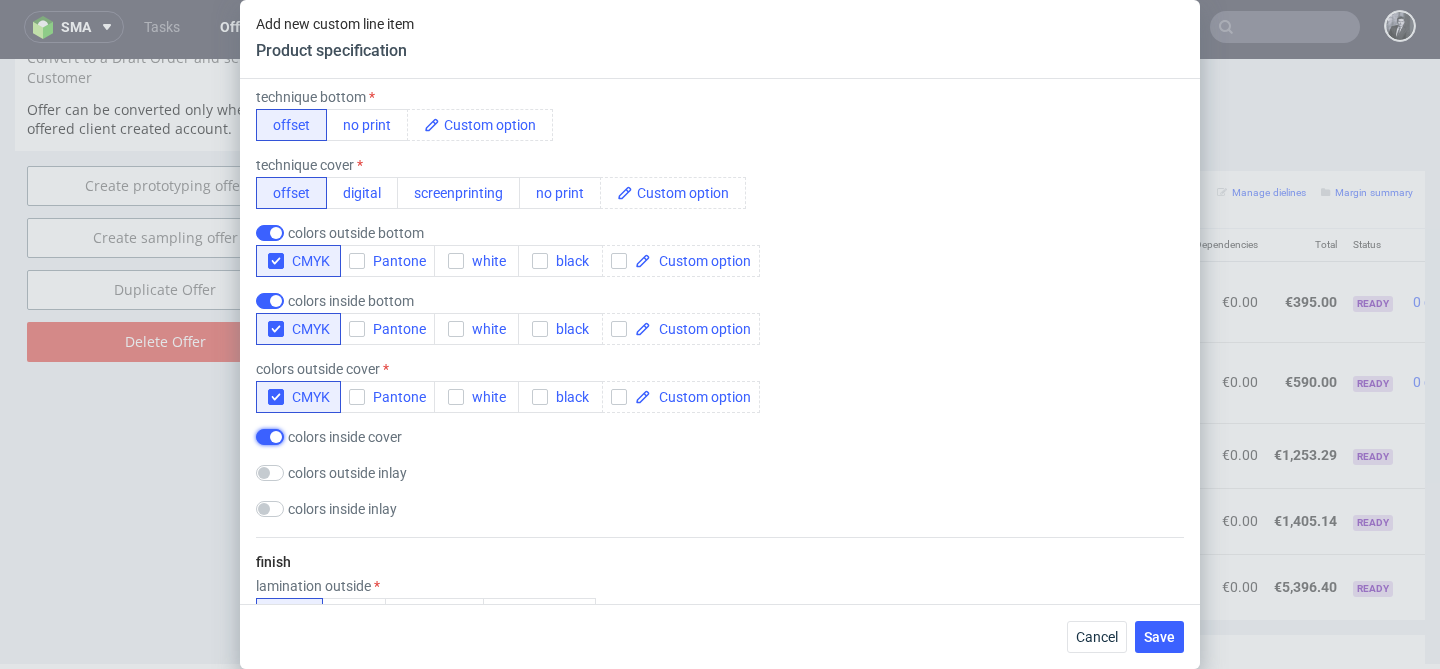 checkbox on "true" 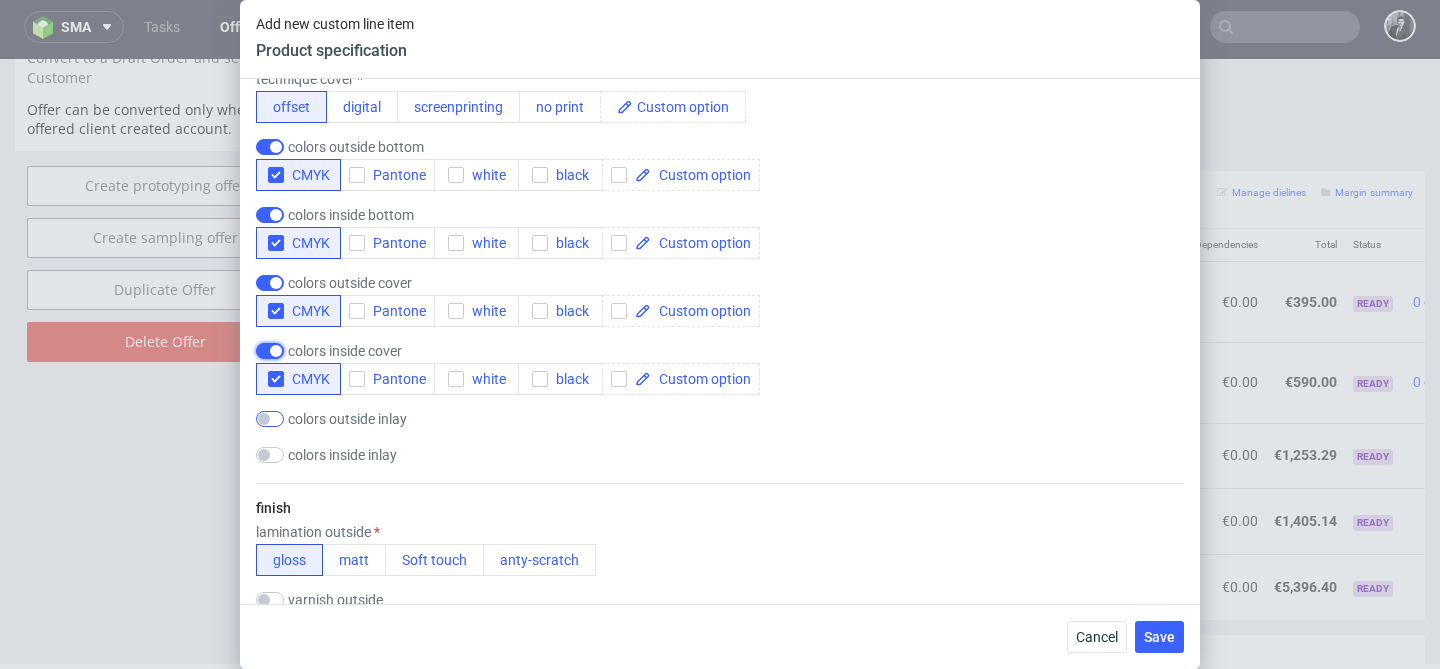 scroll, scrollTop: 1318, scrollLeft: 0, axis: vertical 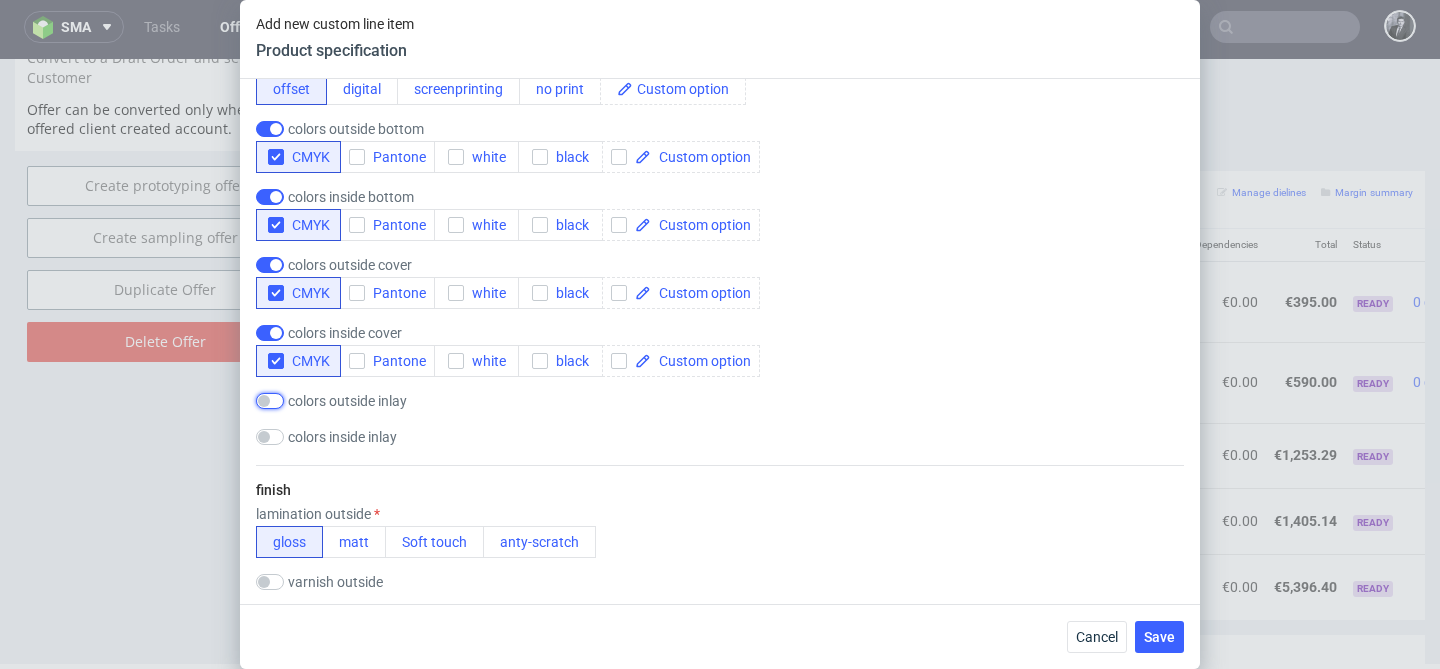 click at bounding box center [270, 401] 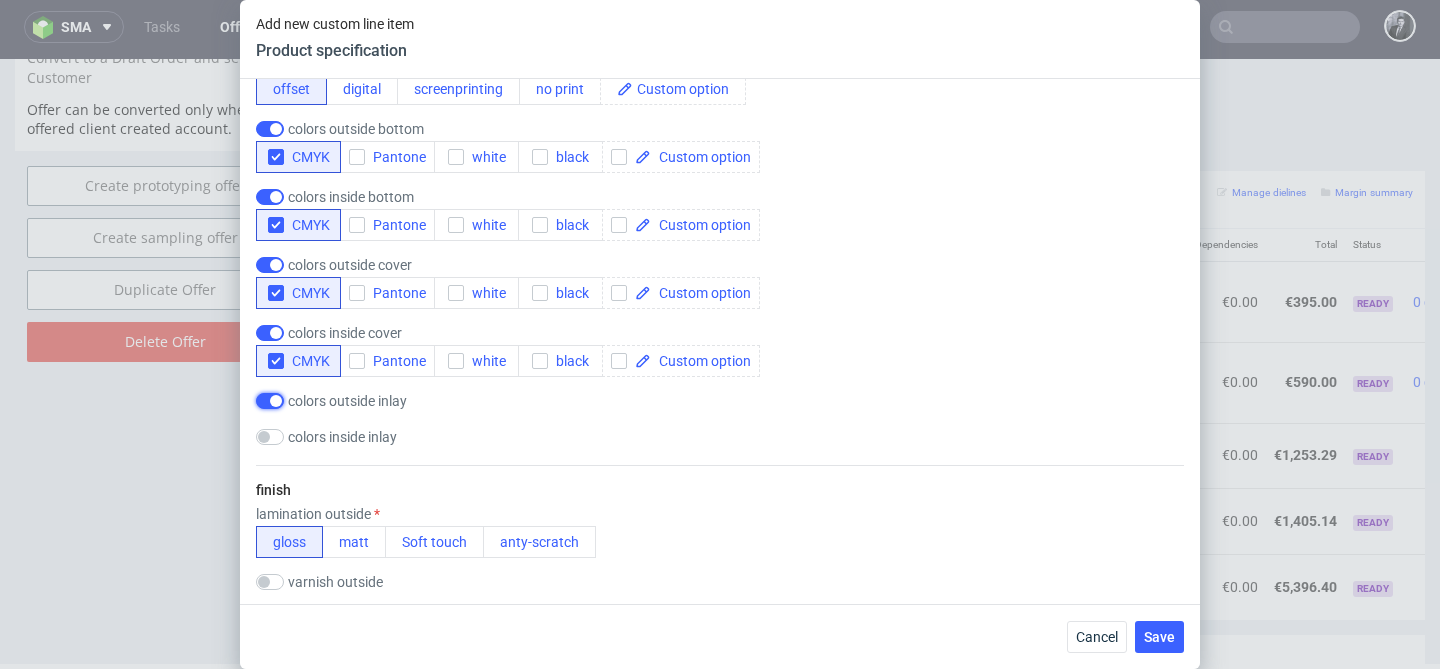 checkbox on "true" 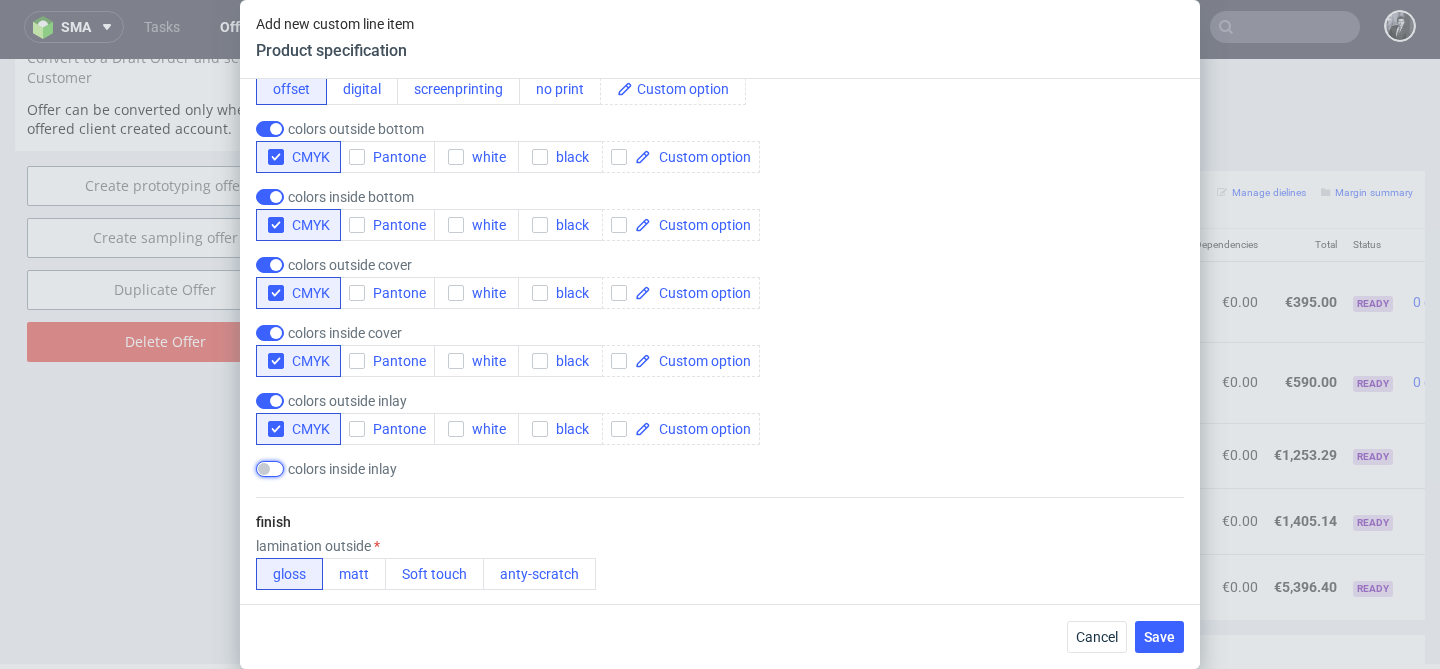 click at bounding box center [270, 469] 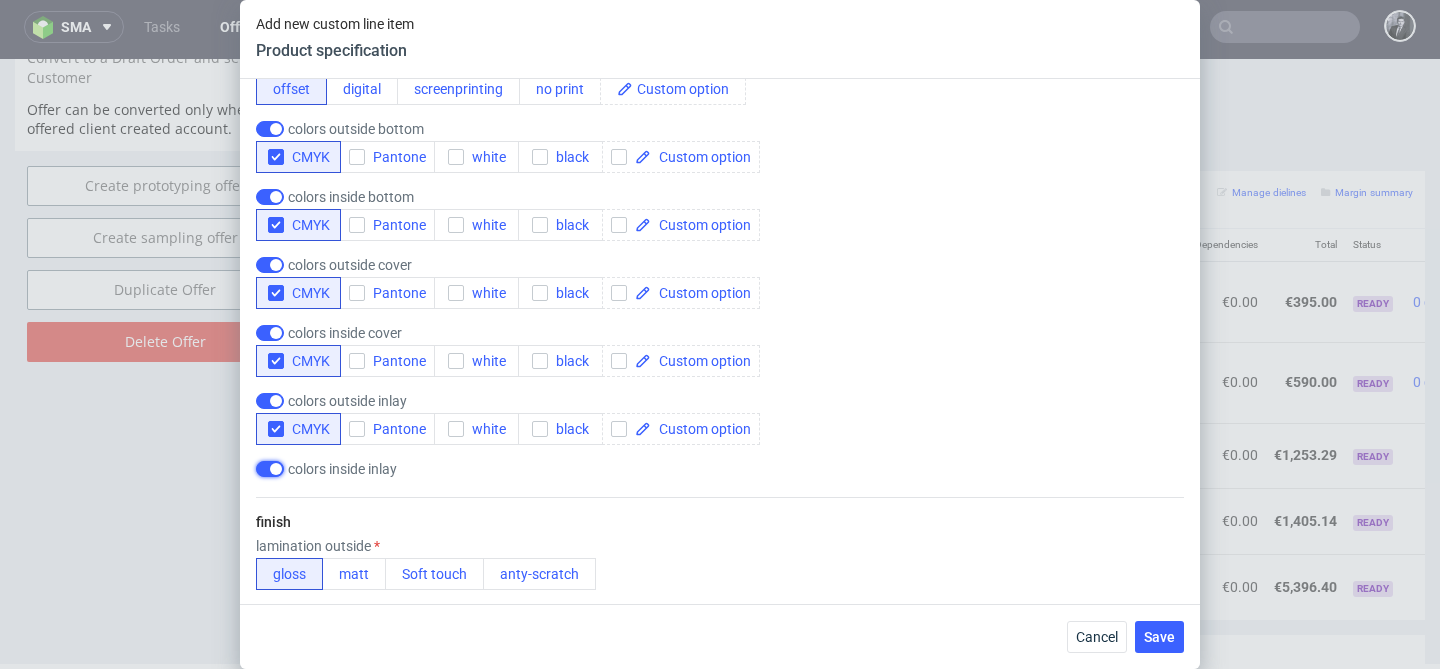 checkbox on "true" 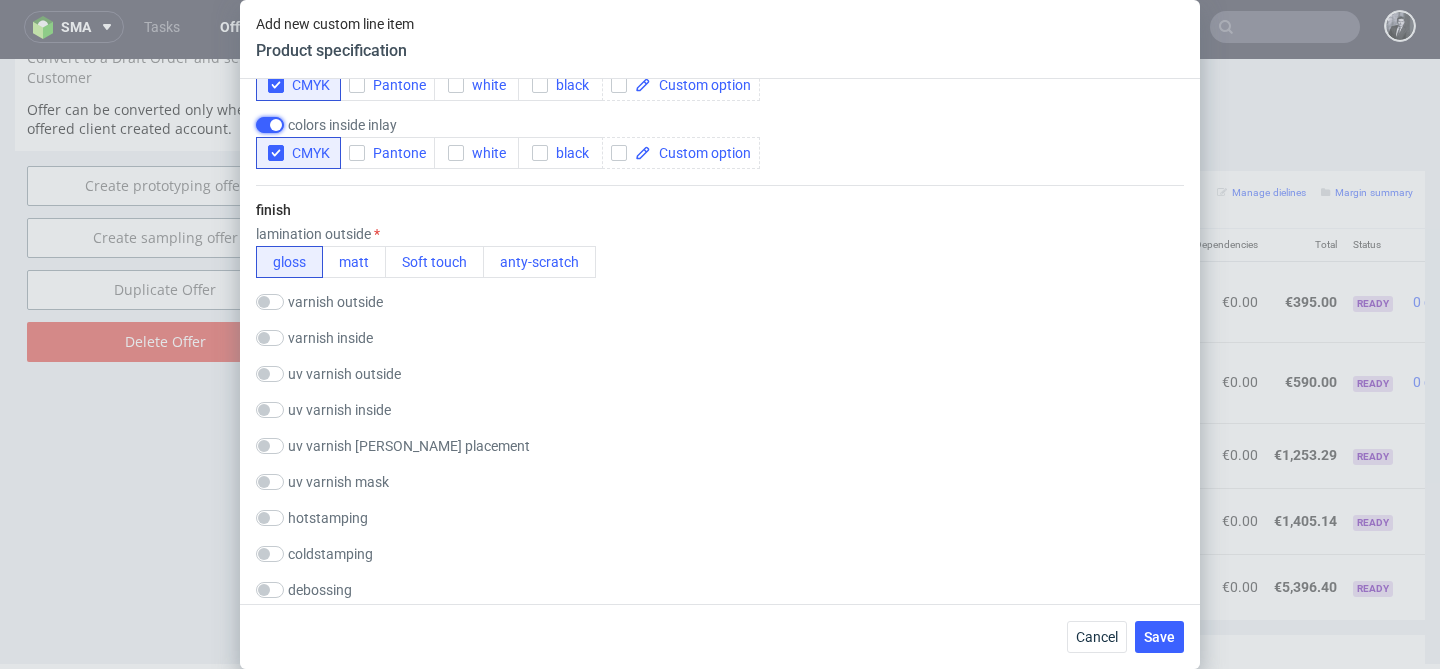 scroll, scrollTop: 1661, scrollLeft: 0, axis: vertical 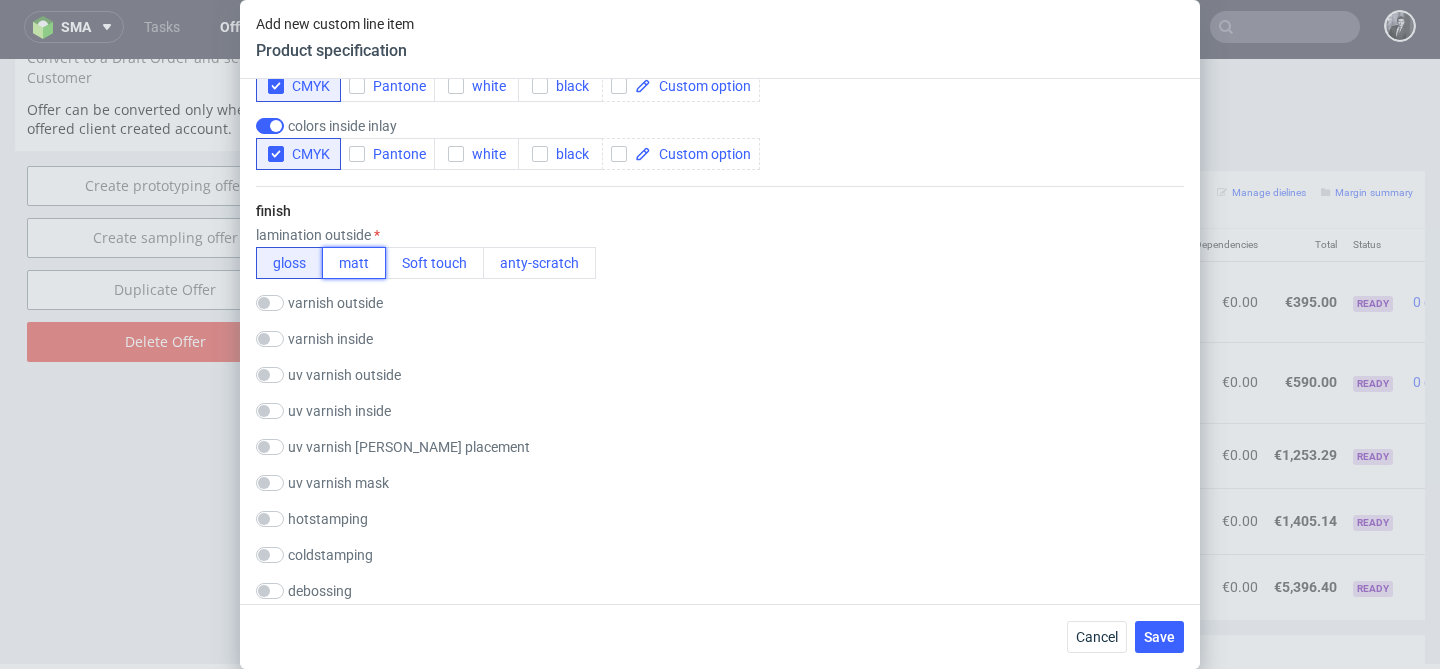 click on "matt" at bounding box center (354, 263) 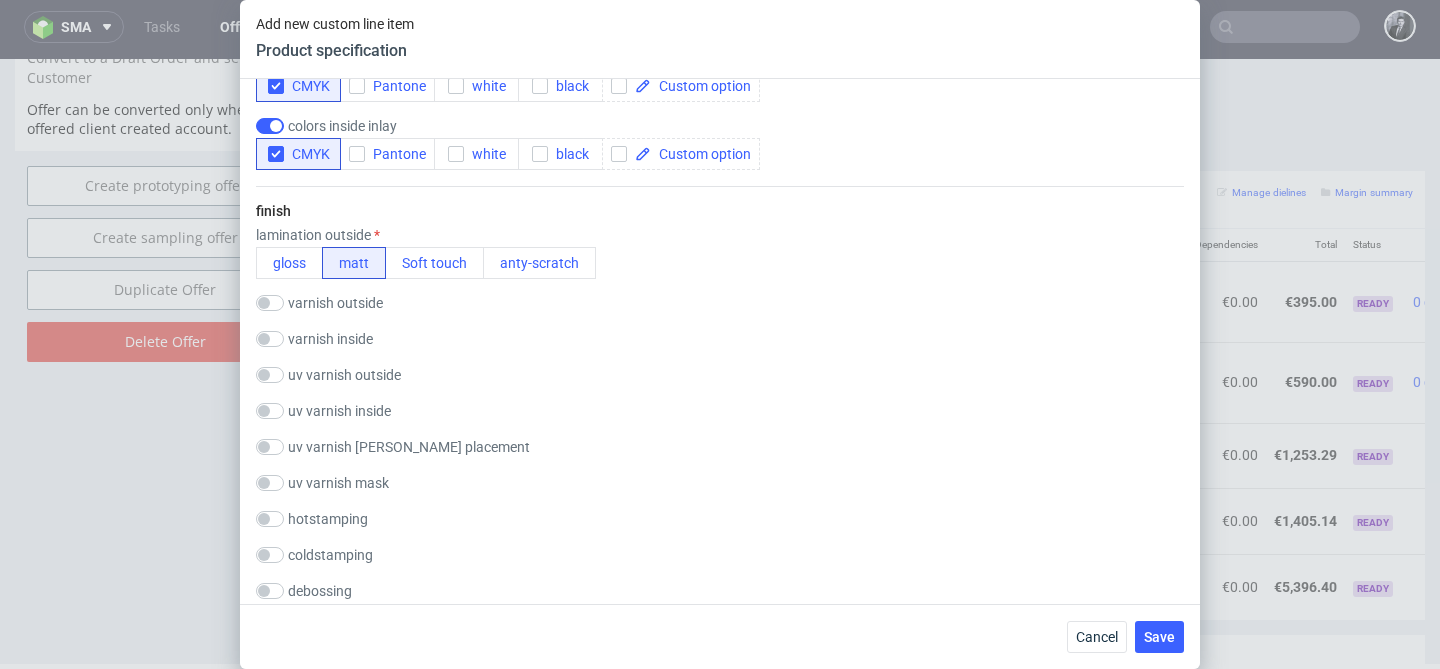 click on "finish lamination outside gloss matt Soft touch anty-scratch varnish outside gloss matt Soft touch anty-scratch varnish inside gloss matt Soft touch anty-scratch uv varnish outside gloss [PERSON_NAME] gloss [PERSON_NAME] 3D uv varnish inside gloss [PERSON_NAME] gloss [PERSON_NAME] 3D uv varnish [PERSON_NAME] placement uv varnish mask drop hotstamping gold silver coldstamping gold silver debossing uv varnish [PERSON_NAME] width (mm) uv varnish [PERSON_NAME] height (mm) hotstamping width (mm) hotstamping height (mm) scodix silver gold scodix placement scodix width (mm) scodix height (mm) other" at bounding box center (720, 562) 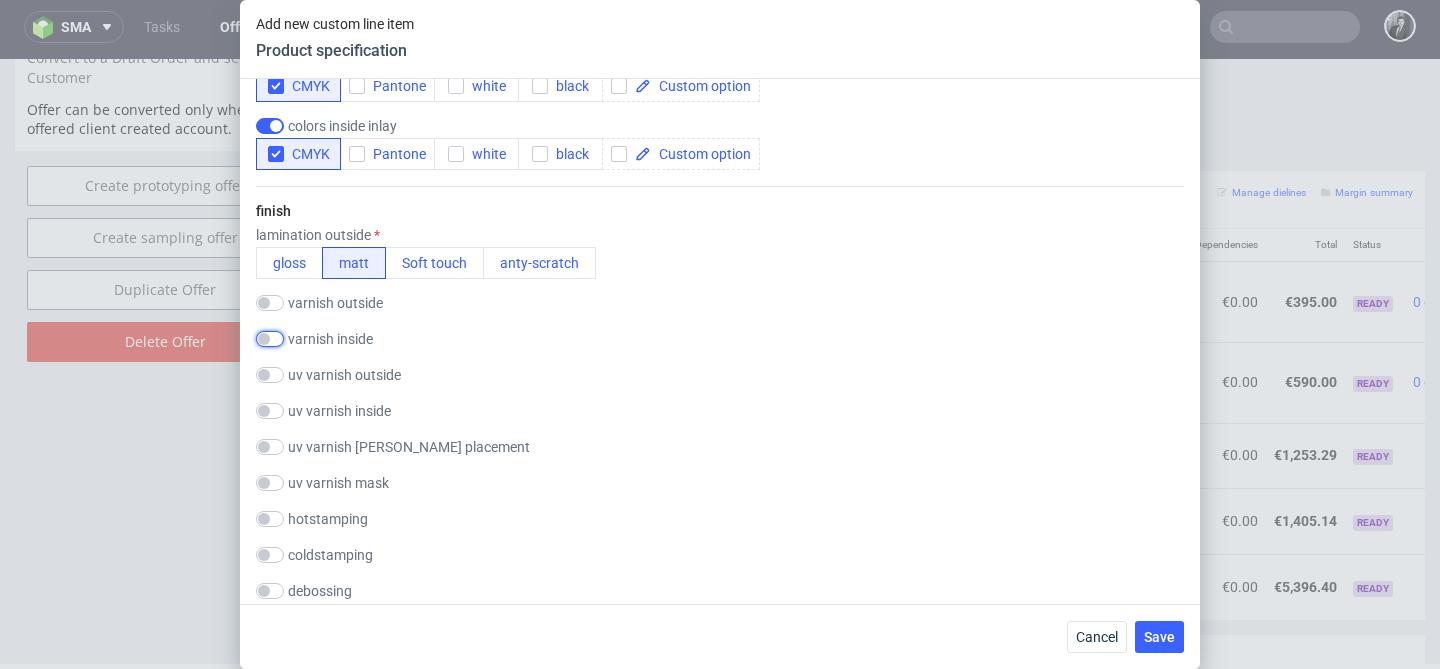 click at bounding box center (270, 339) 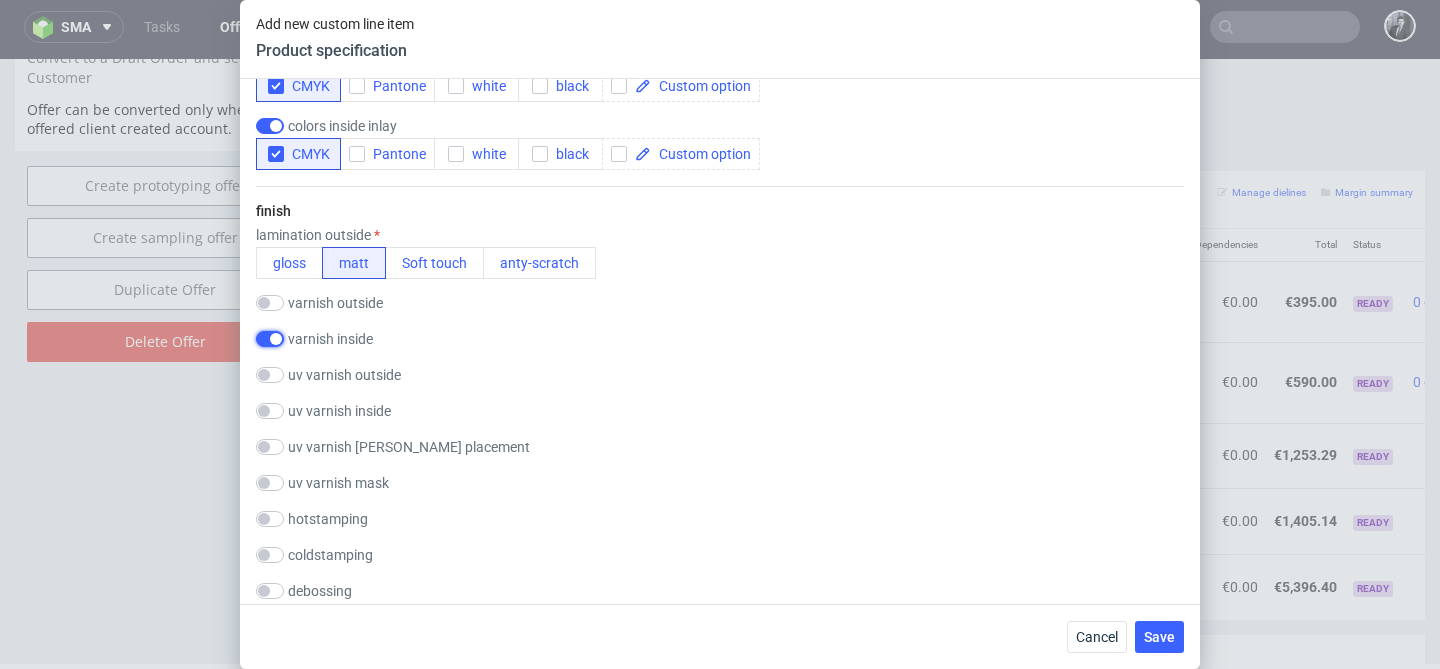 checkbox on "true" 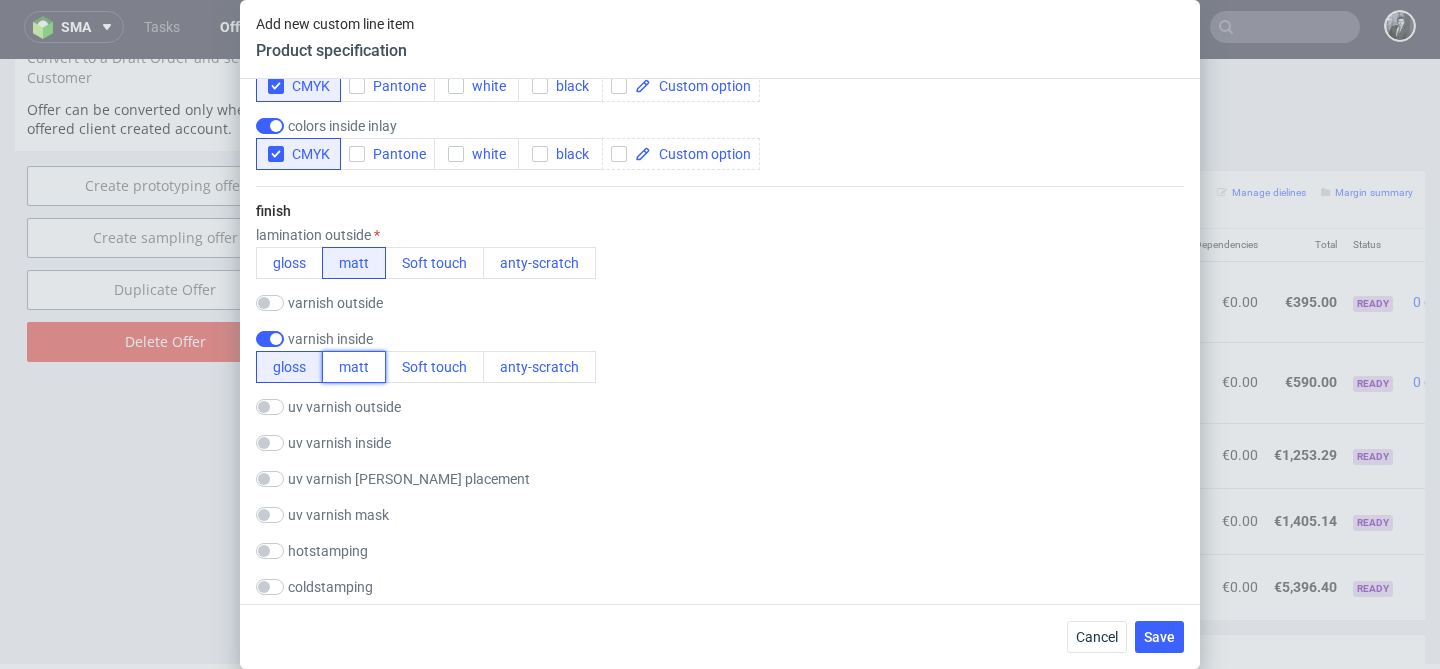 click on "matt" at bounding box center (354, 367) 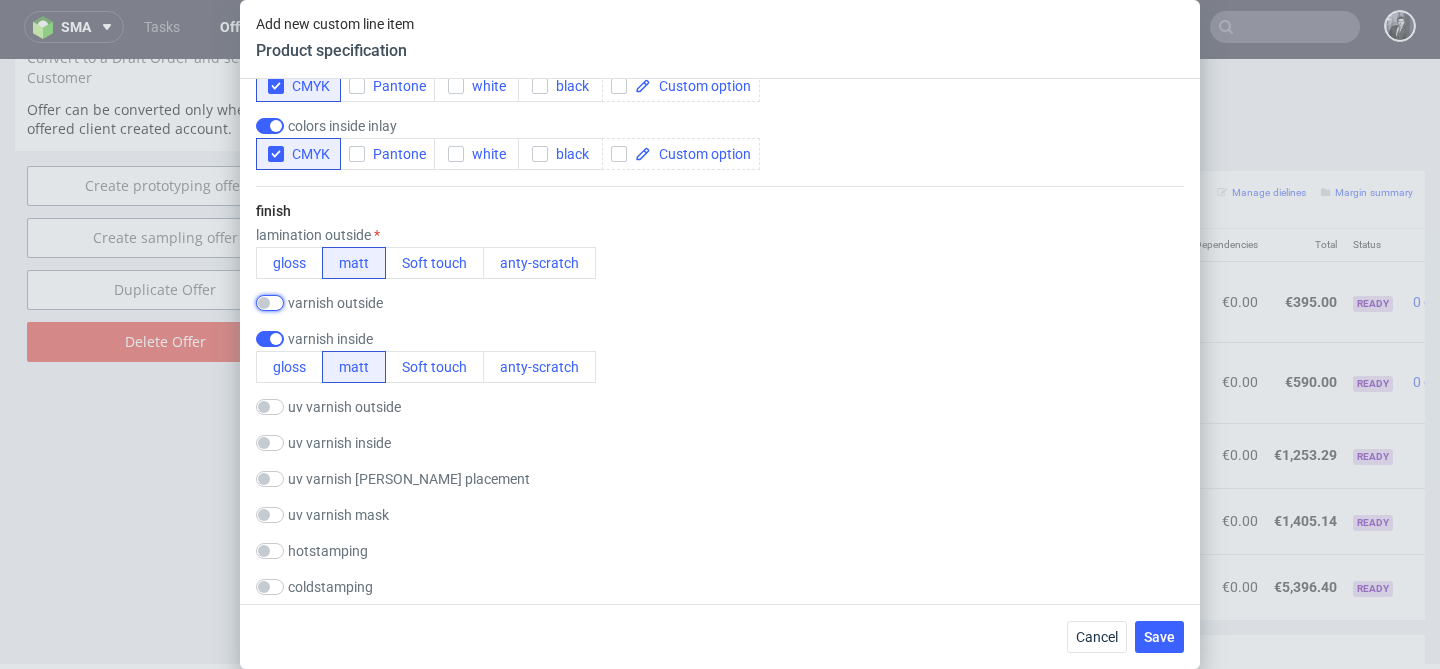 click at bounding box center [270, 303] 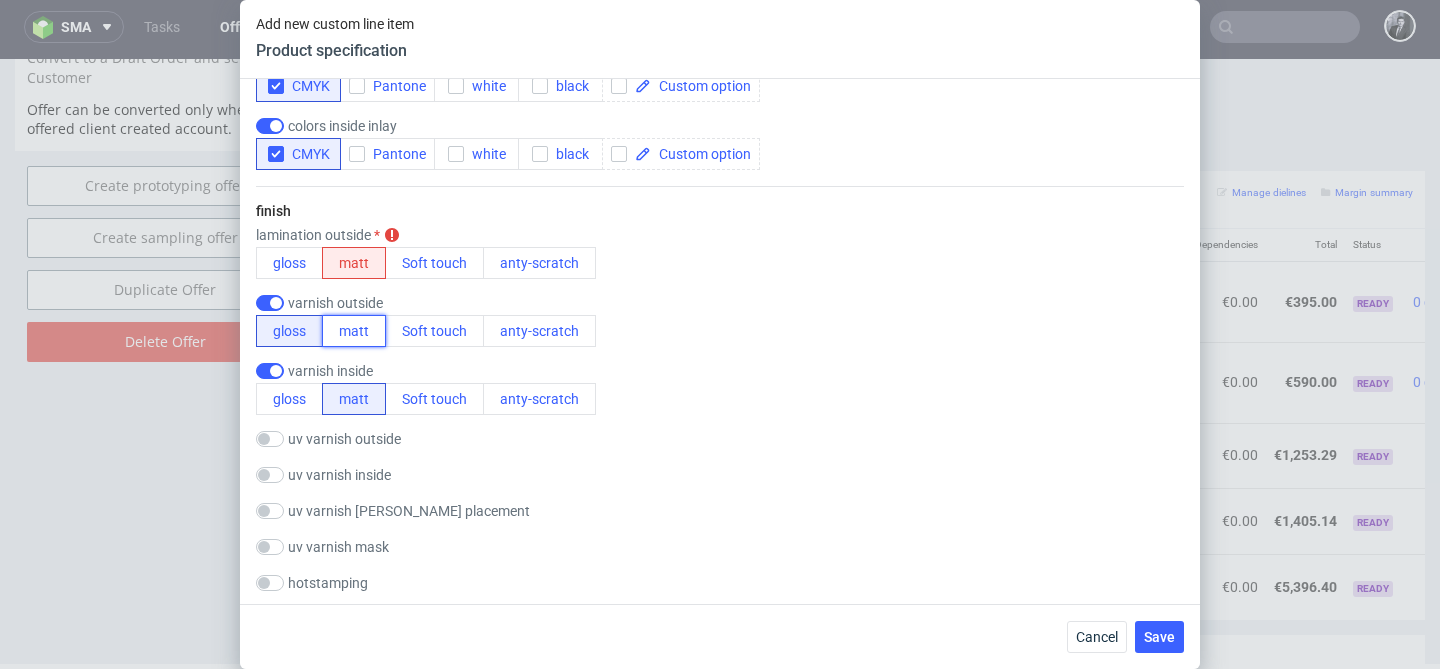 click on "matt" at bounding box center (354, 331) 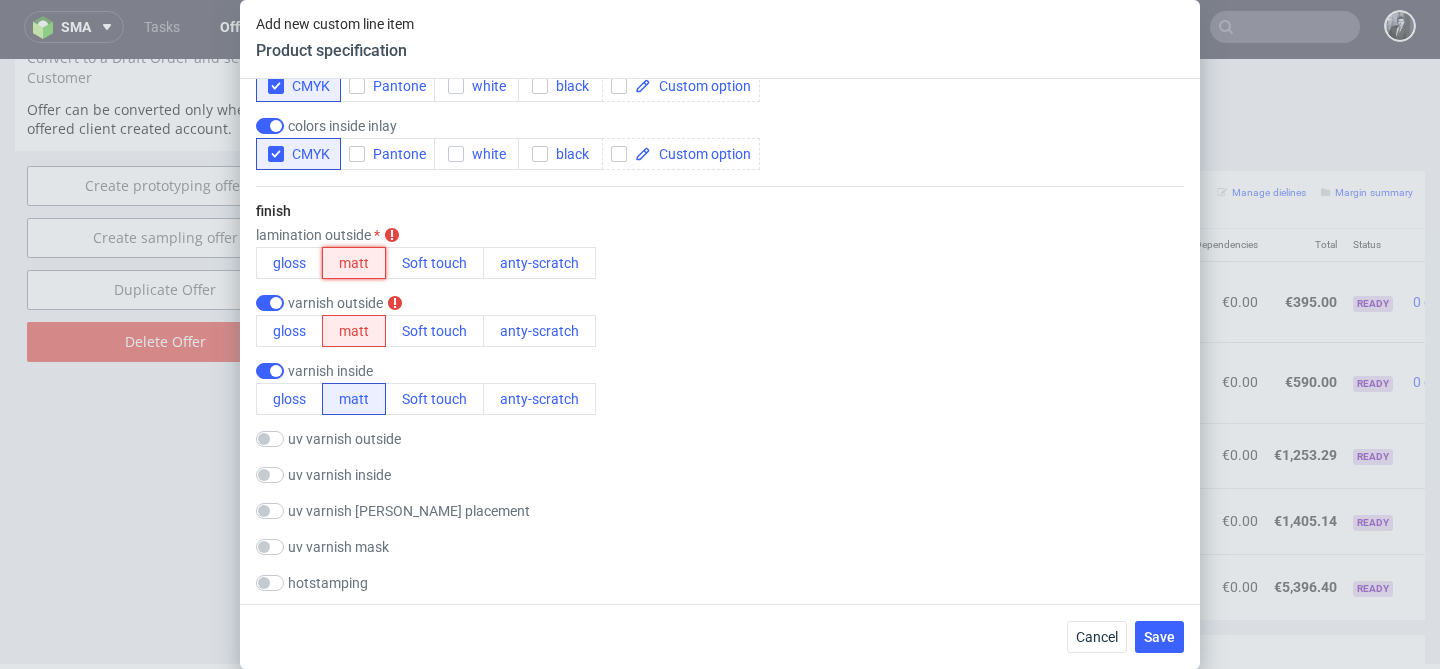 click on "matt" at bounding box center [354, 263] 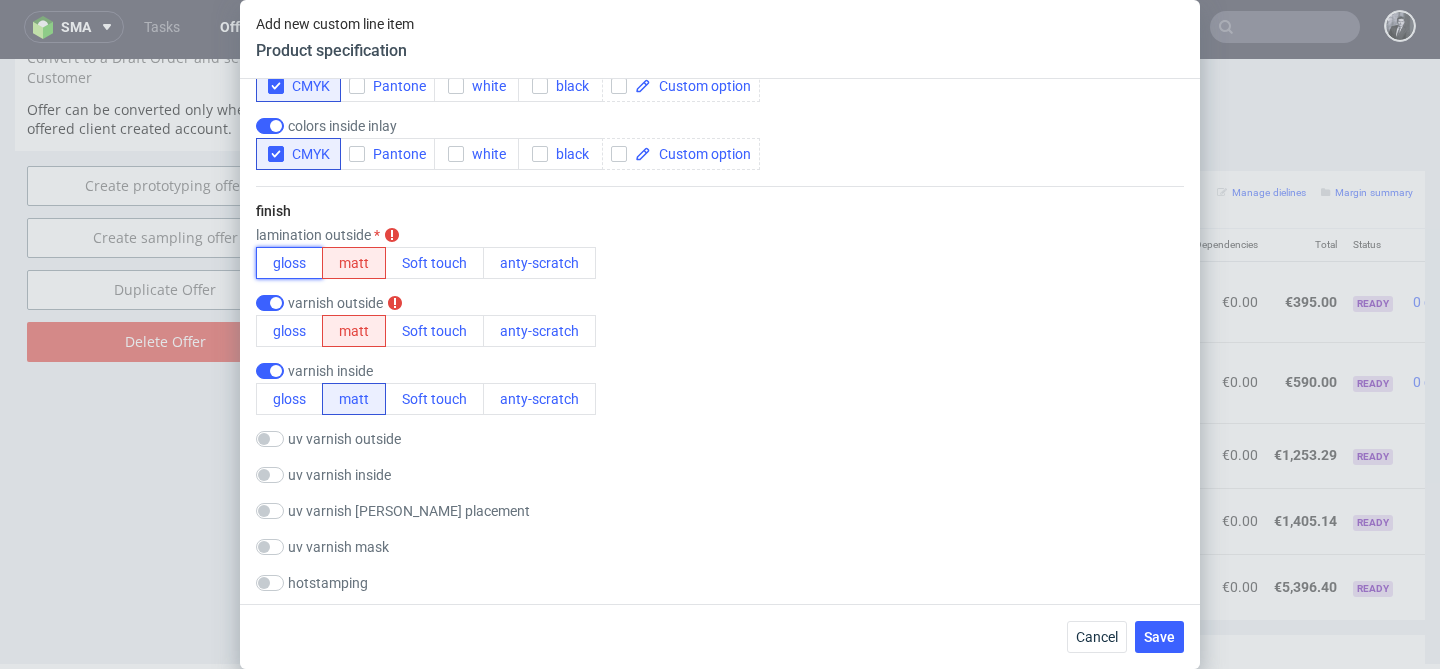click on "gloss" at bounding box center (289, 263) 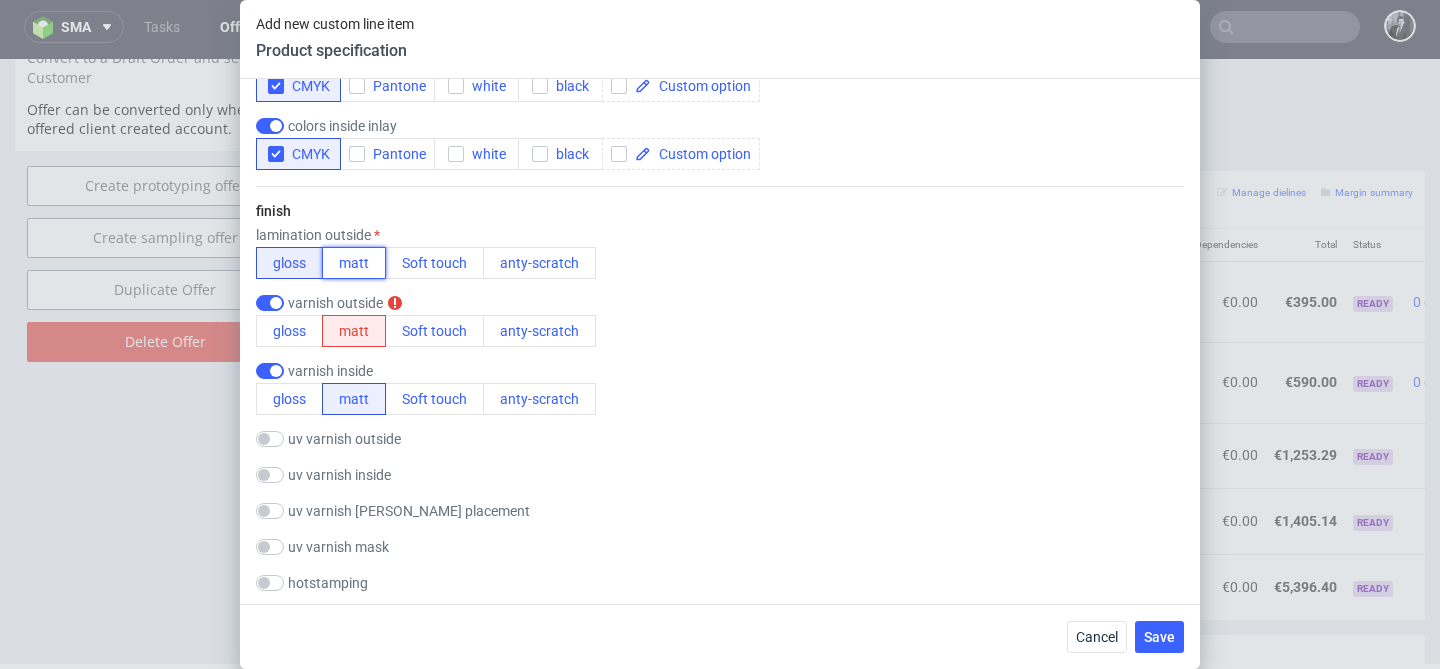 click on "matt" at bounding box center [354, 263] 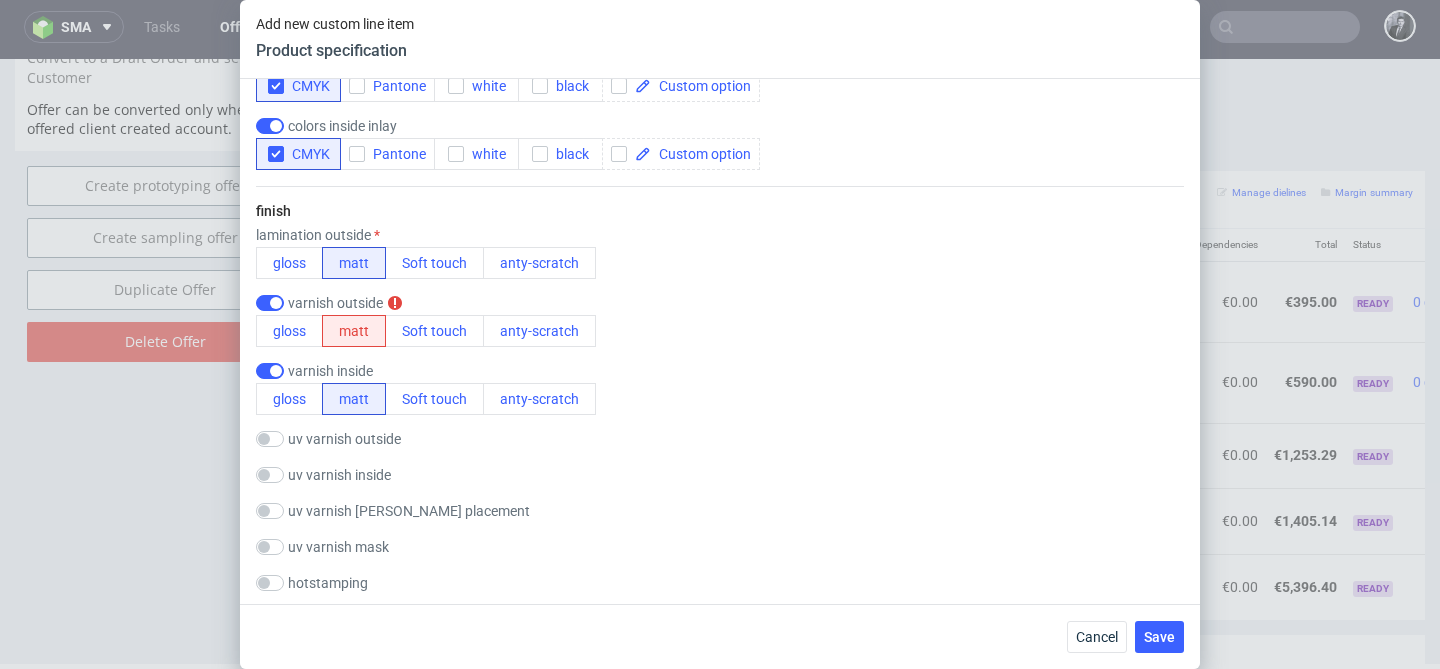 click on "varnish inside gloss matt Soft touch anty-scratch" at bounding box center (720, 389) 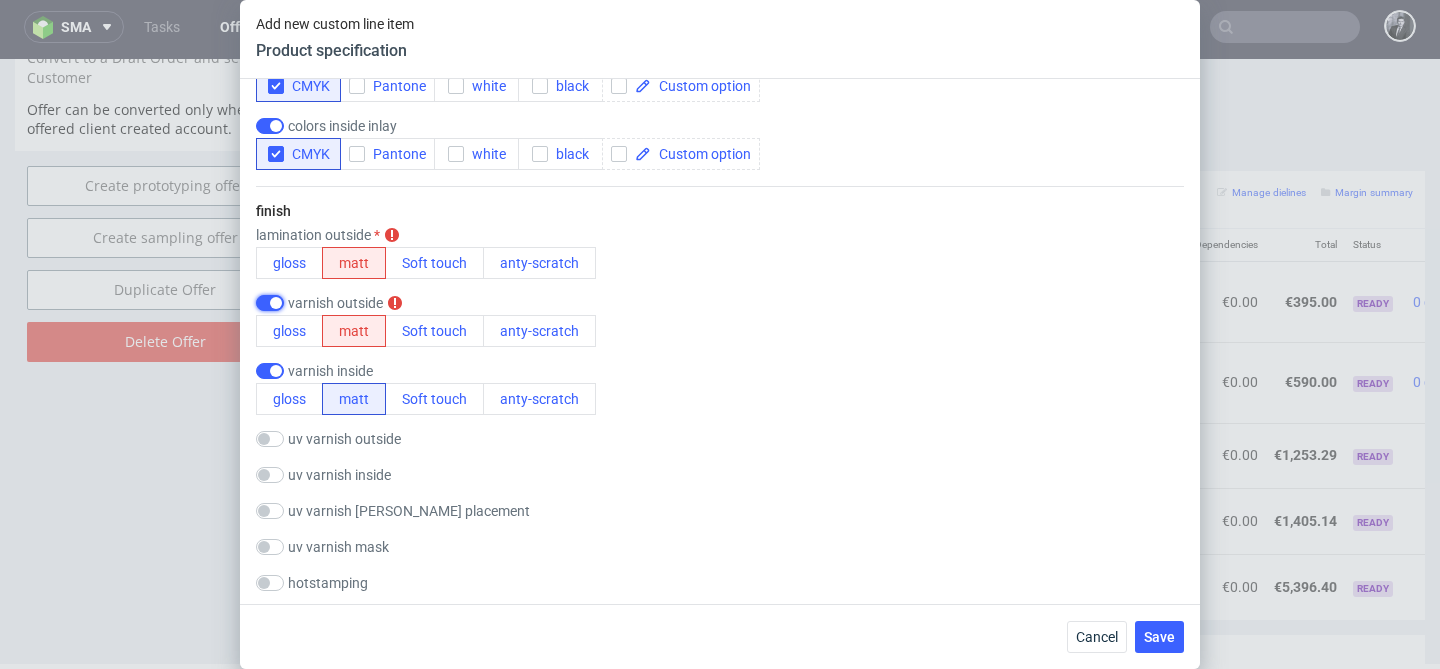 click at bounding box center [270, 303] 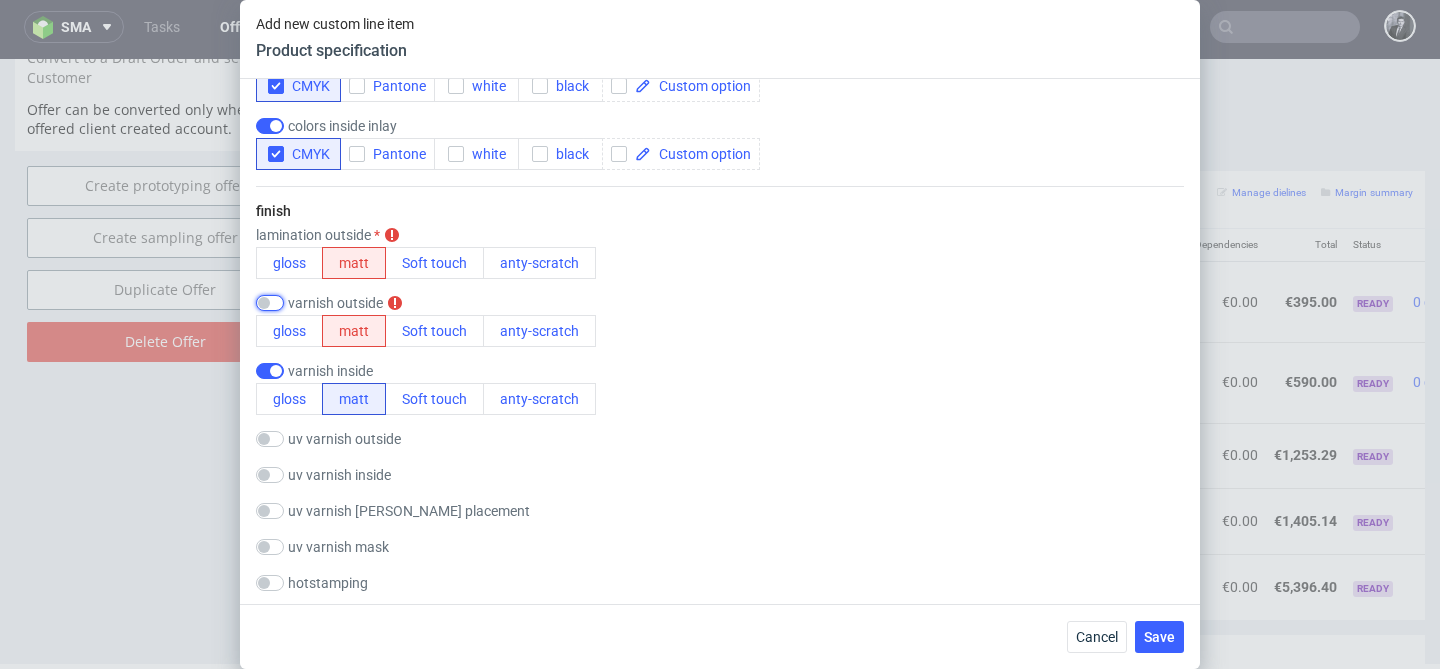 checkbox on "false" 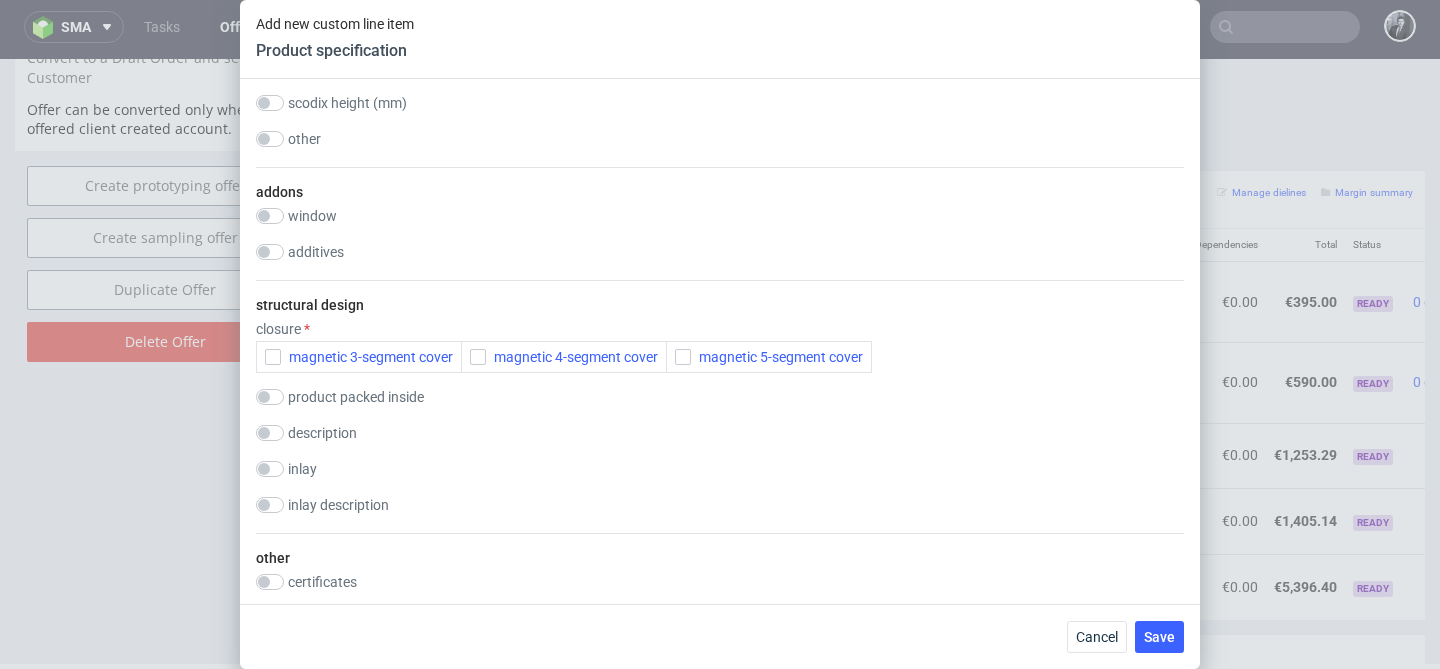 scroll, scrollTop: 2542, scrollLeft: 0, axis: vertical 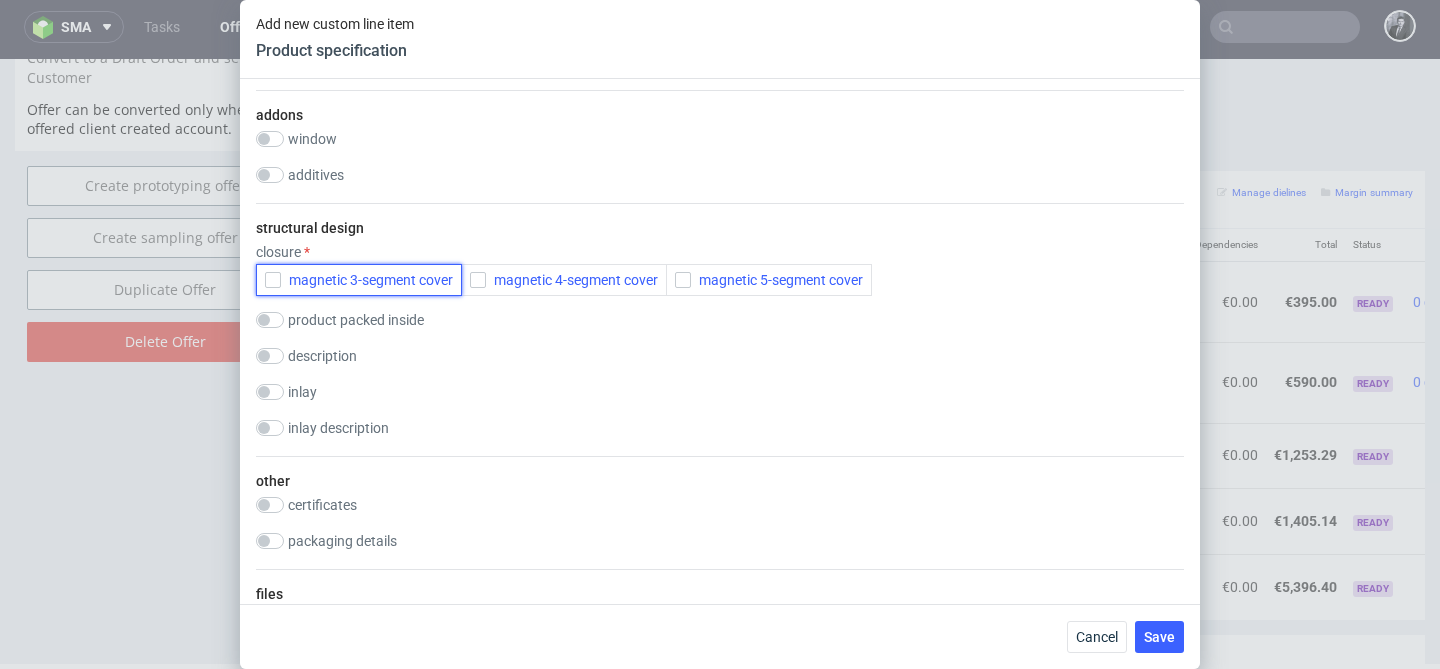click 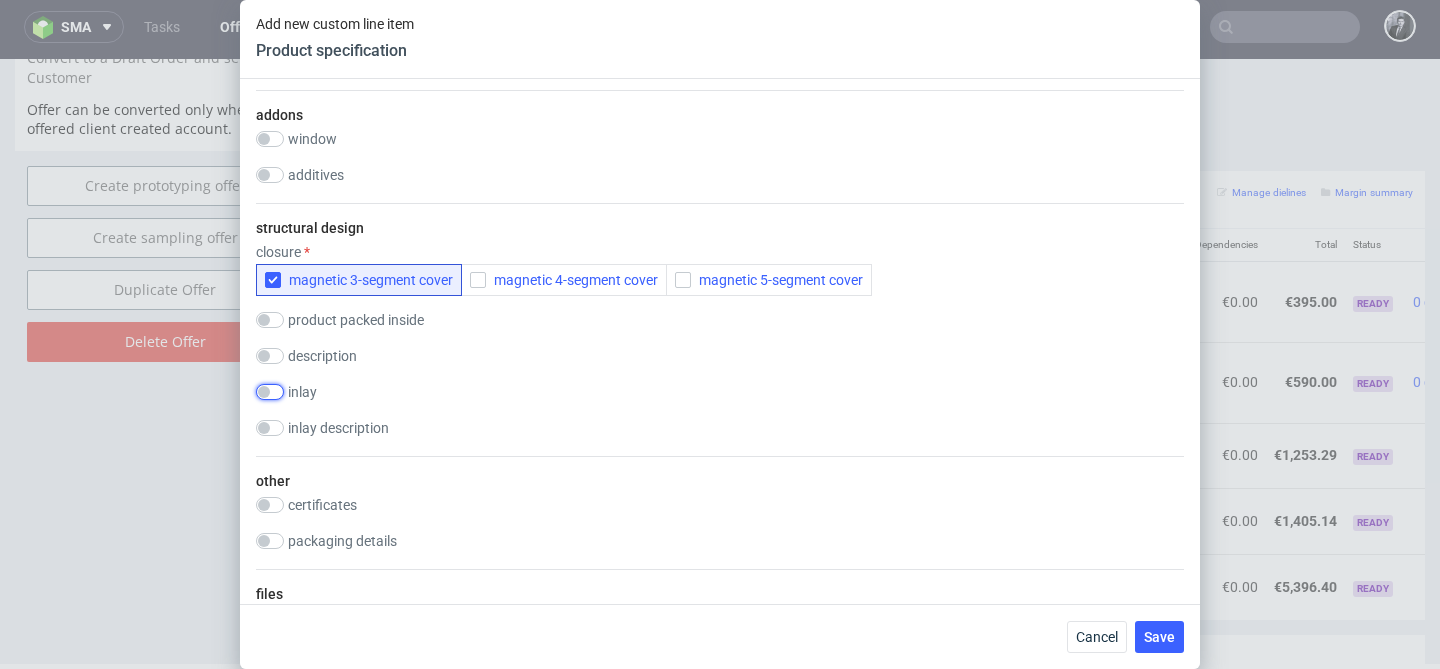 click at bounding box center (270, 392) 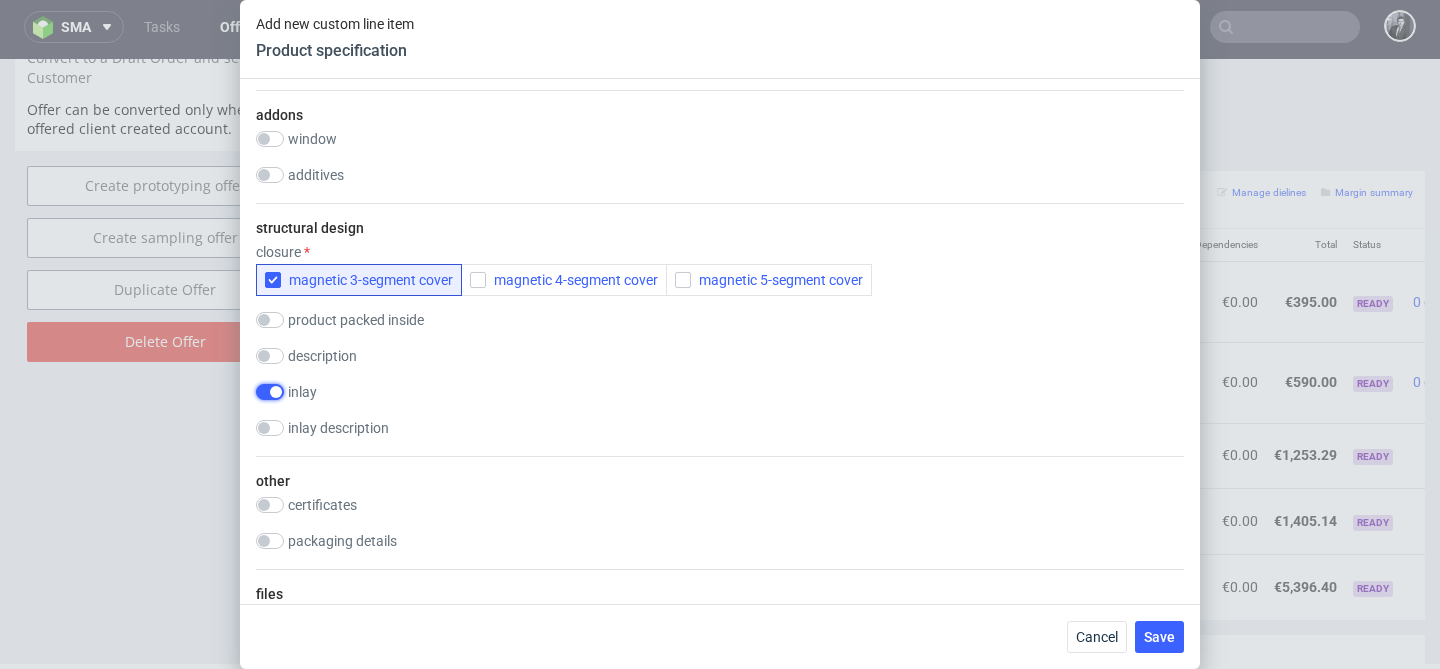checkbox on "true" 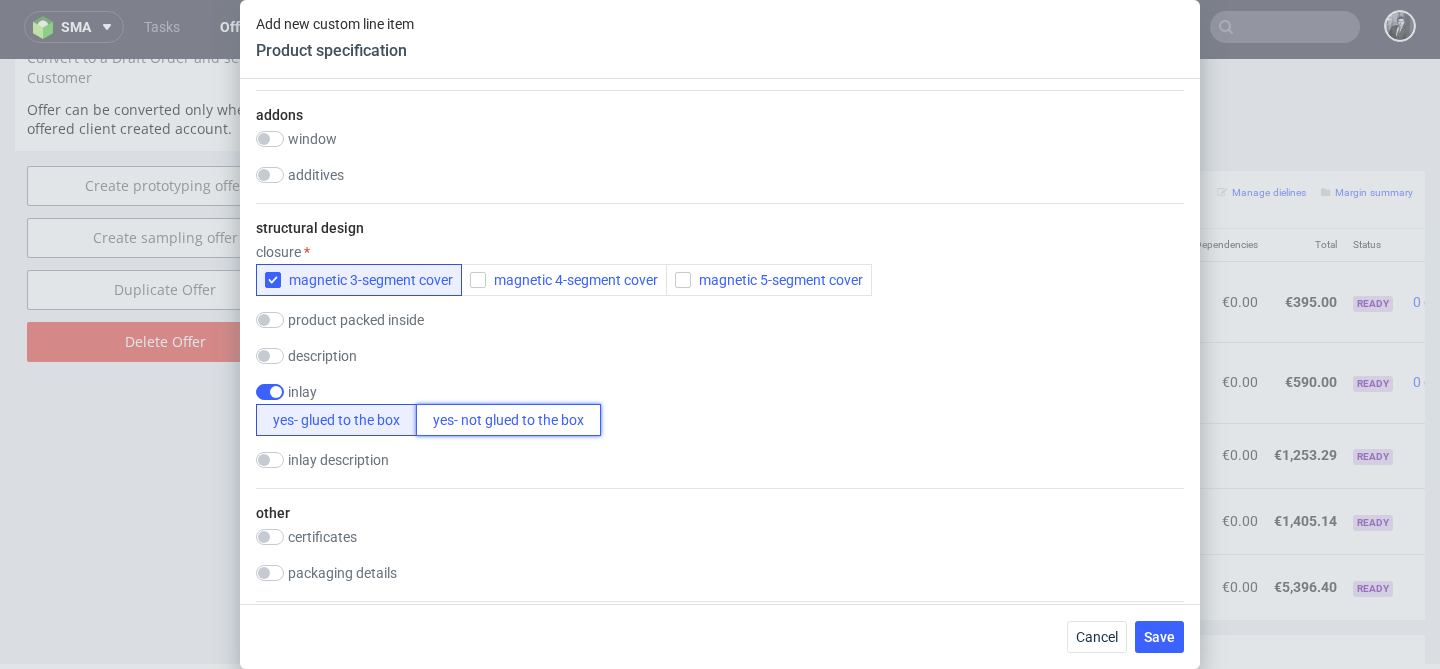 click on "yes- not glued to the box" at bounding box center [508, 420] 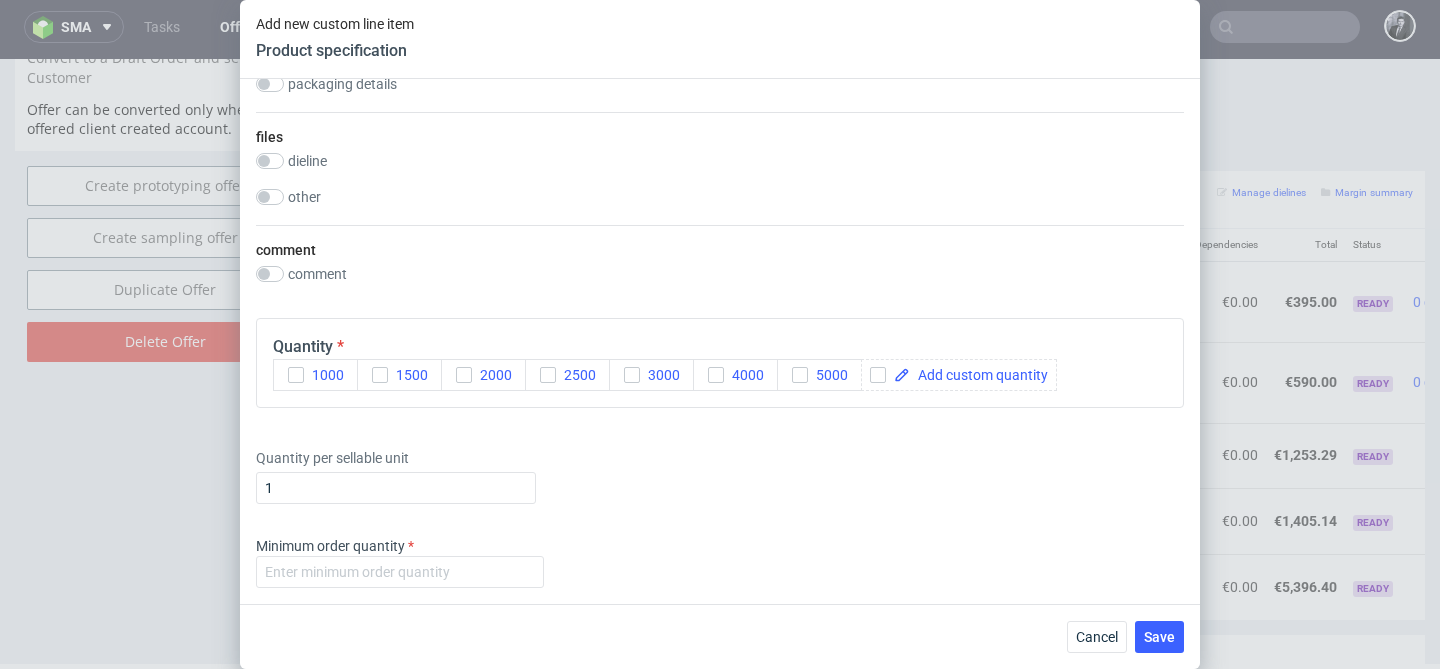 scroll, scrollTop: 3033, scrollLeft: 0, axis: vertical 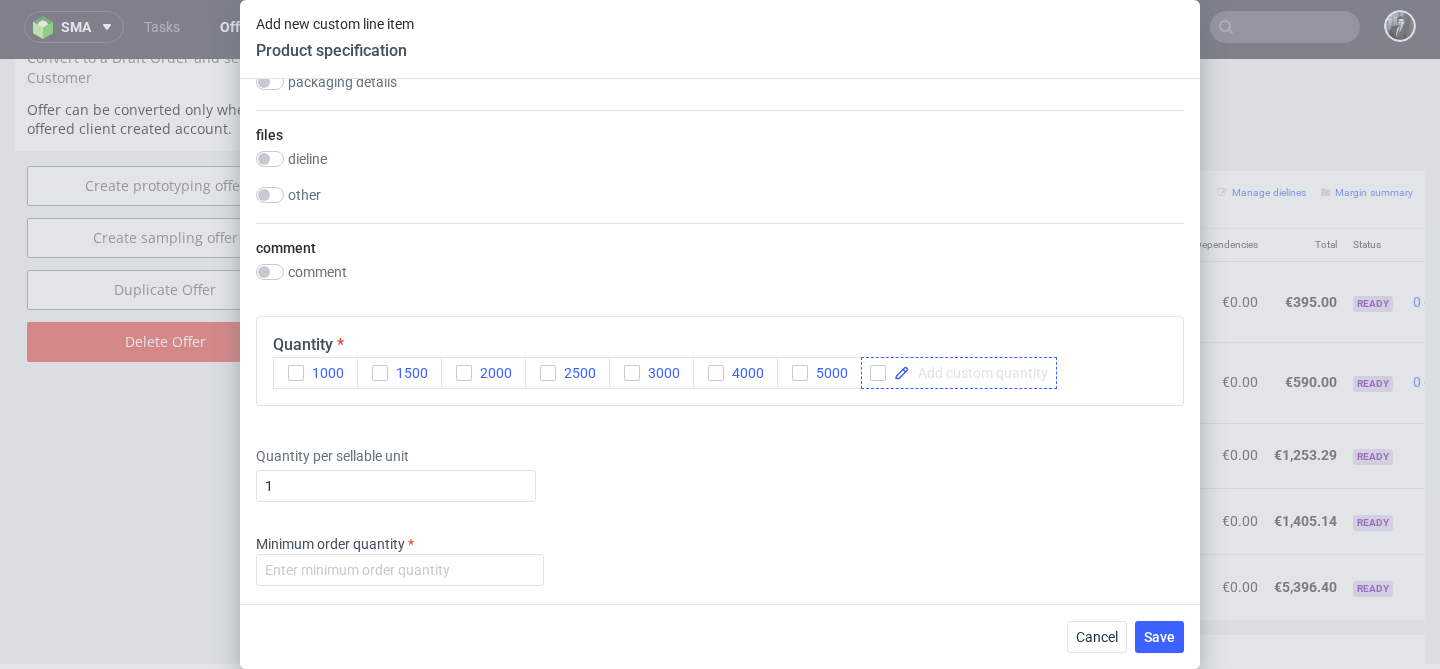 click at bounding box center [979, 373] 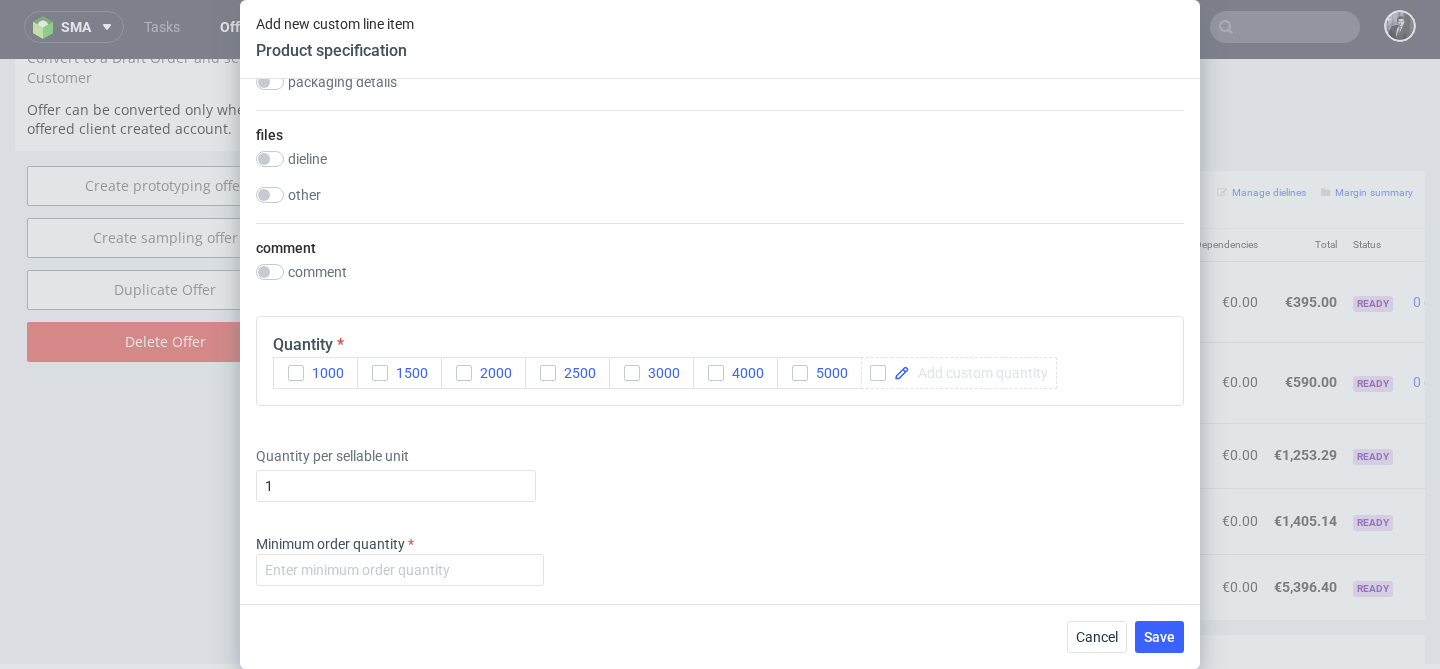 type 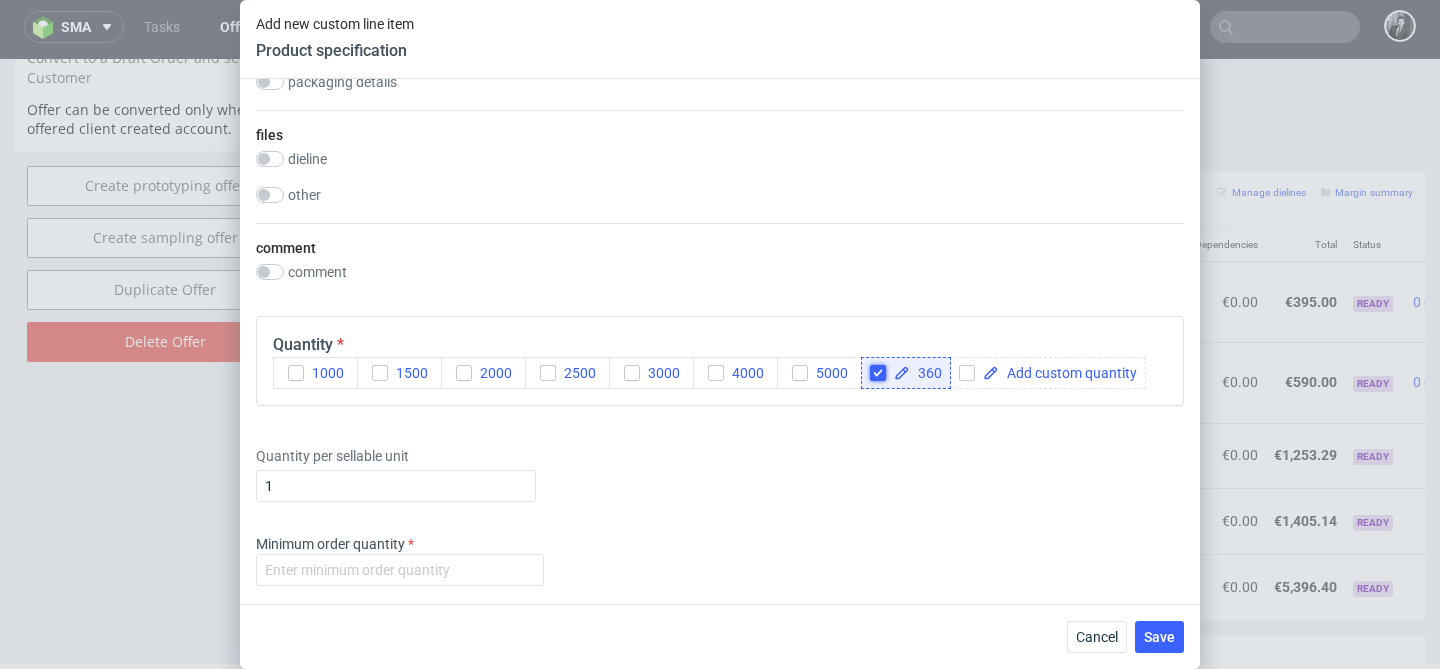 click at bounding box center [878, 373] 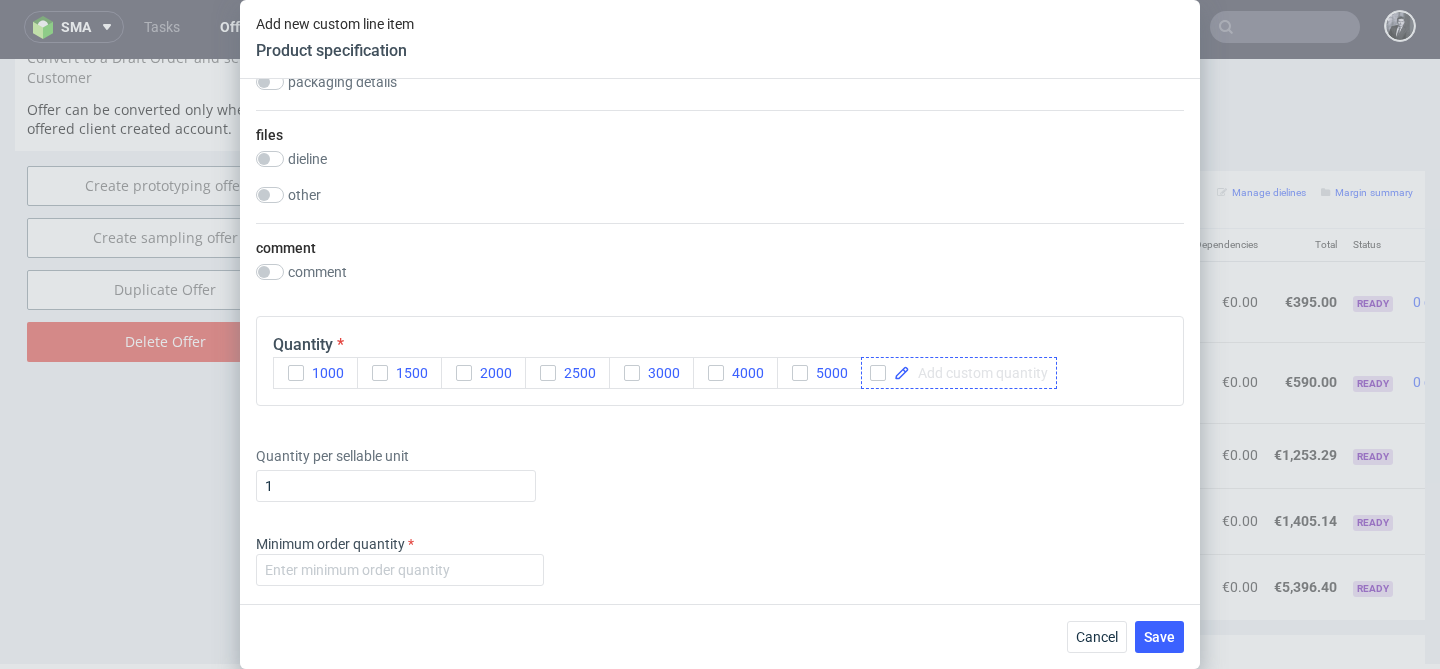 click at bounding box center [979, 373] 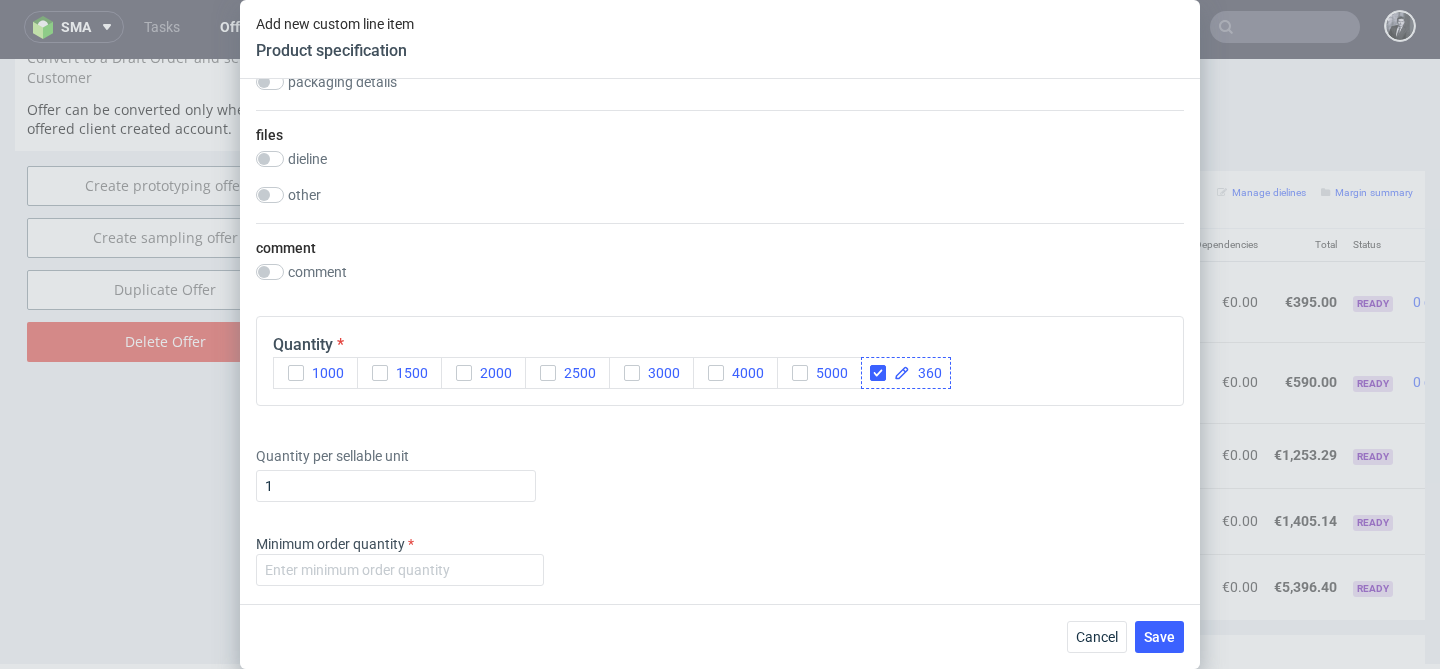 checkbox on "true" 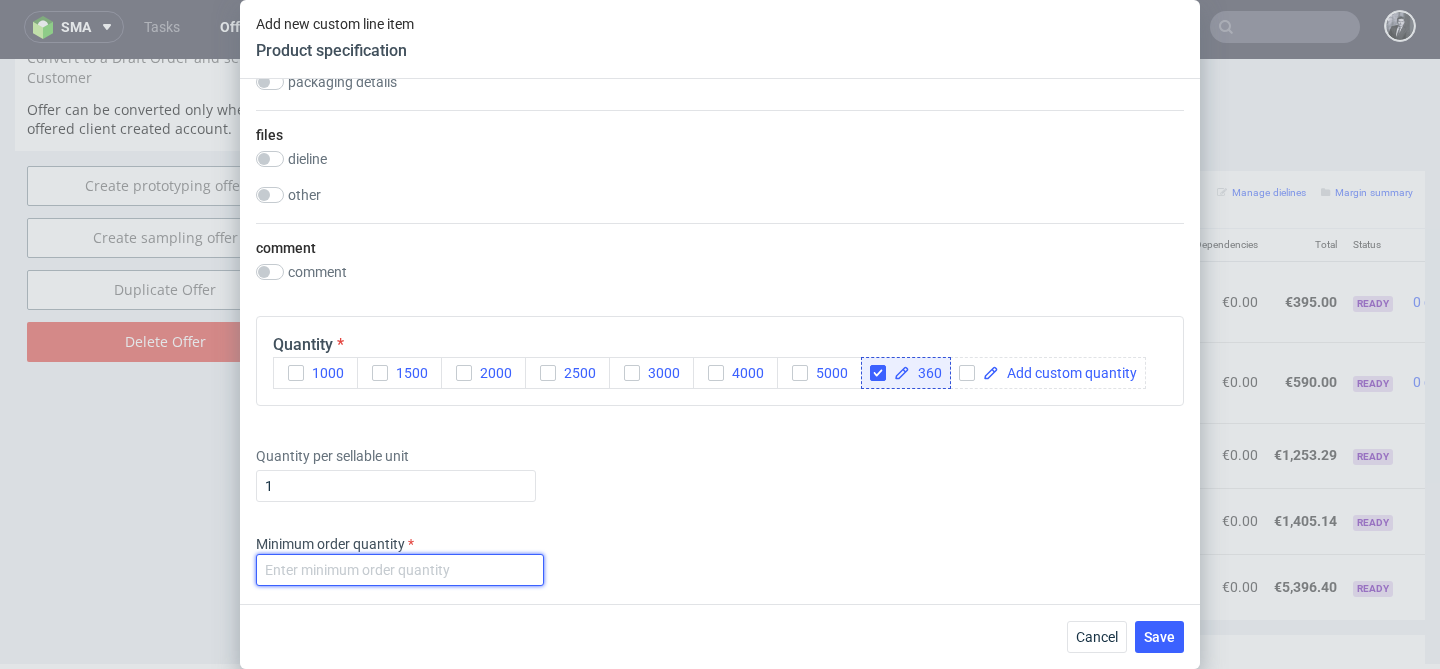 click at bounding box center [400, 570] 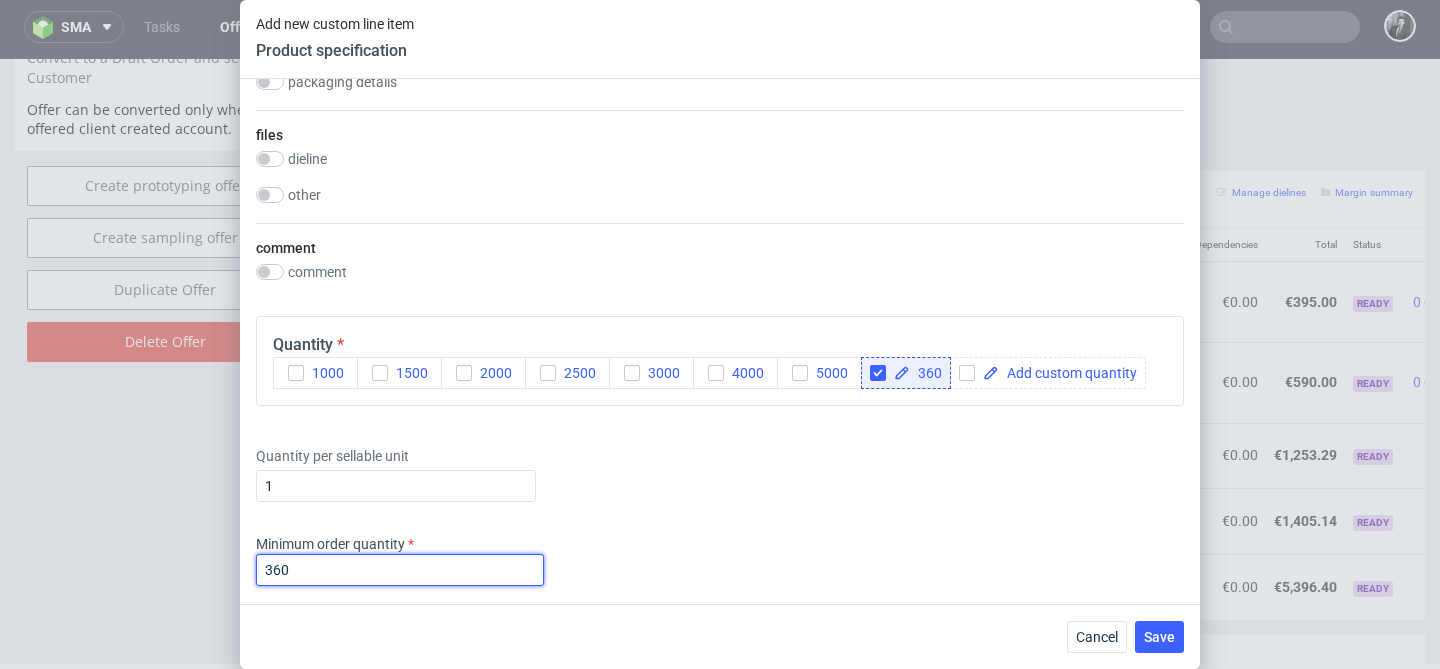 type on "360" 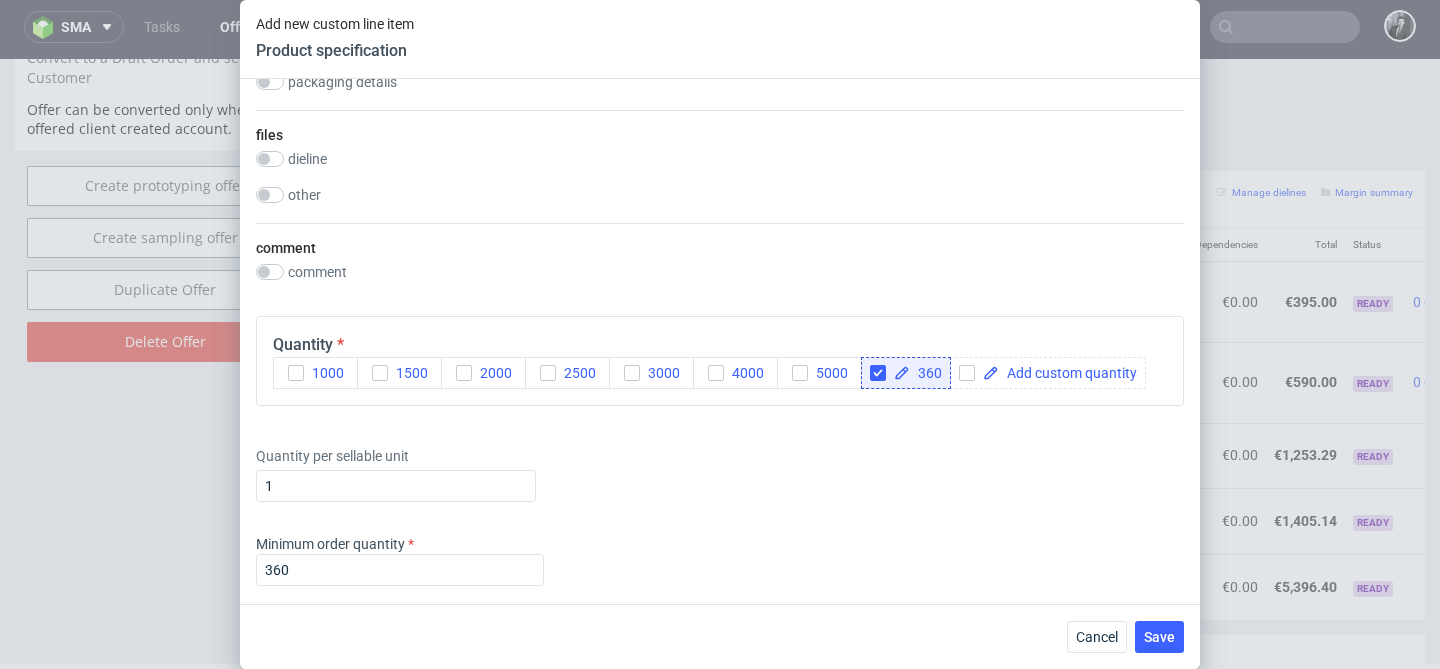 click on "Supplier Select supplier Technical specification Instant price RFQ type name rigid box code magnetic size width (mm) 20 depth (mm) 20 height (mm) 10 internal/external internal external tolerance (mm) material type solid cardboard thickness (mm) 2 1.5 1.9 outside bottom chalk paper mass dyed paper kraft paper offset paper outside cover chalk paper mass dyed paper kraft paper offset paper inside bottom chalk paper mass dyed paper kraft paper white paperboard black paperboard grey paper board offset paper inside cover chalk paper inlay GC1 300gsm GC1 350gsm Kraft 300gsm corrugated flute E corrugated flute B foam same as box solid cardboard color grey black white print artwork drop technique bottom offset no print technique cover offset digital screenprinting no print colors outside bottom CMYK Pantone white black colors inside bottom CMYK Pantone white black colors outside cover CMYK Pantone white black colors inside cover CMYK Pantone white black colors outside inlay CMYK Pantone white black colors inside inlay" at bounding box center [720, 341] 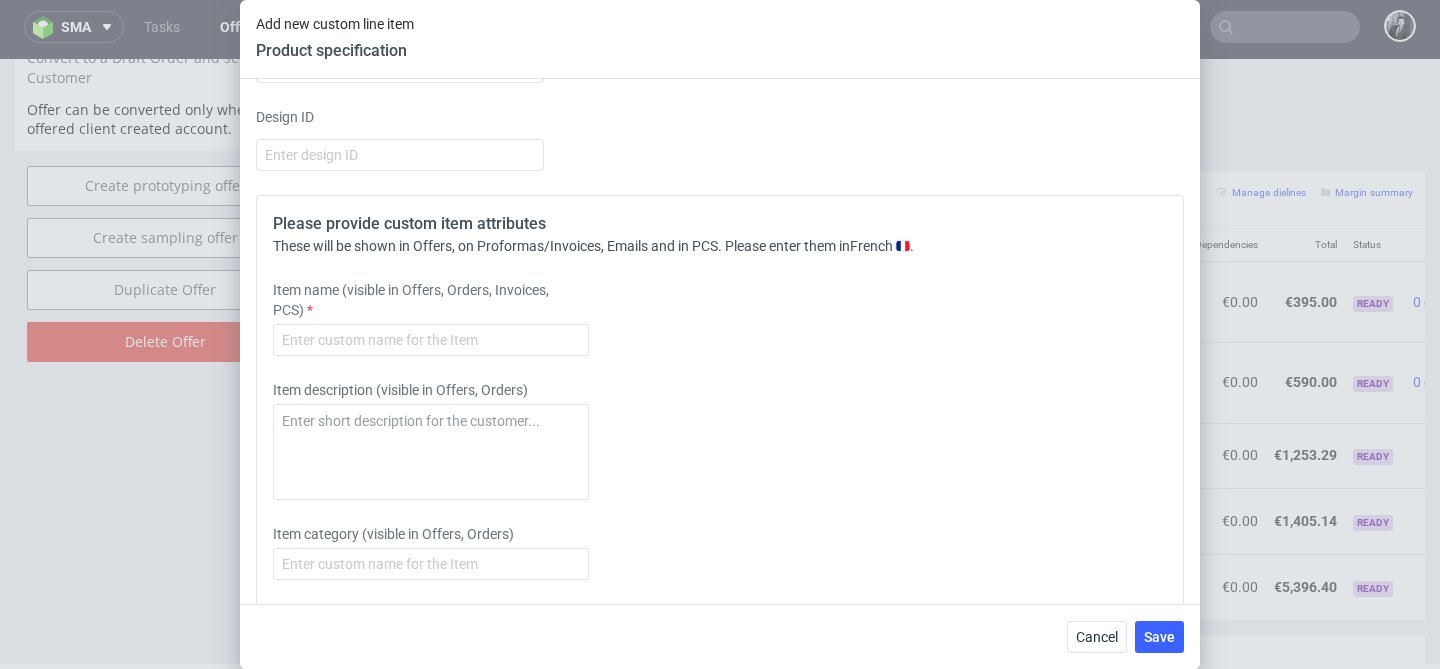 scroll, scrollTop: 3715, scrollLeft: 0, axis: vertical 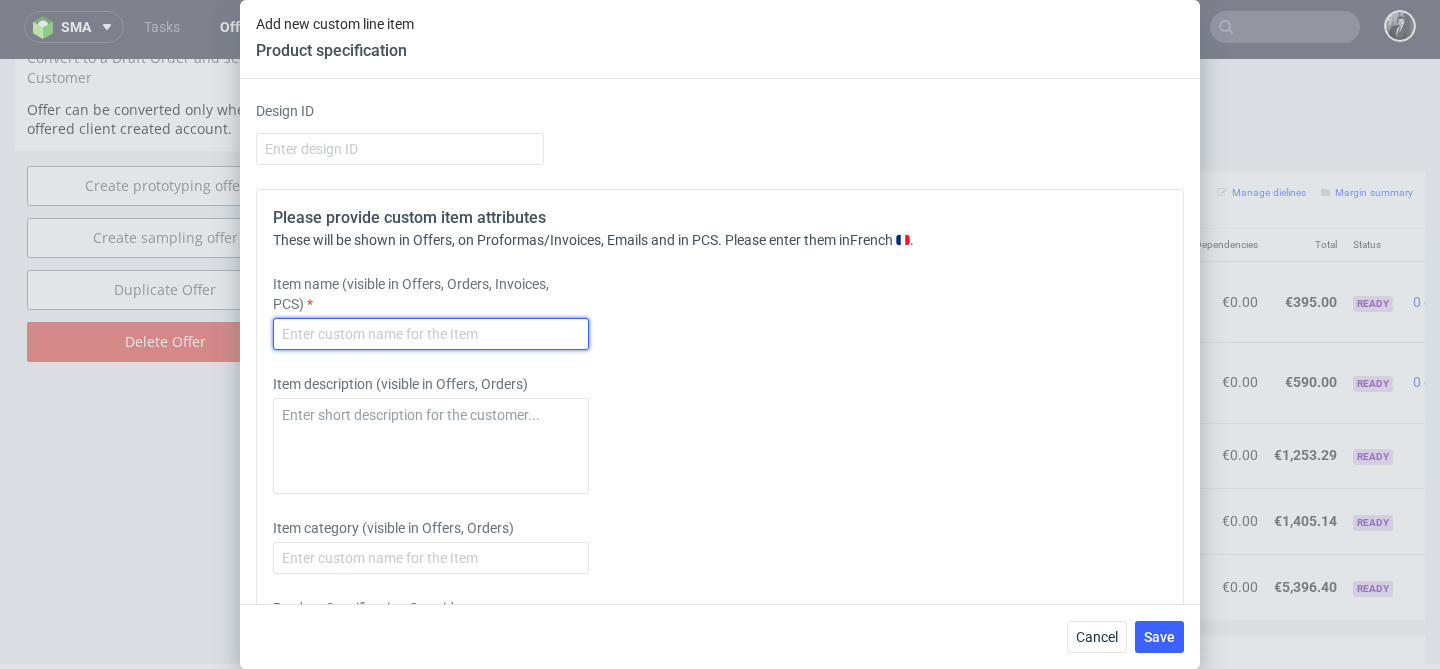 click at bounding box center (431, 334) 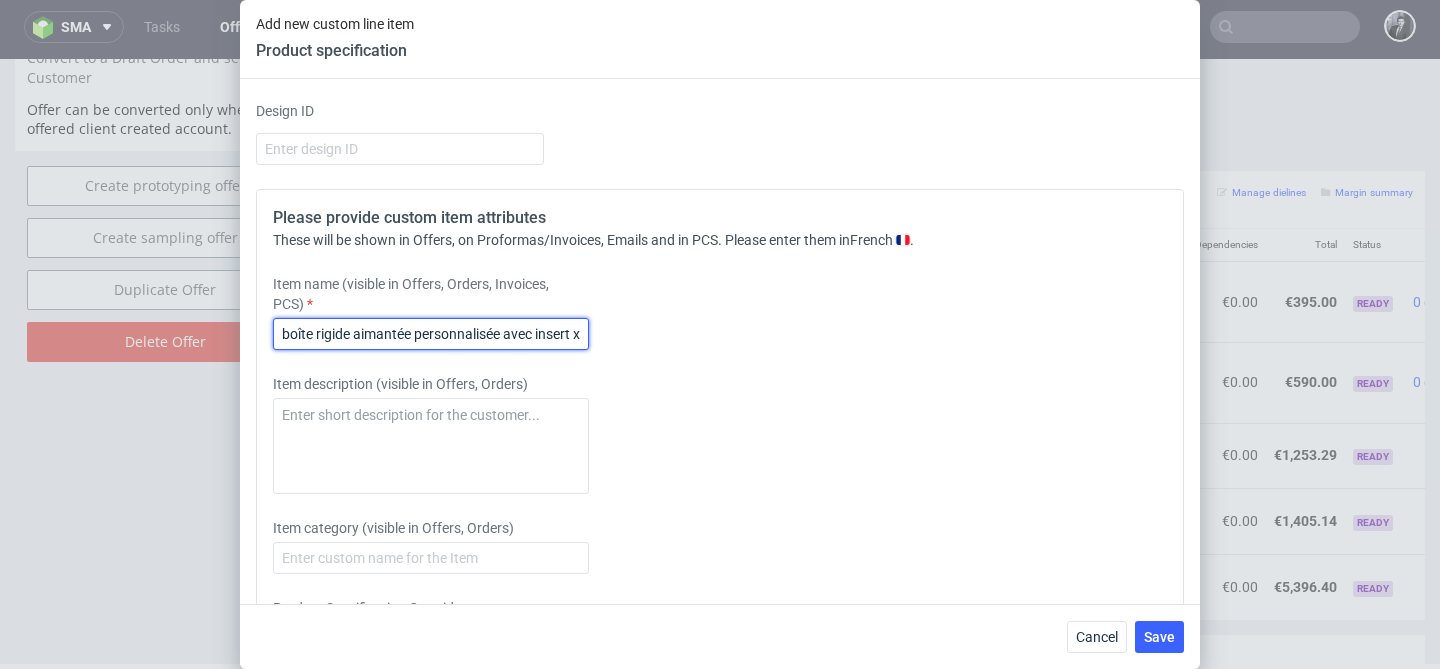 scroll, scrollTop: 0, scrollLeft: 32, axis: horizontal 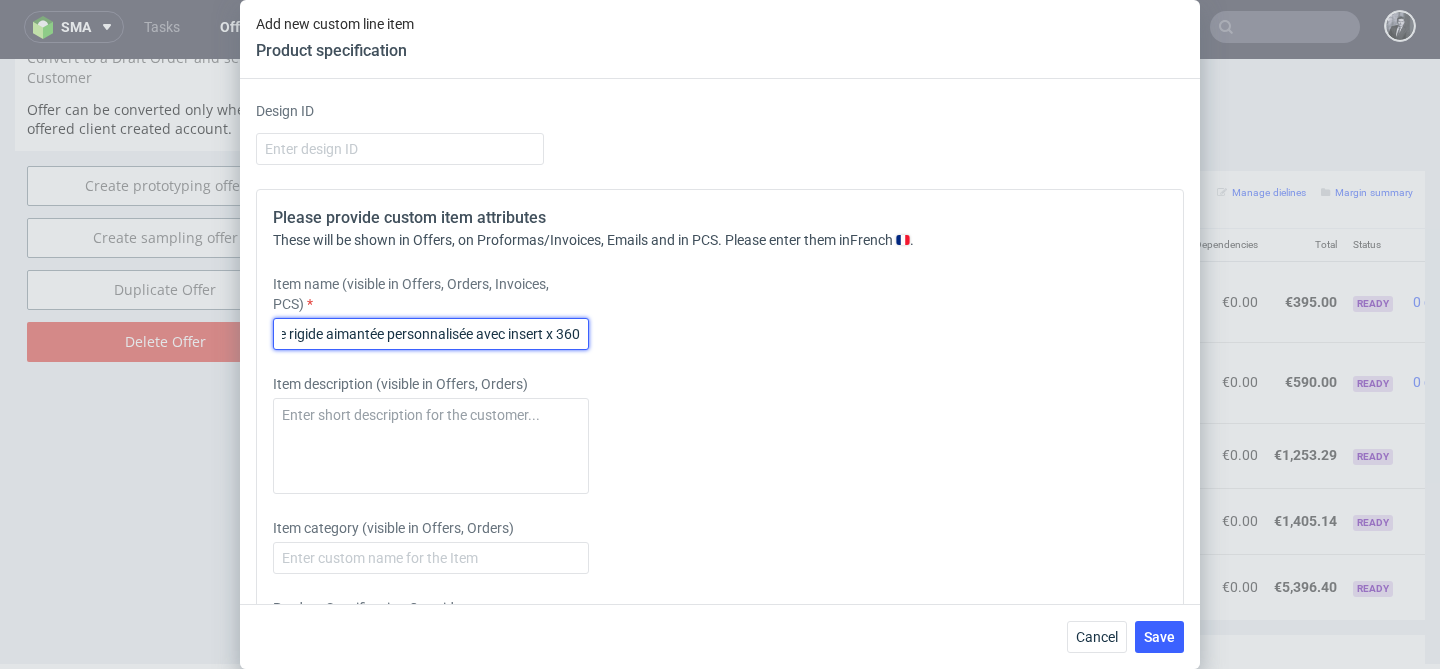 click on "boîte rigide aimantée personnalisée avec insert x 360" at bounding box center [431, 334] 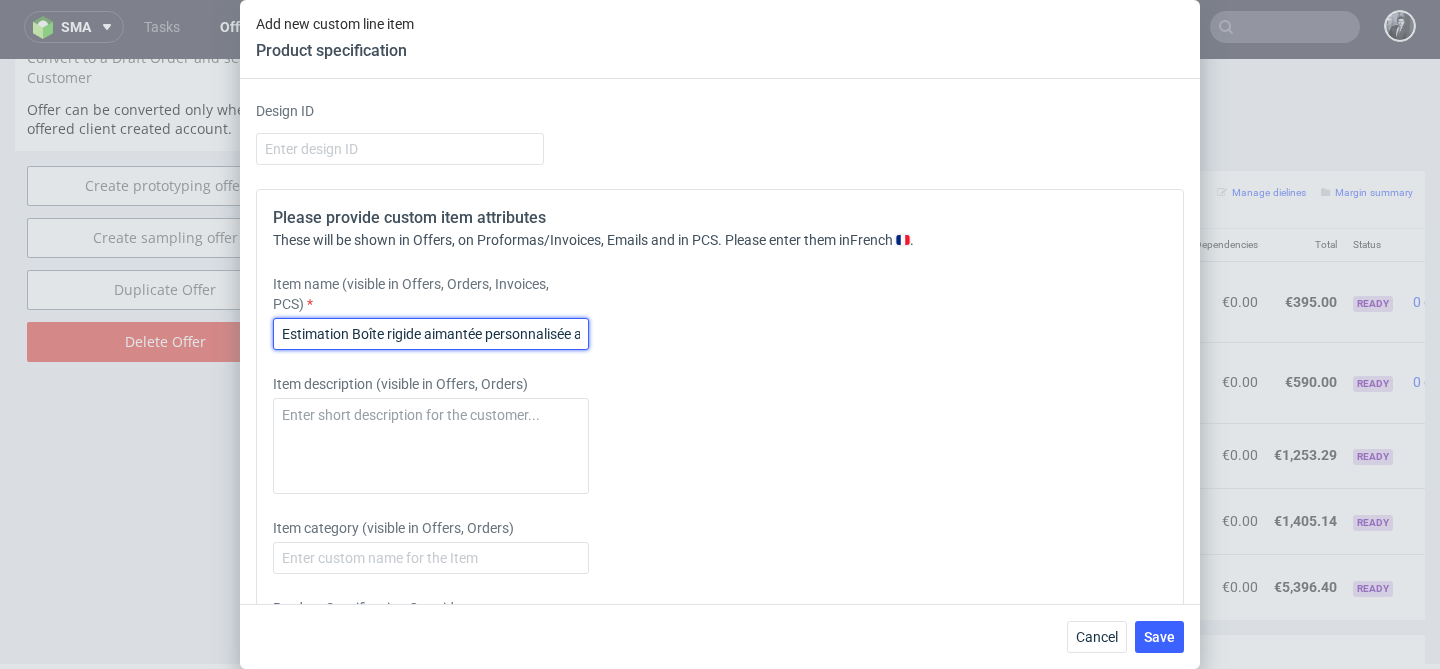 click on "Estimation Boîte rigide aimantée personnalisée avec insert x 360" at bounding box center [431, 334] 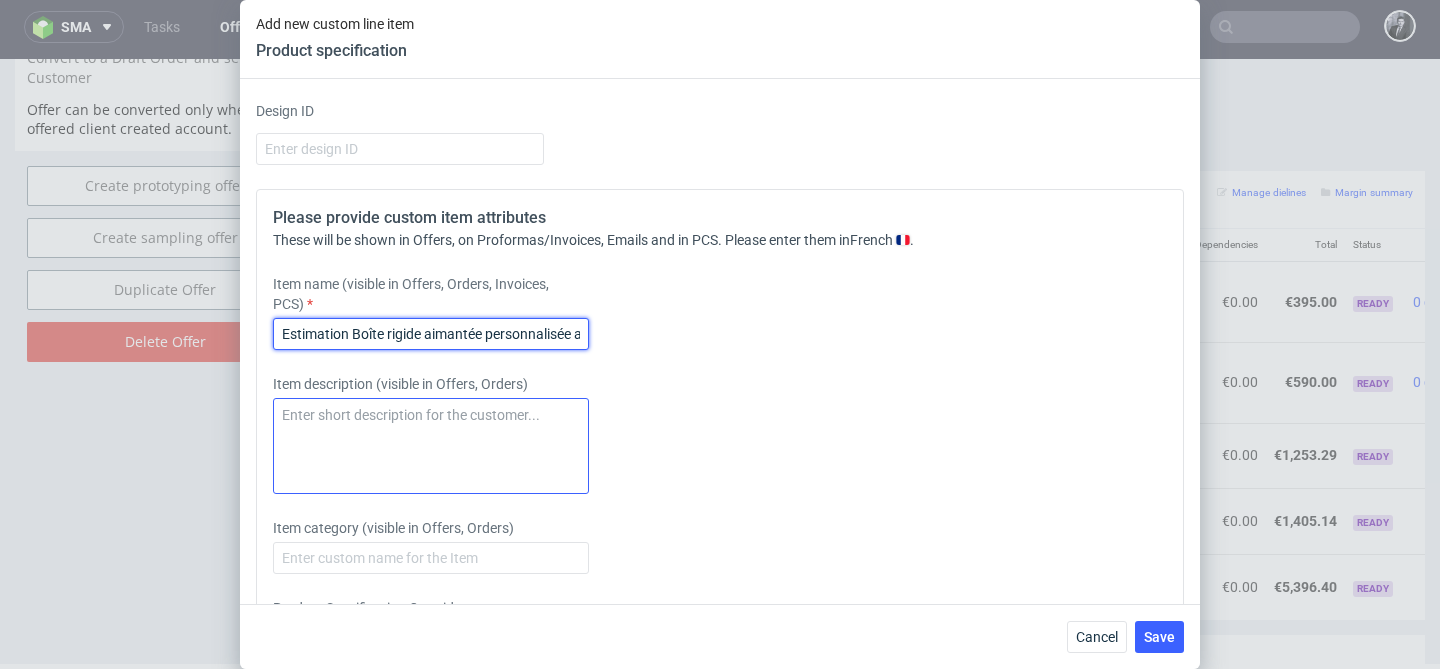 type on "Estimation Boîte rigide aimantée personnalisée avec insert x 360" 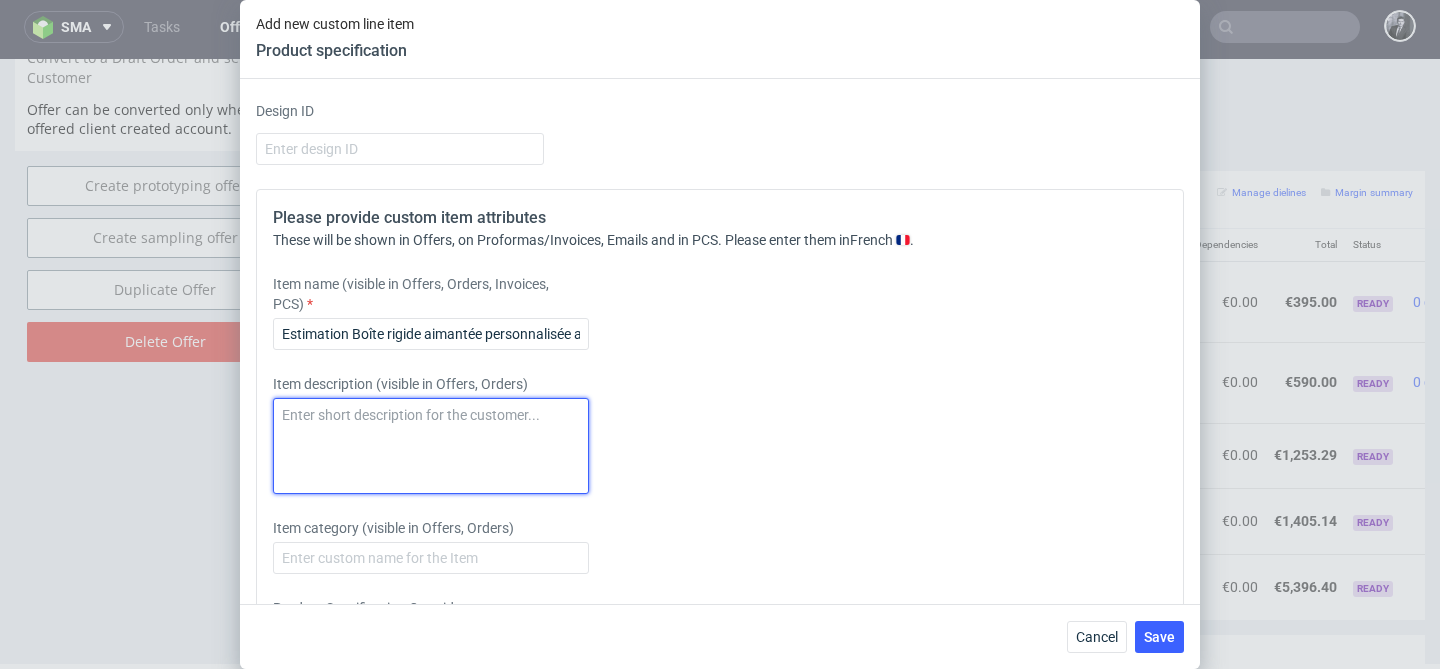 click at bounding box center (431, 446) 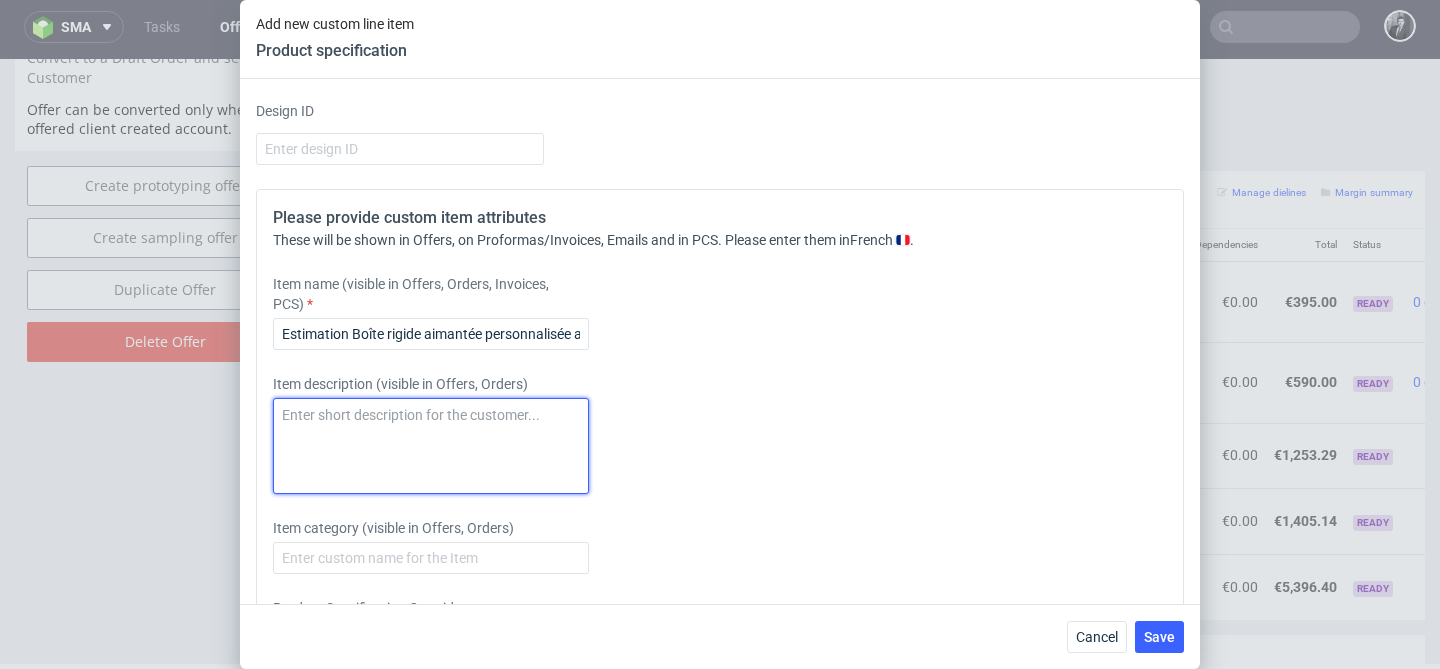 scroll, scrollTop: 3856, scrollLeft: 0, axis: vertical 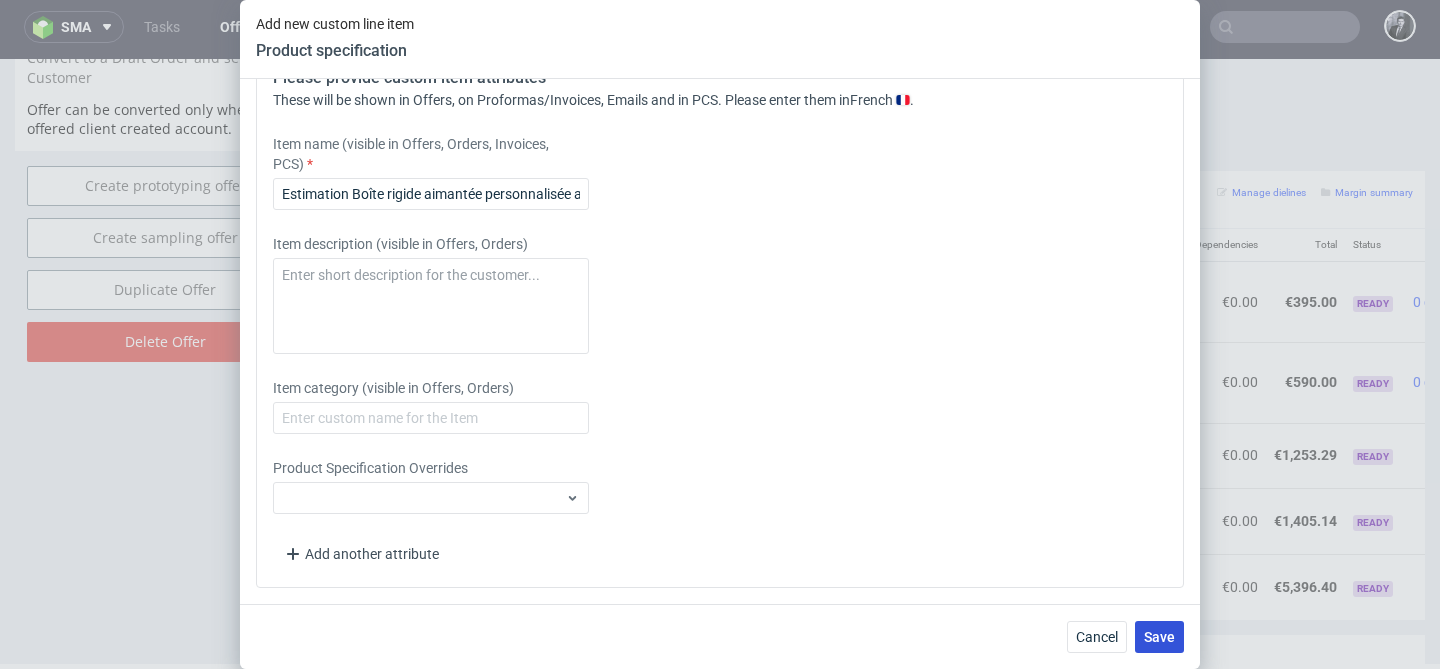 click on "Save" at bounding box center [1159, 637] 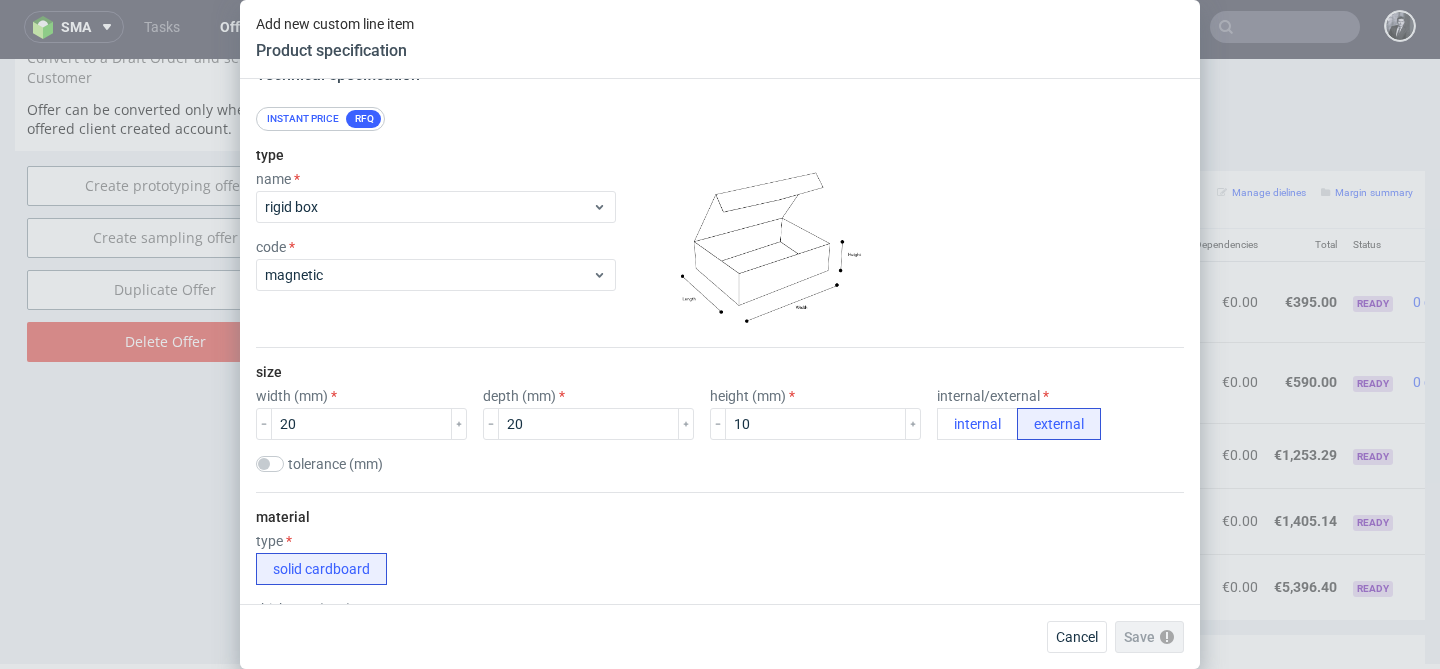 scroll, scrollTop: 0, scrollLeft: 0, axis: both 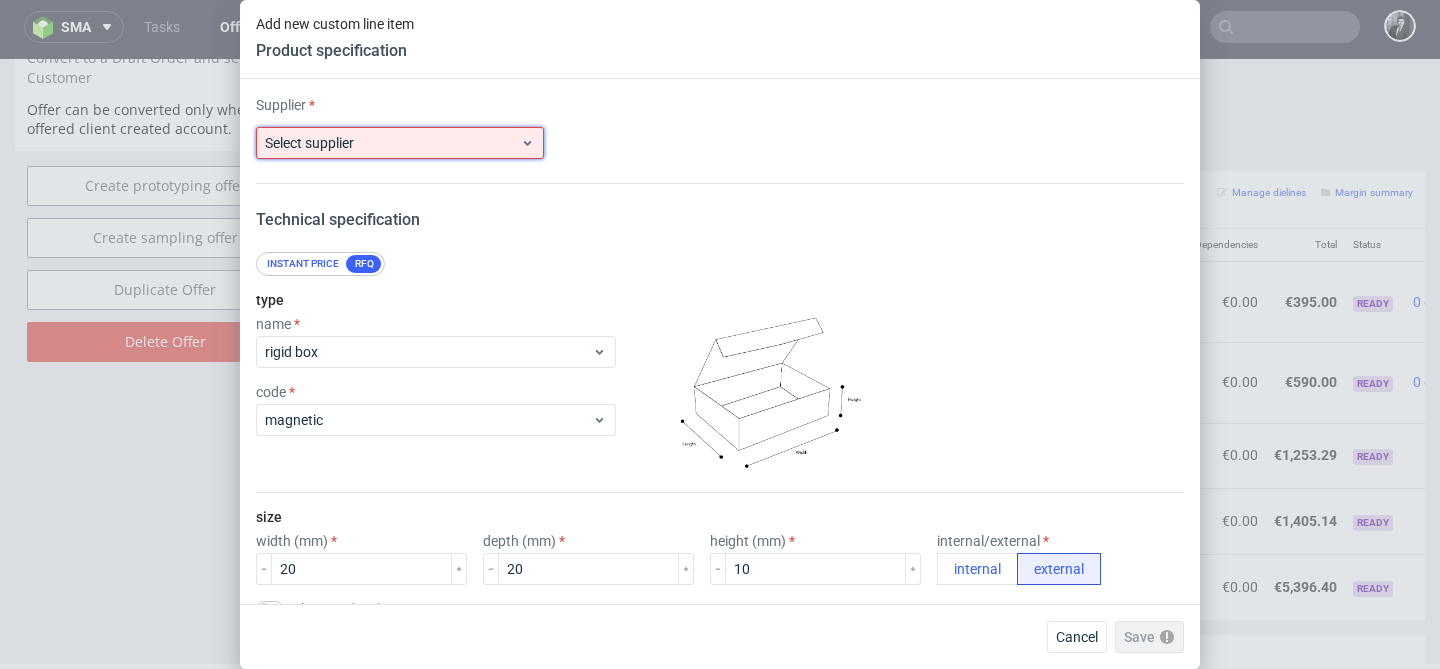 click on "Select supplier" at bounding box center [392, 143] 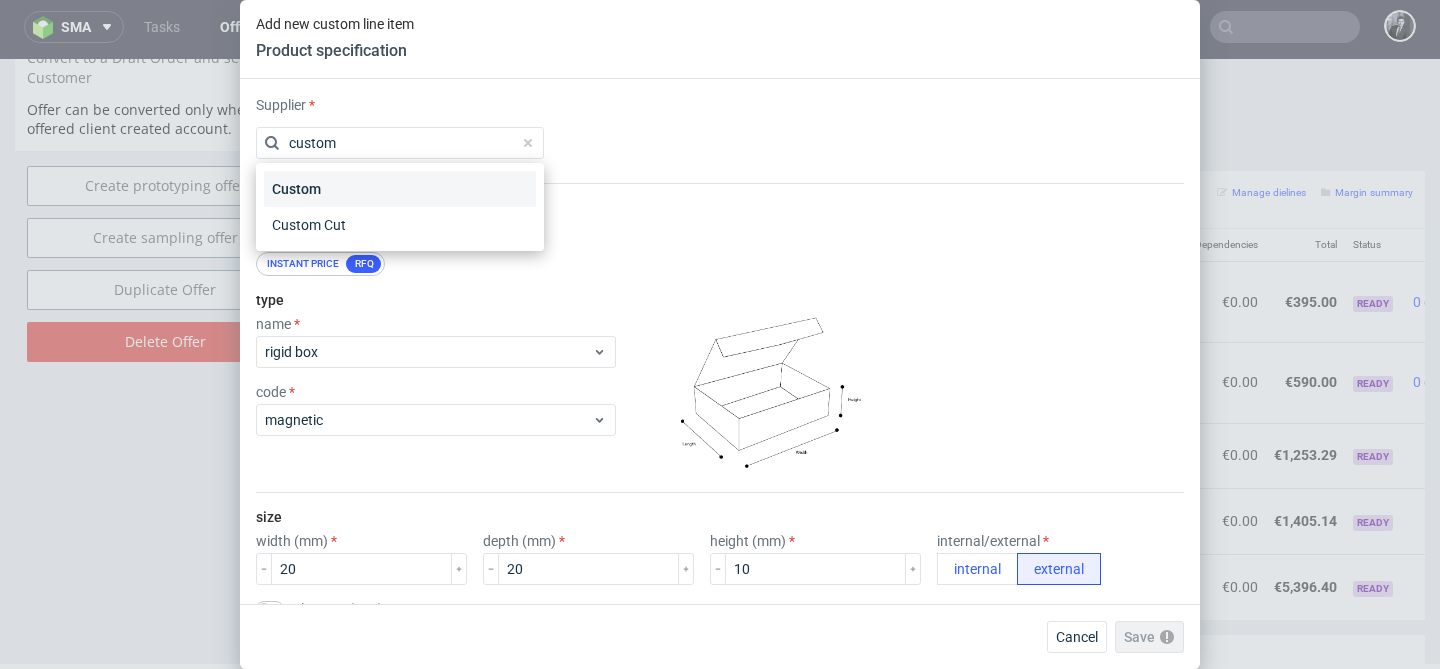 type on "custom" 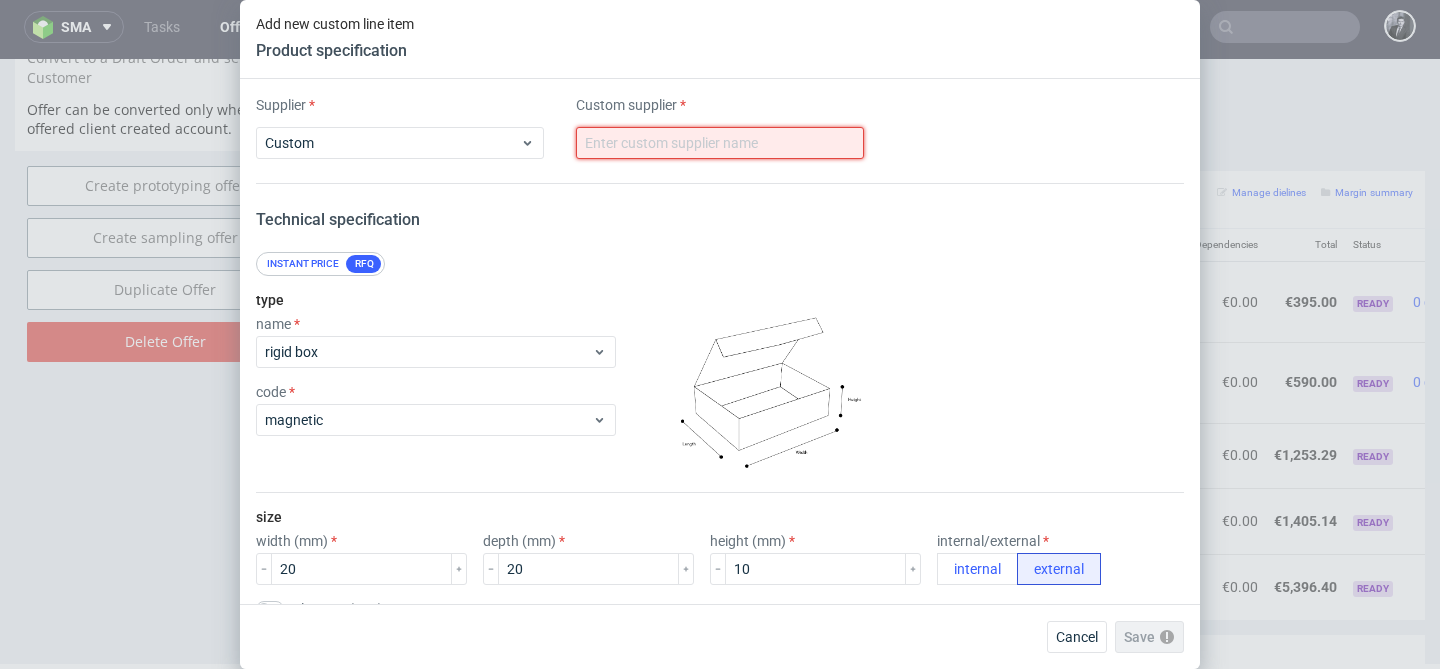 click at bounding box center (720, 143) 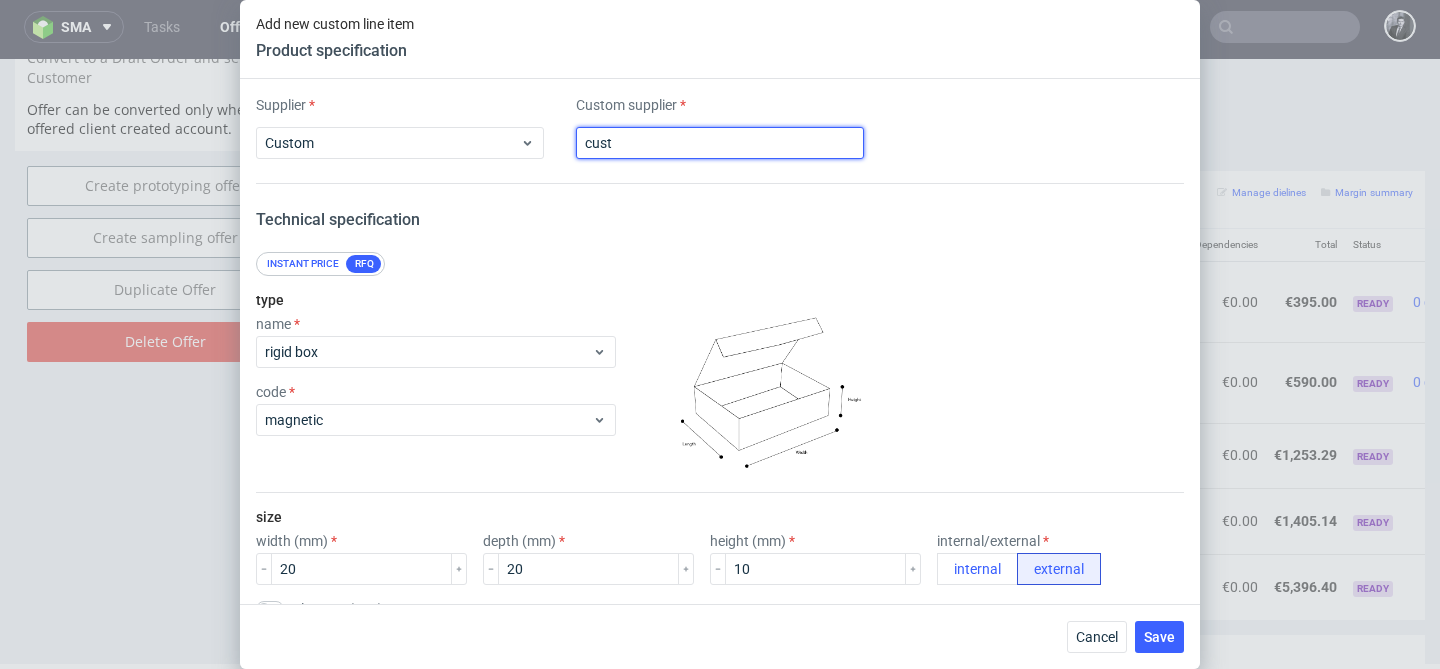 type on "Custom" 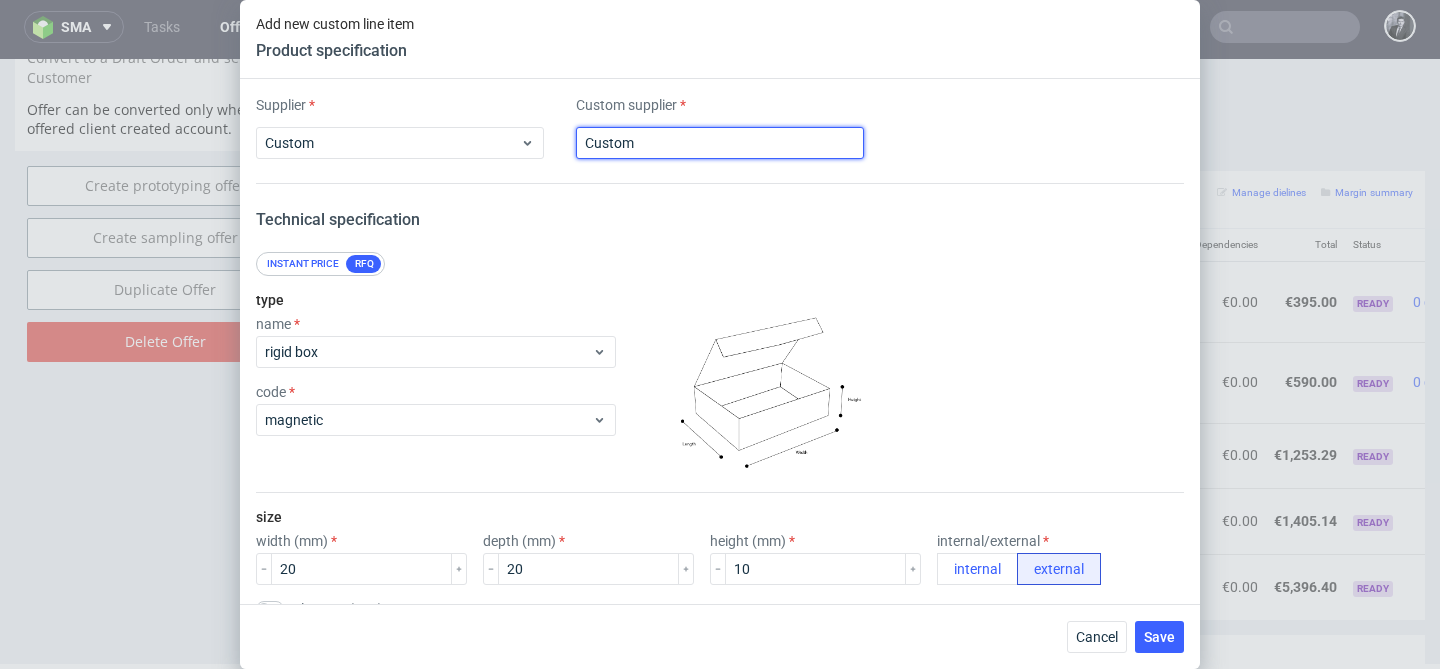 scroll, scrollTop: 93, scrollLeft: 0, axis: vertical 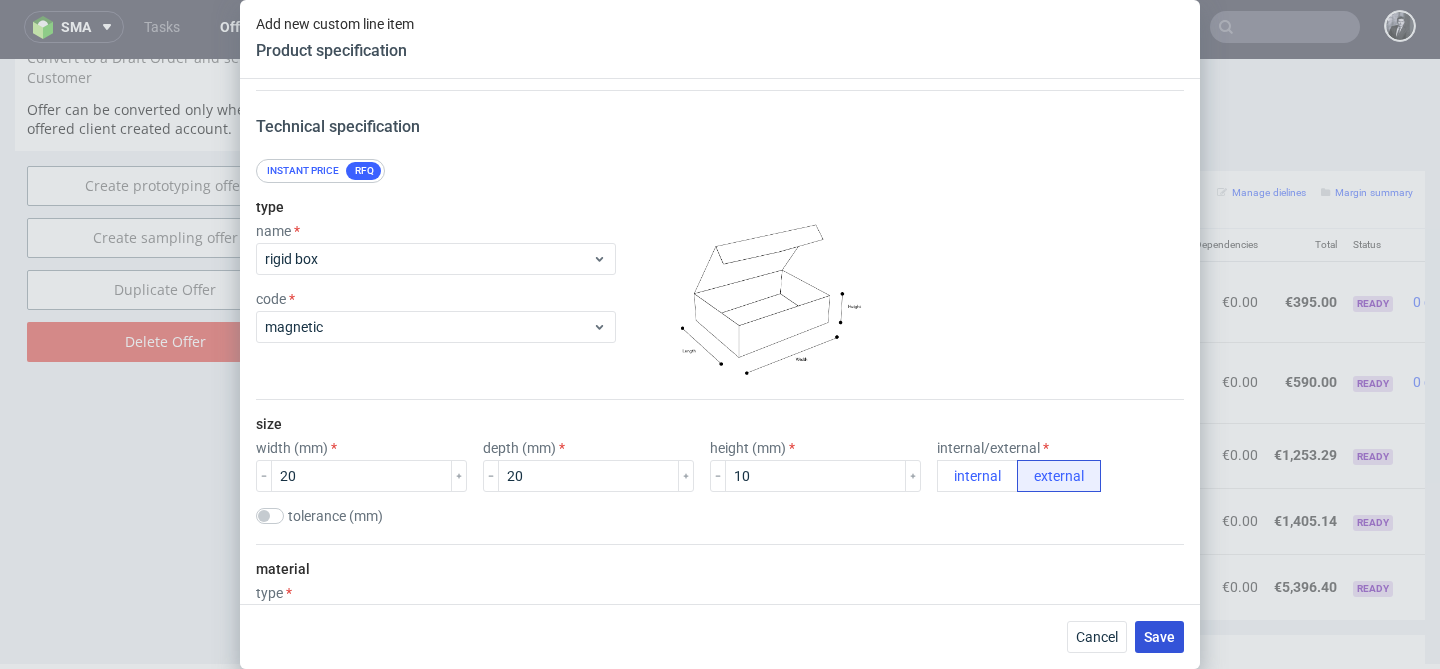 click on "Save" at bounding box center [1159, 637] 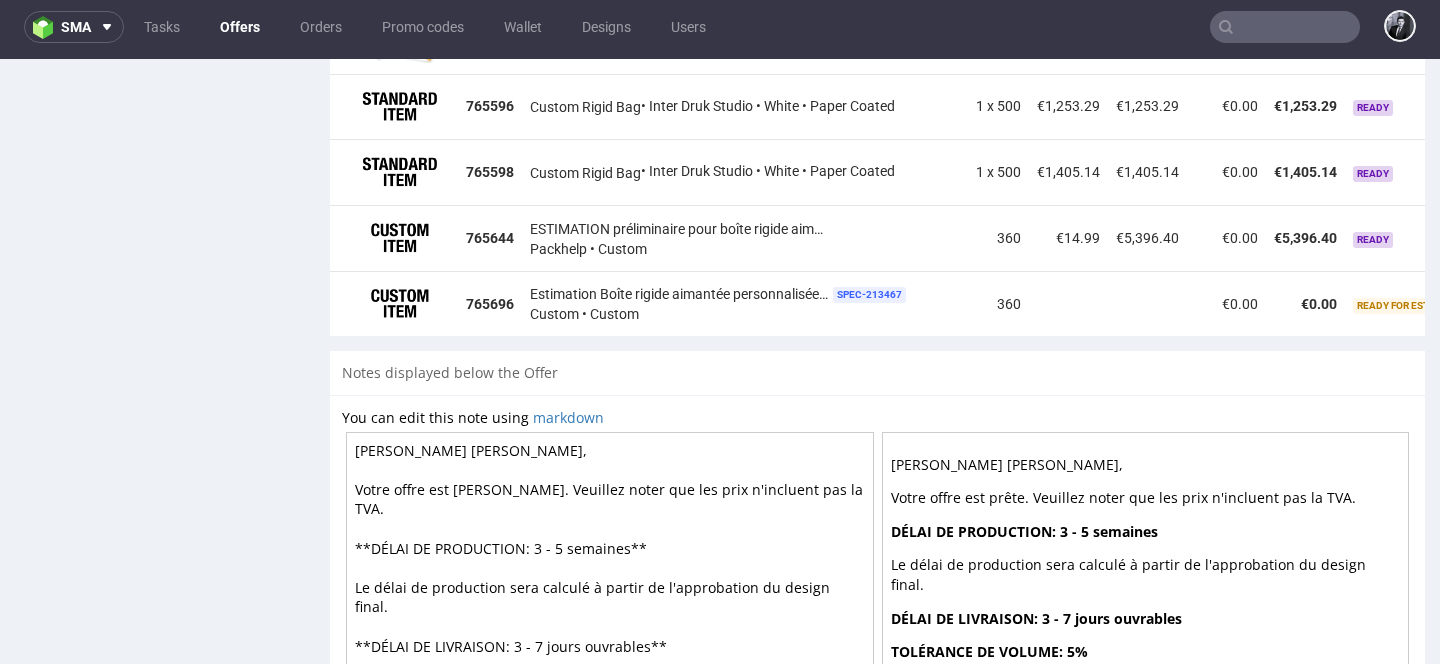 scroll, scrollTop: 1338, scrollLeft: 0, axis: vertical 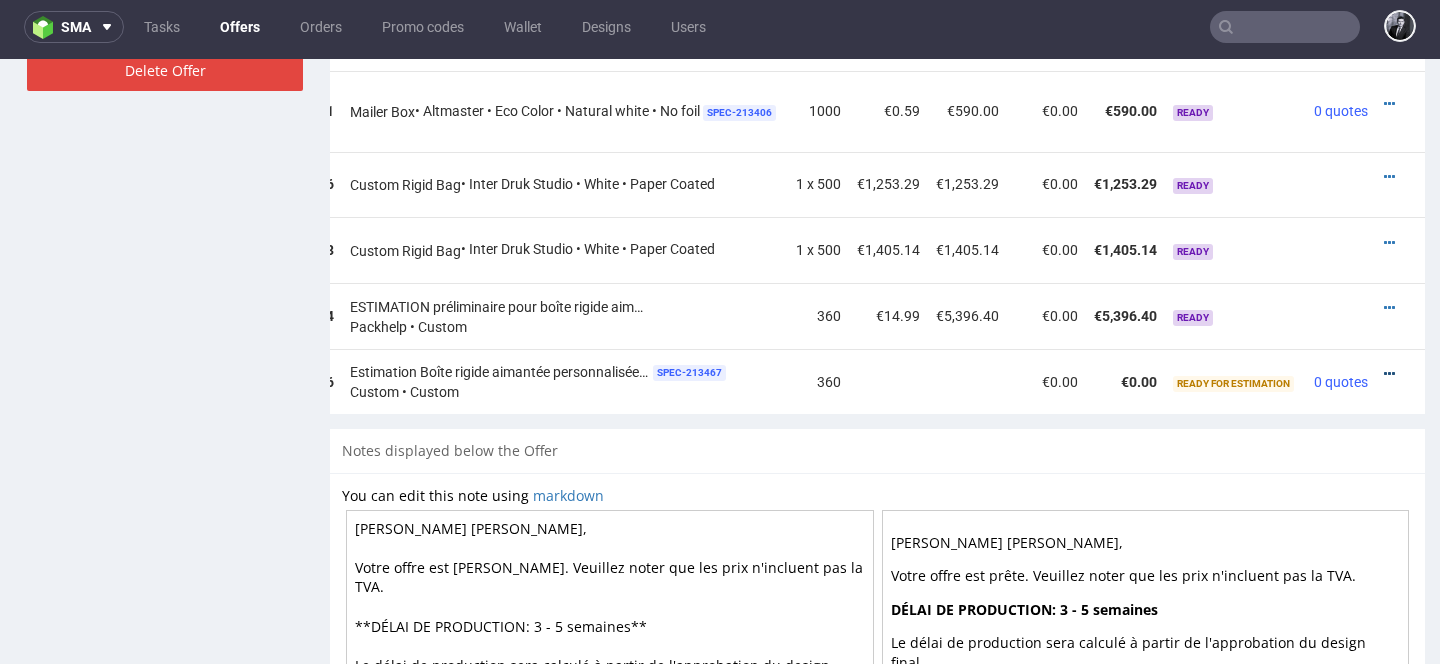 click at bounding box center (1389, 374) 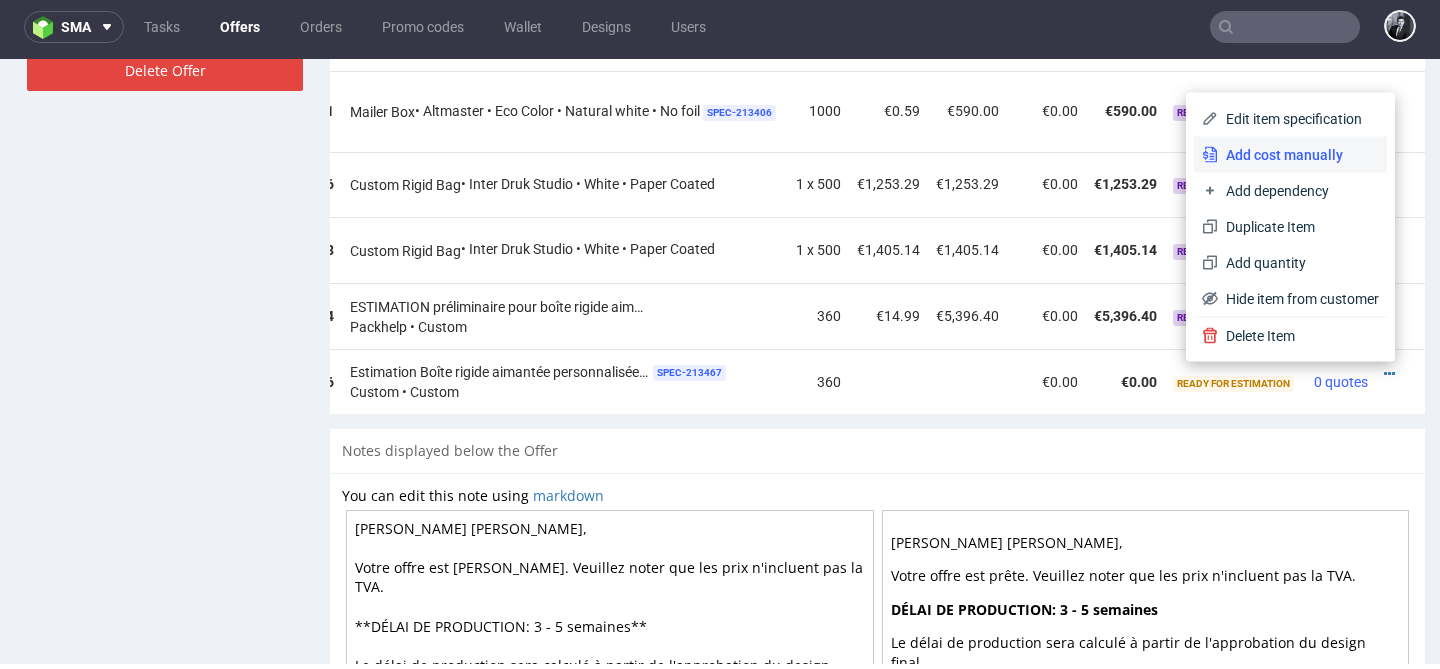 click on "Add cost manually" at bounding box center (1298, 155) 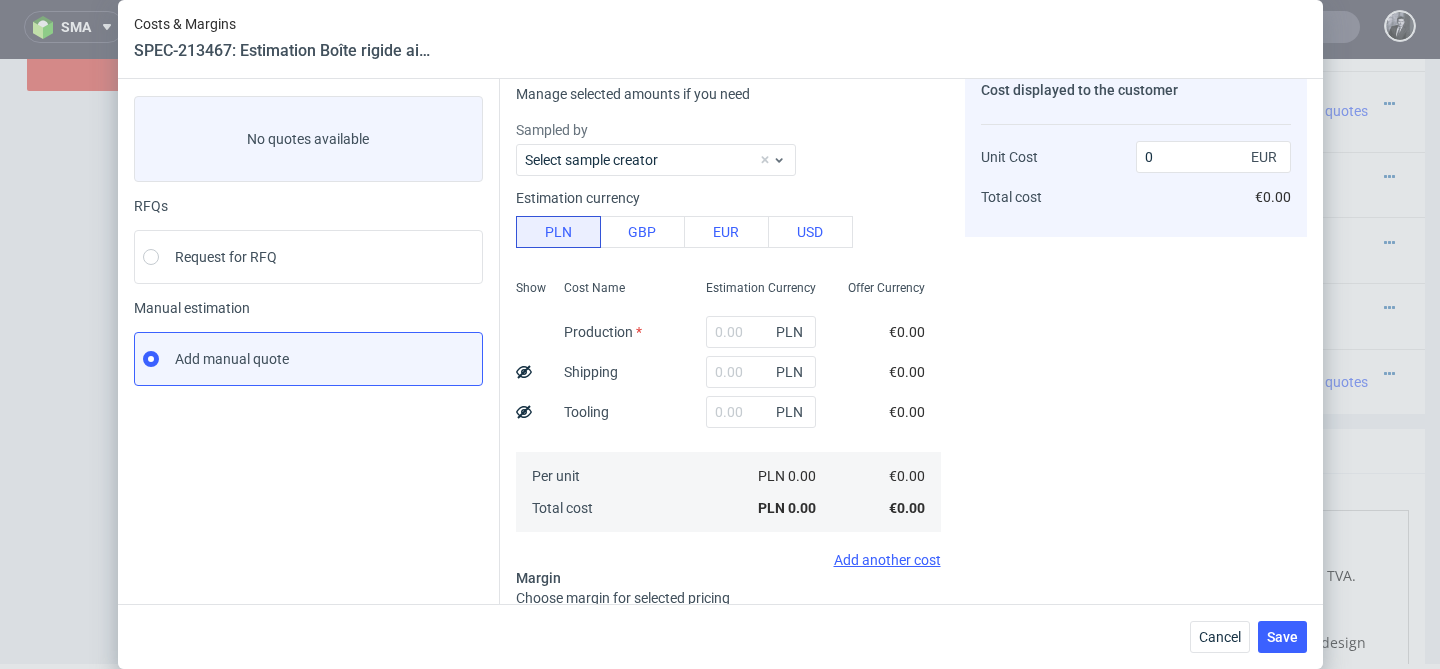 scroll, scrollTop: 90, scrollLeft: 0, axis: vertical 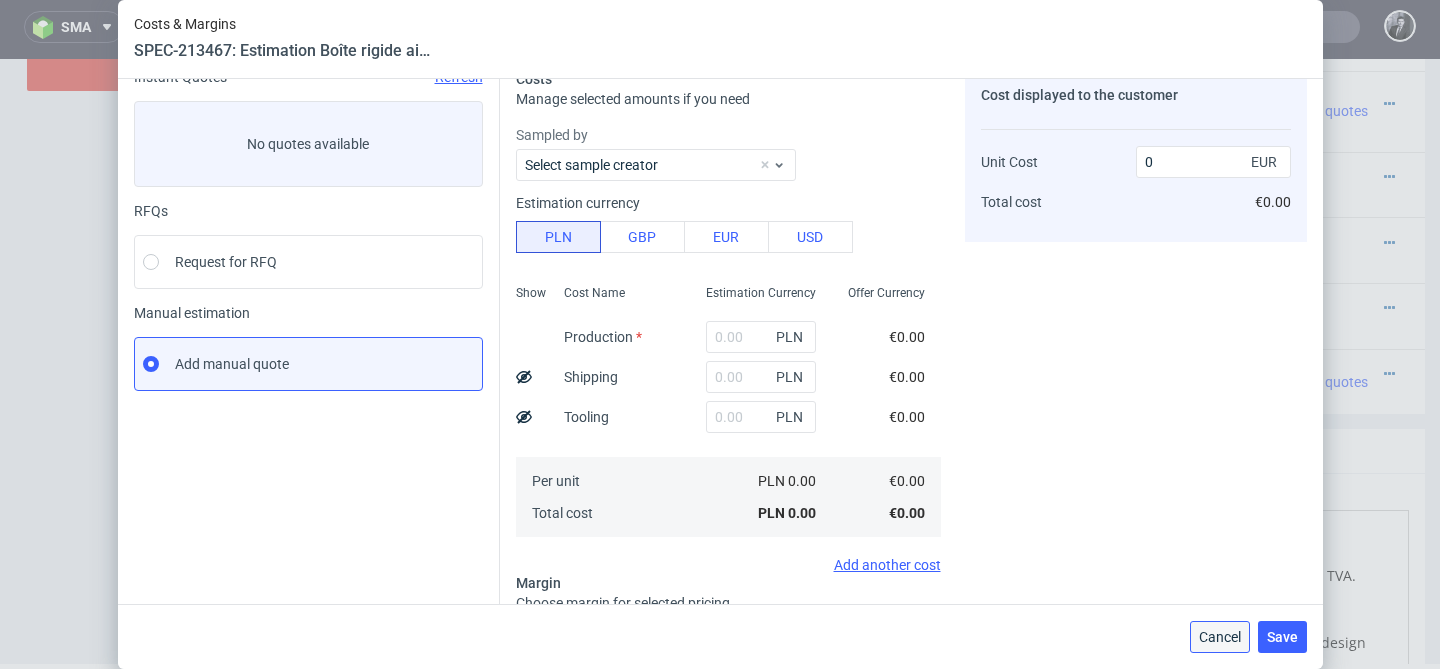 click on "Cancel" at bounding box center [1220, 637] 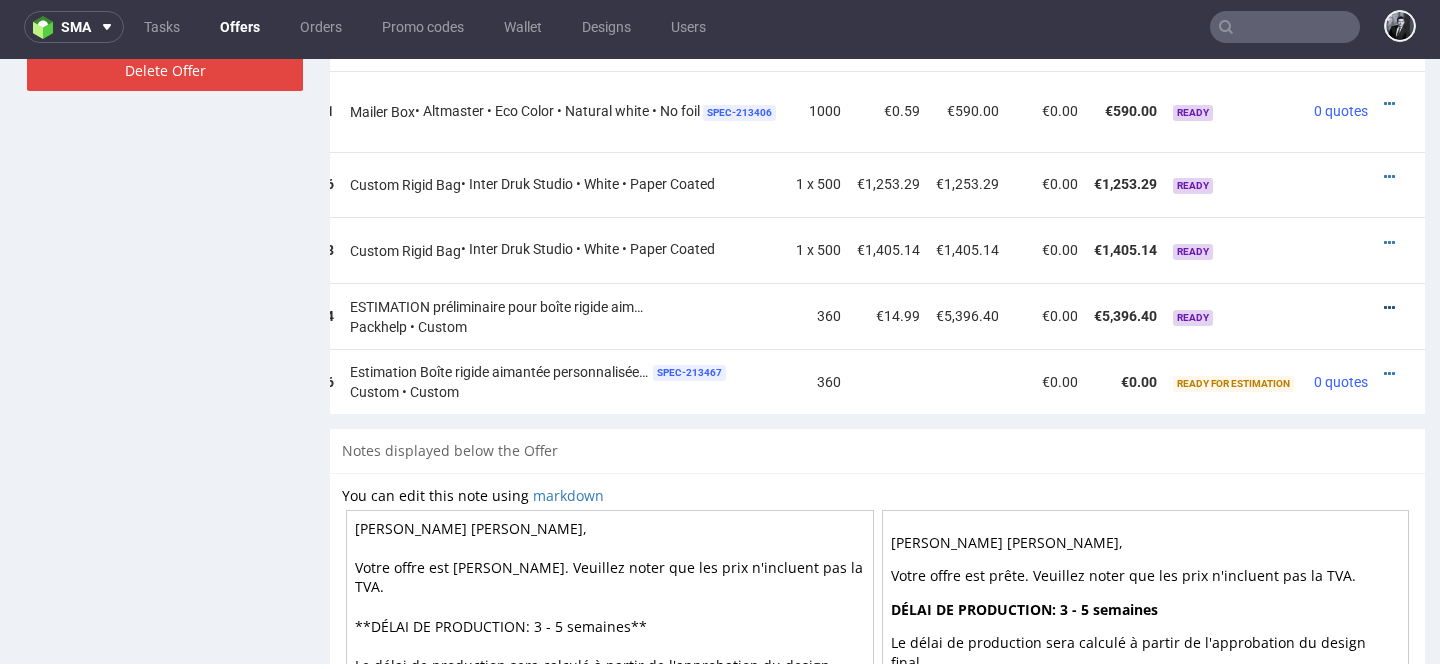 click at bounding box center [1389, 308] 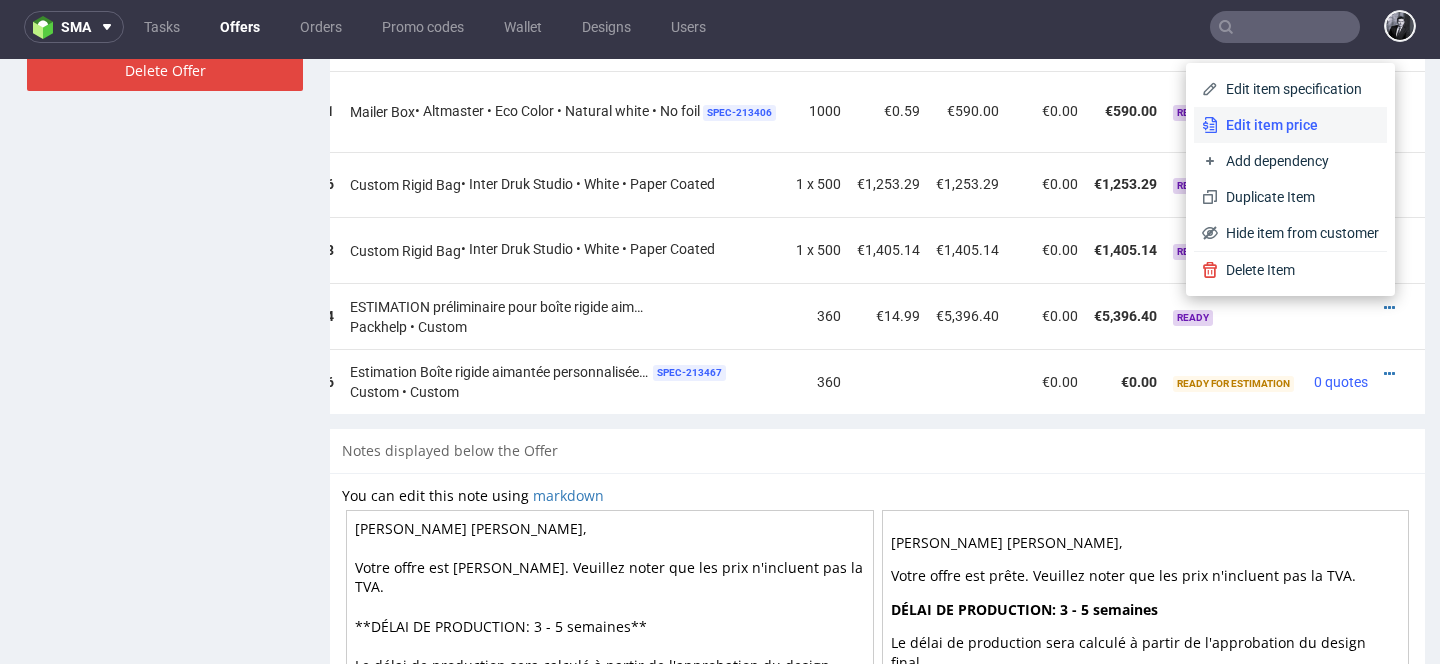 click on "Edit item price" at bounding box center [1290, 125] 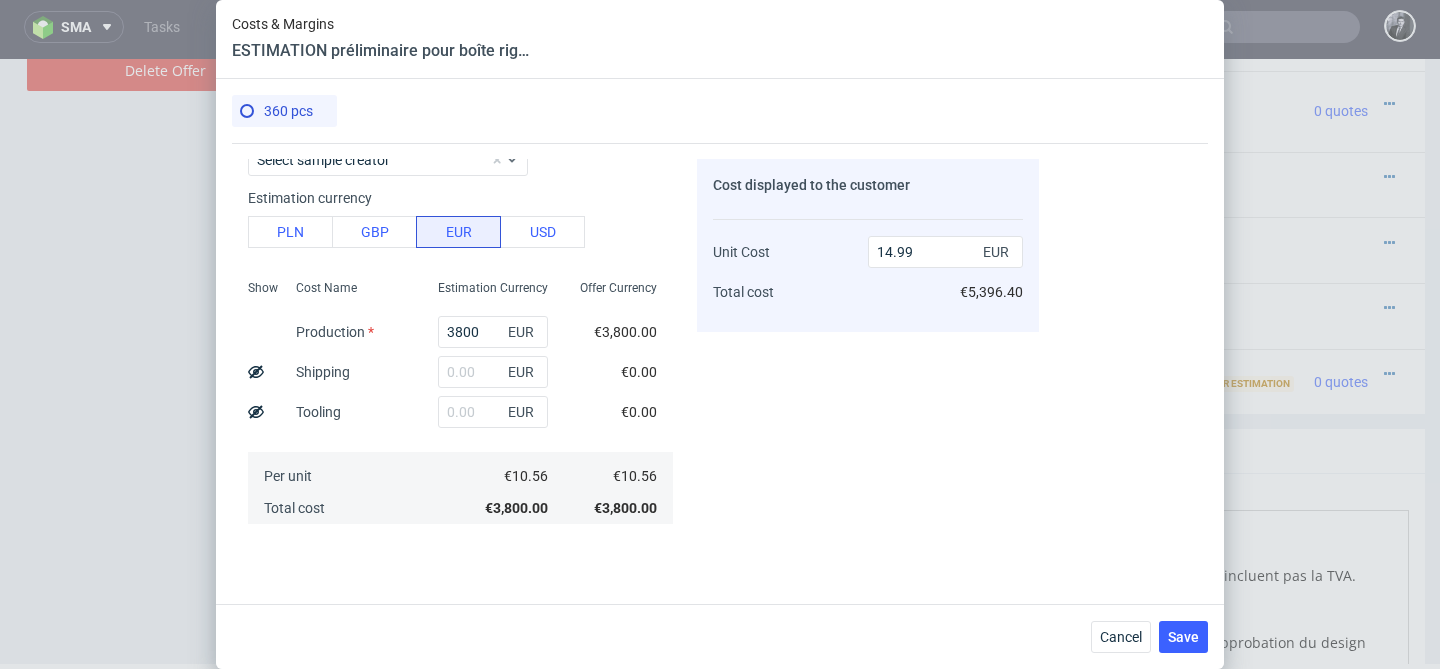 scroll, scrollTop: 172, scrollLeft: 0, axis: vertical 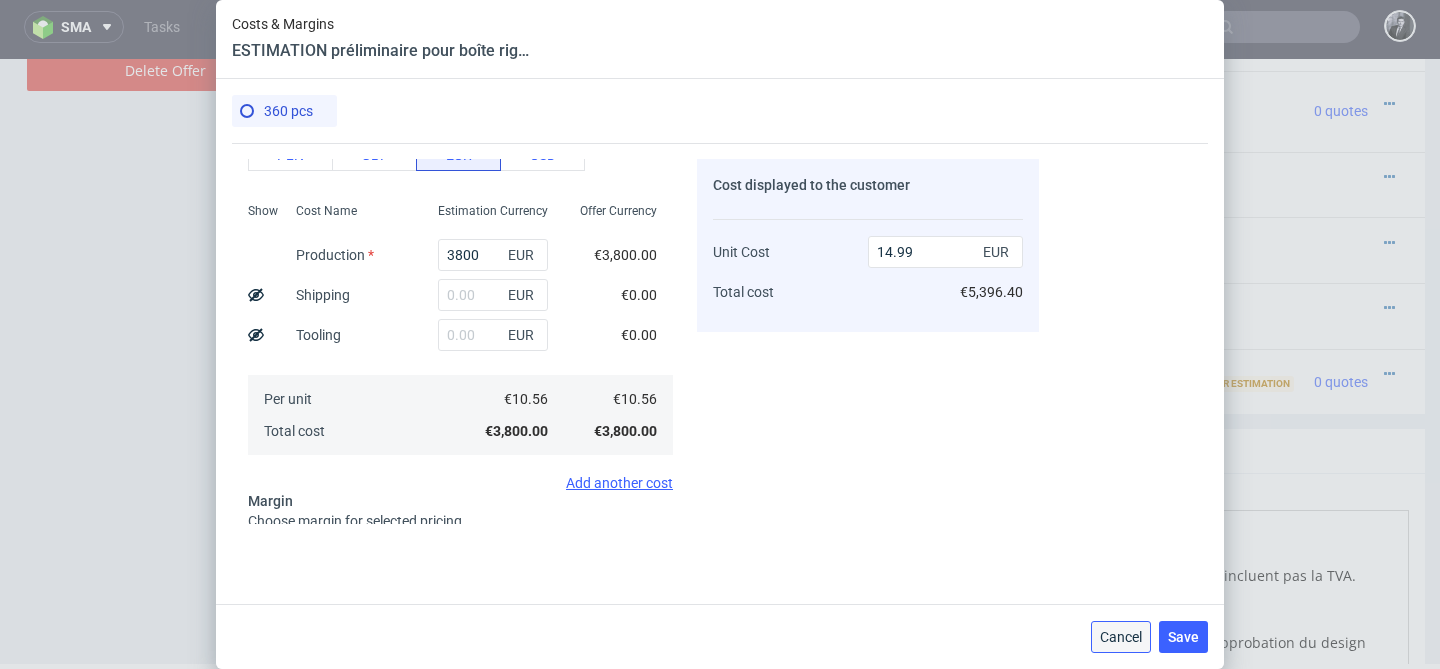 click on "Cancel" at bounding box center (1121, 637) 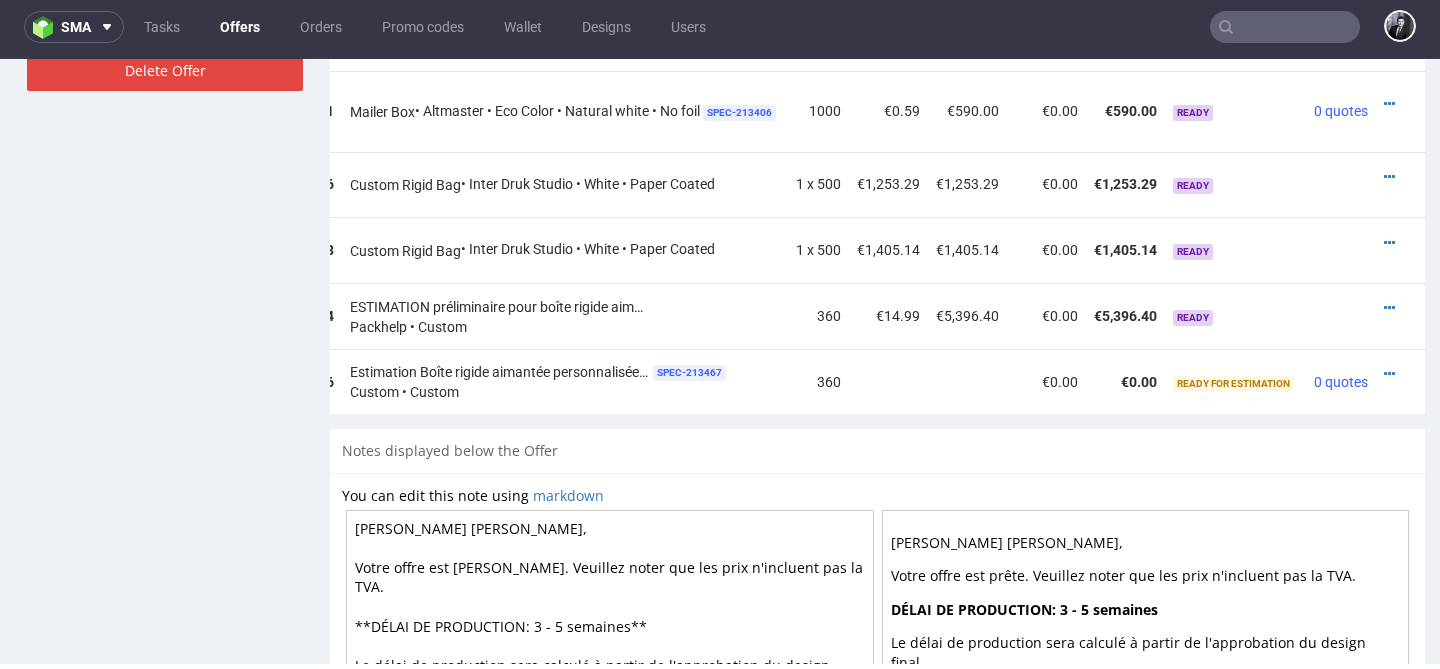 click at bounding box center (1394, 374) 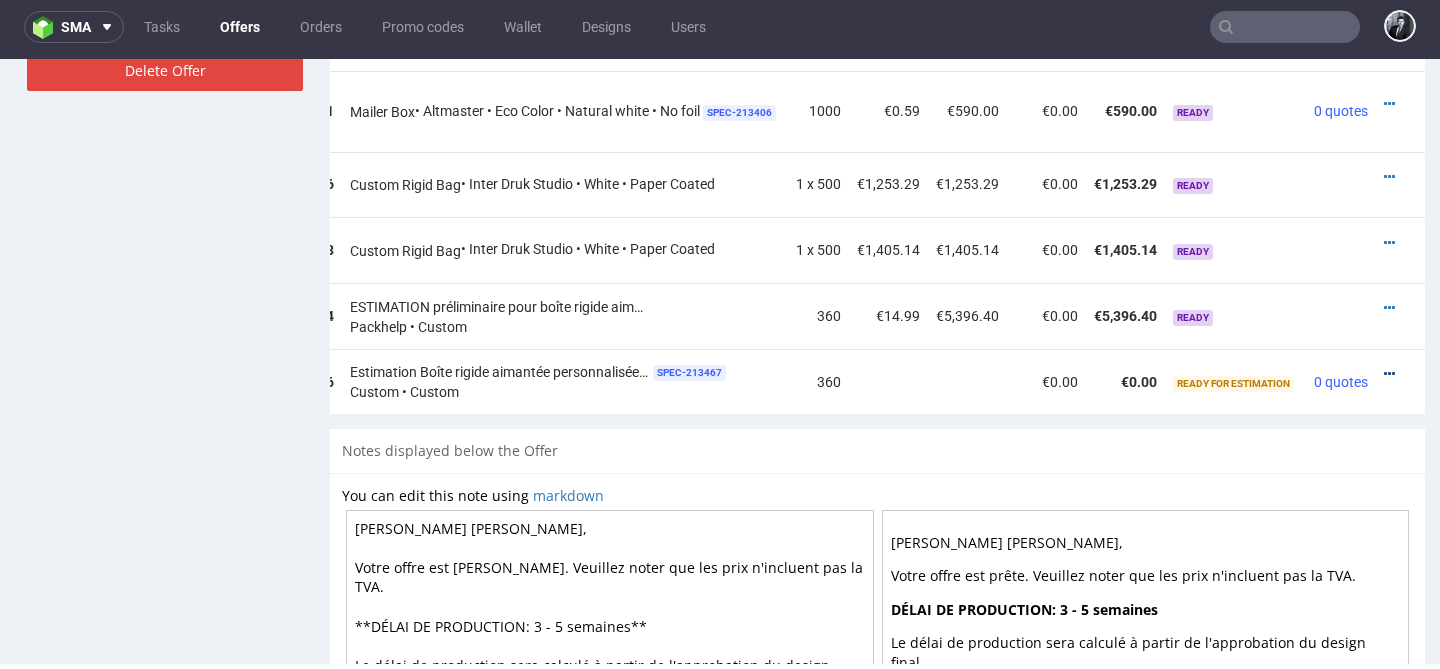 click at bounding box center [1389, 374] 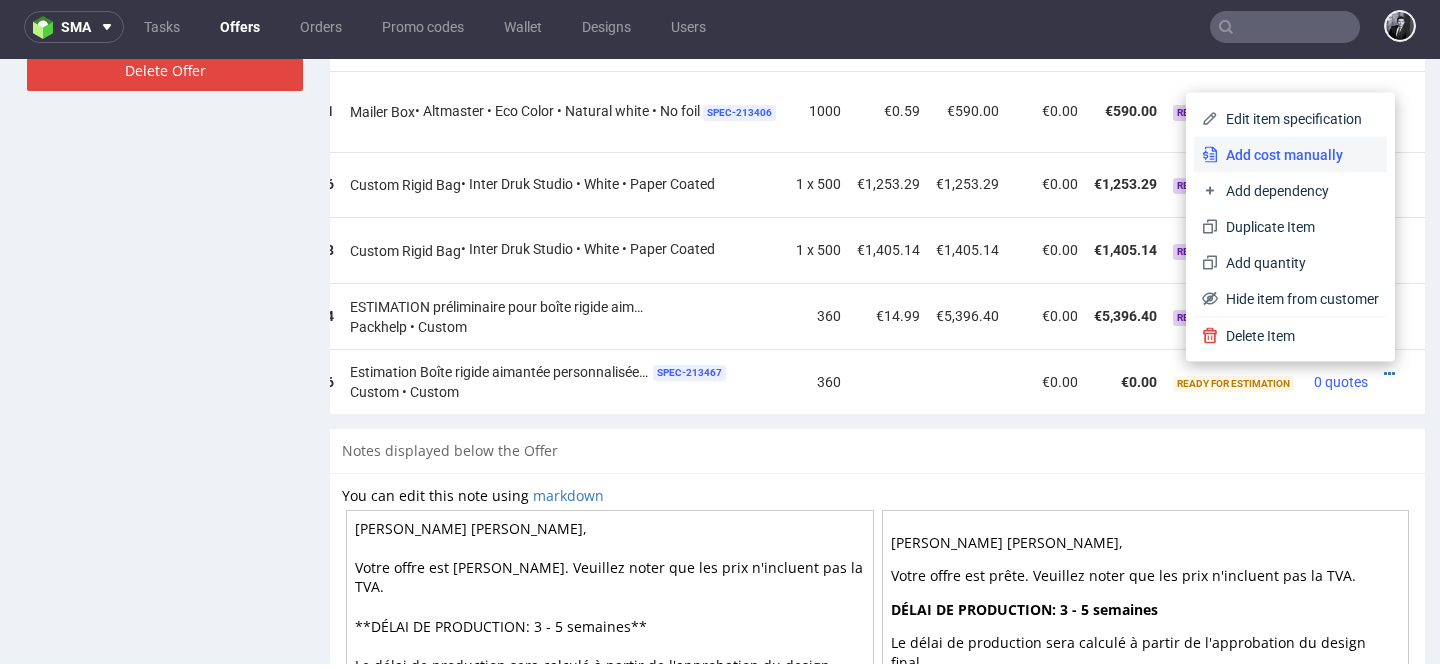 click on "Add cost manually" at bounding box center (1298, 155) 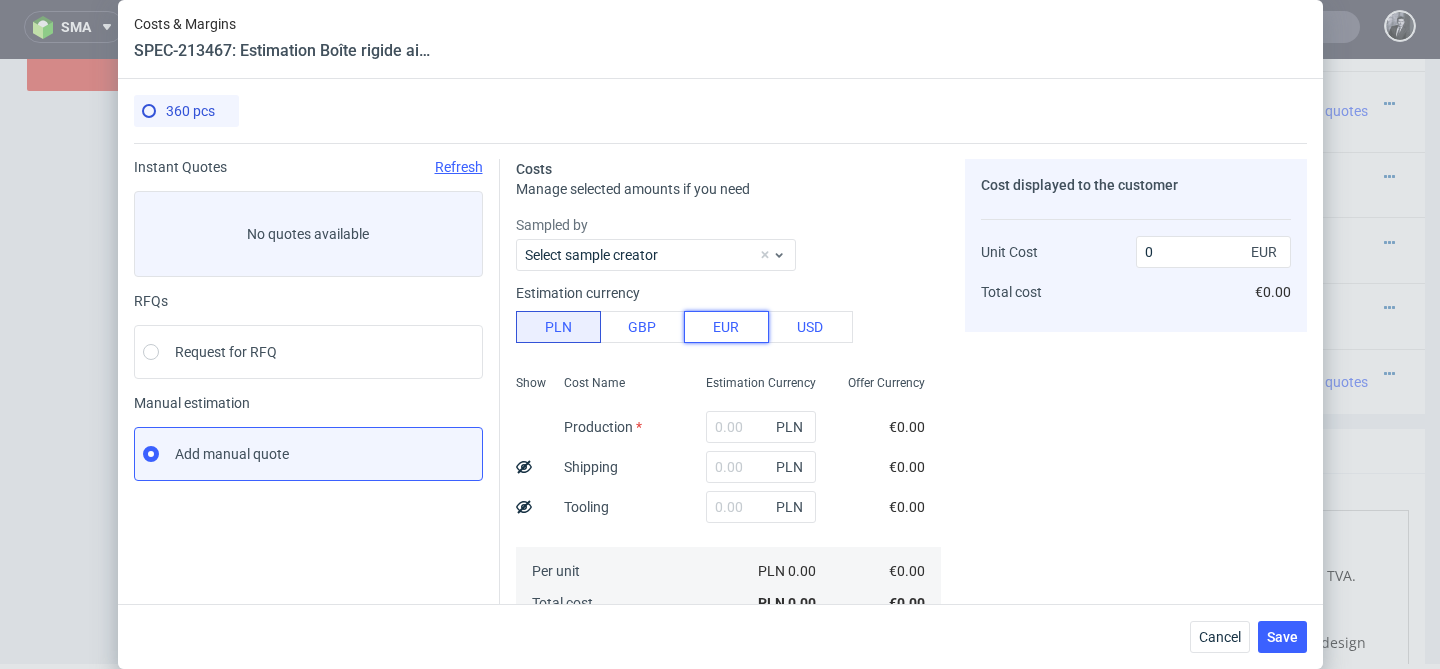 click on "EUR" at bounding box center (726, 327) 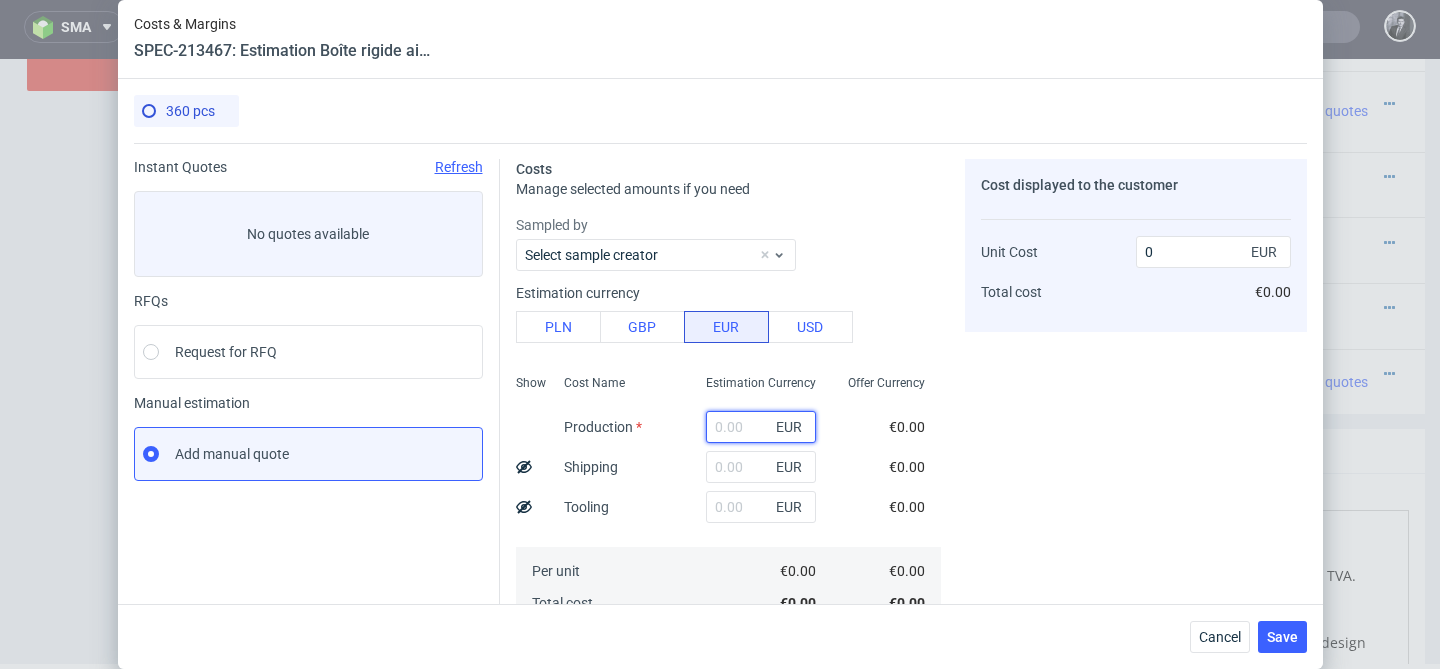 click at bounding box center (761, 427) 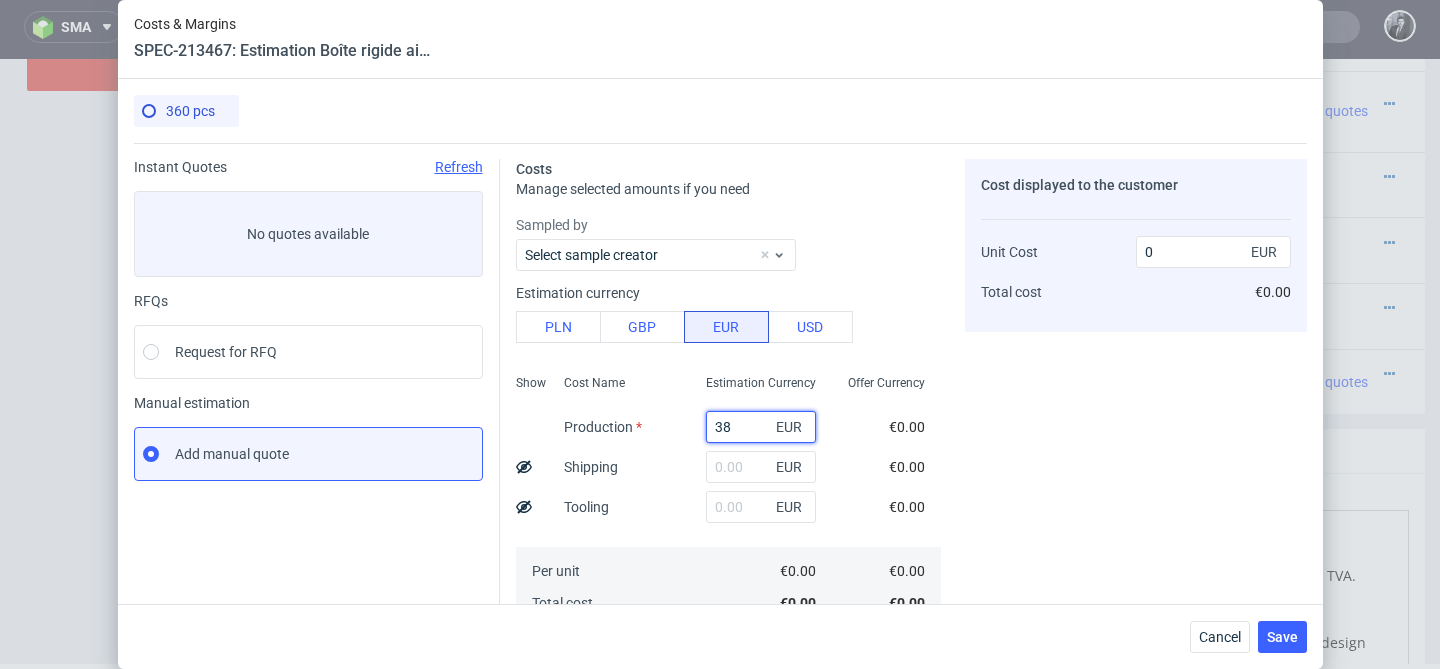 type on "380" 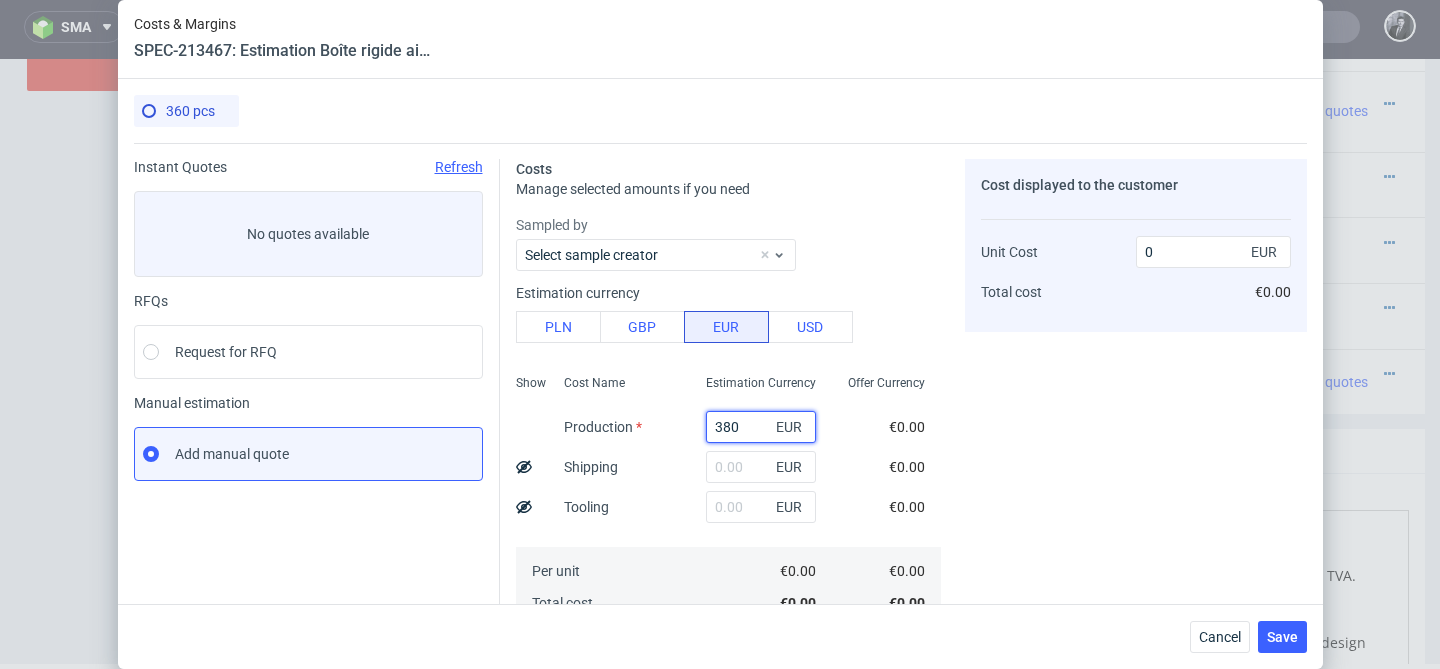 type on "0.11" 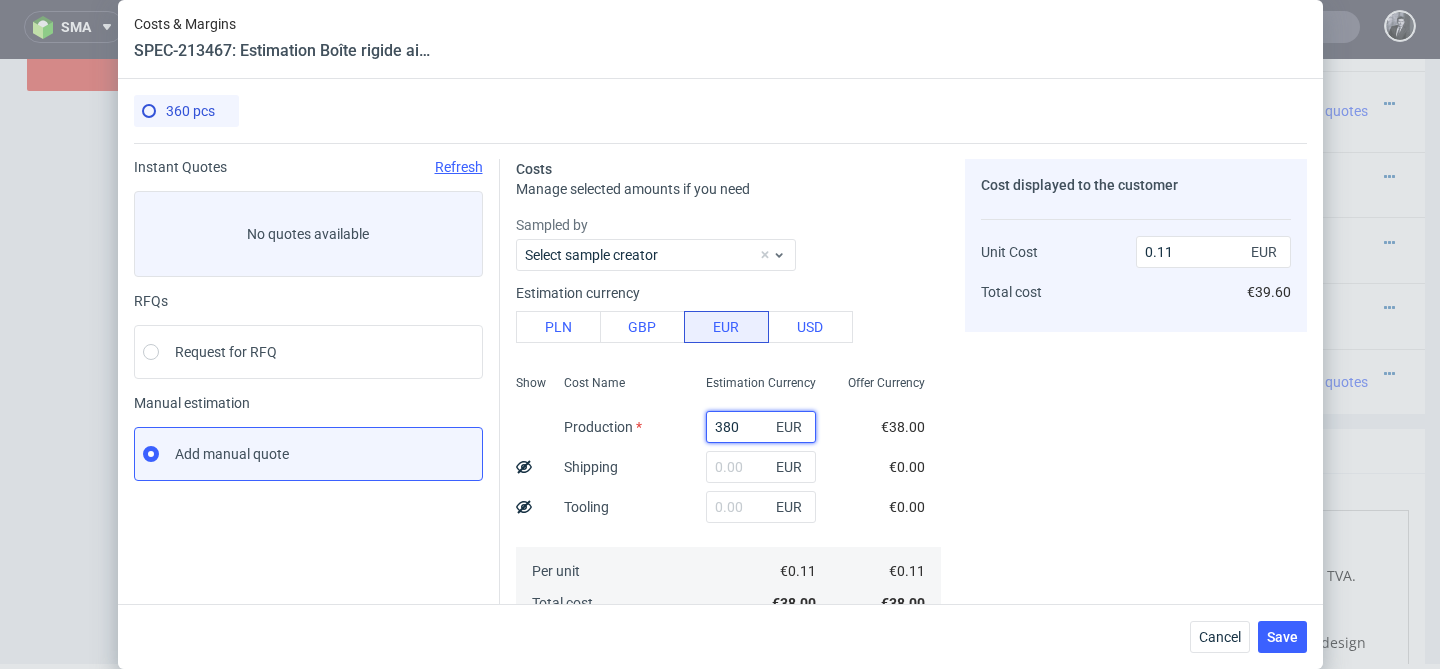 type on "3800" 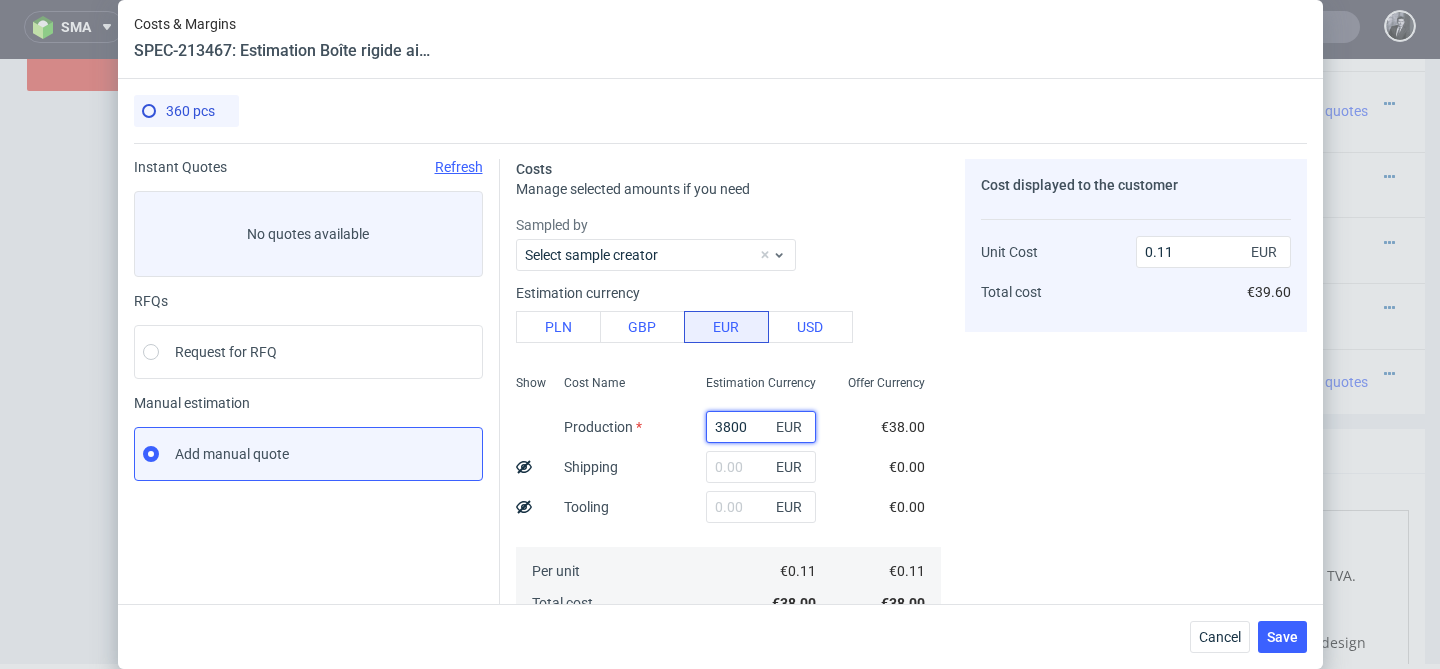 type on "10.56" 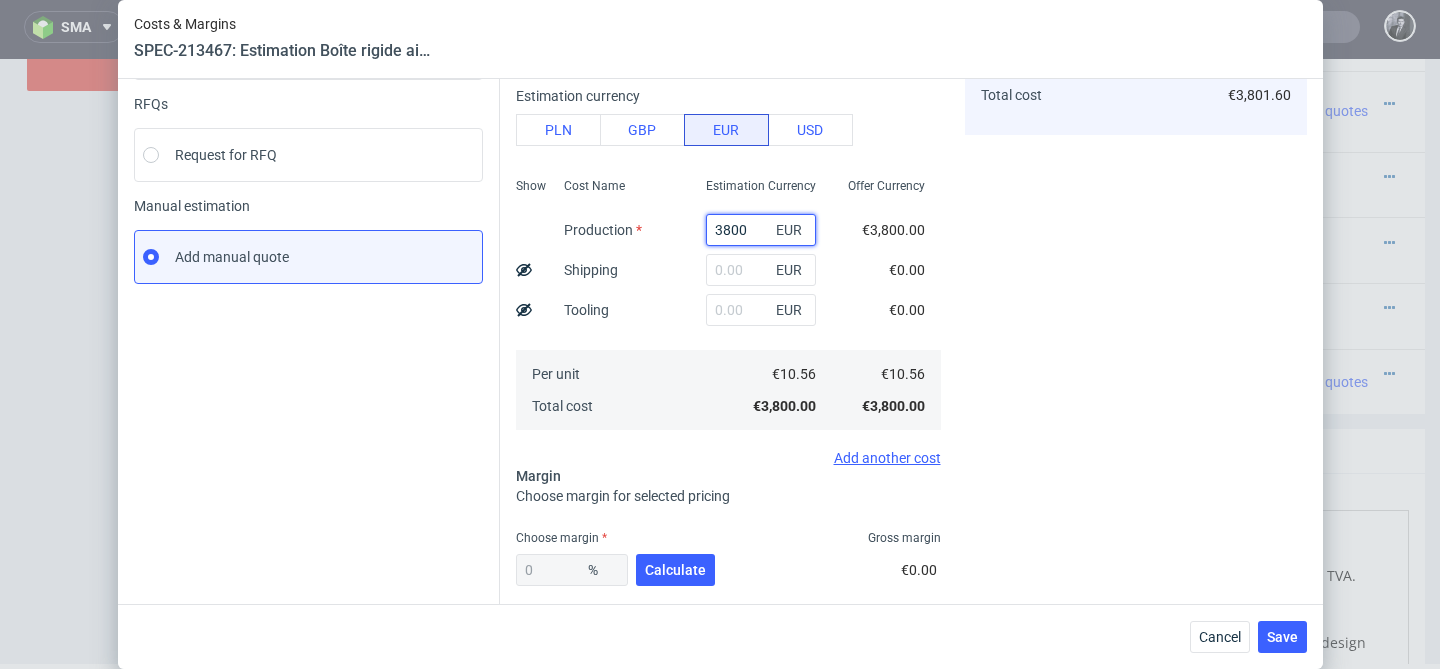 scroll, scrollTop: 199, scrollLeft: 0, axis: vertical 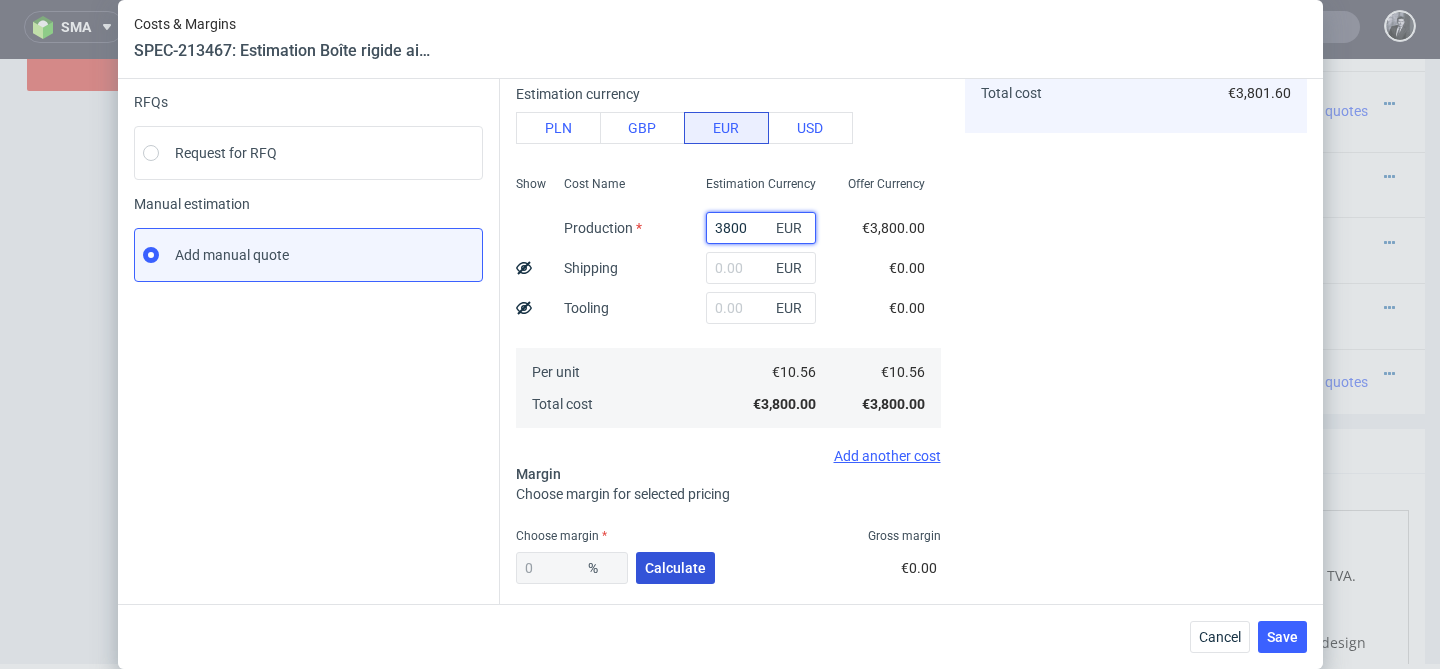 type on "3800" 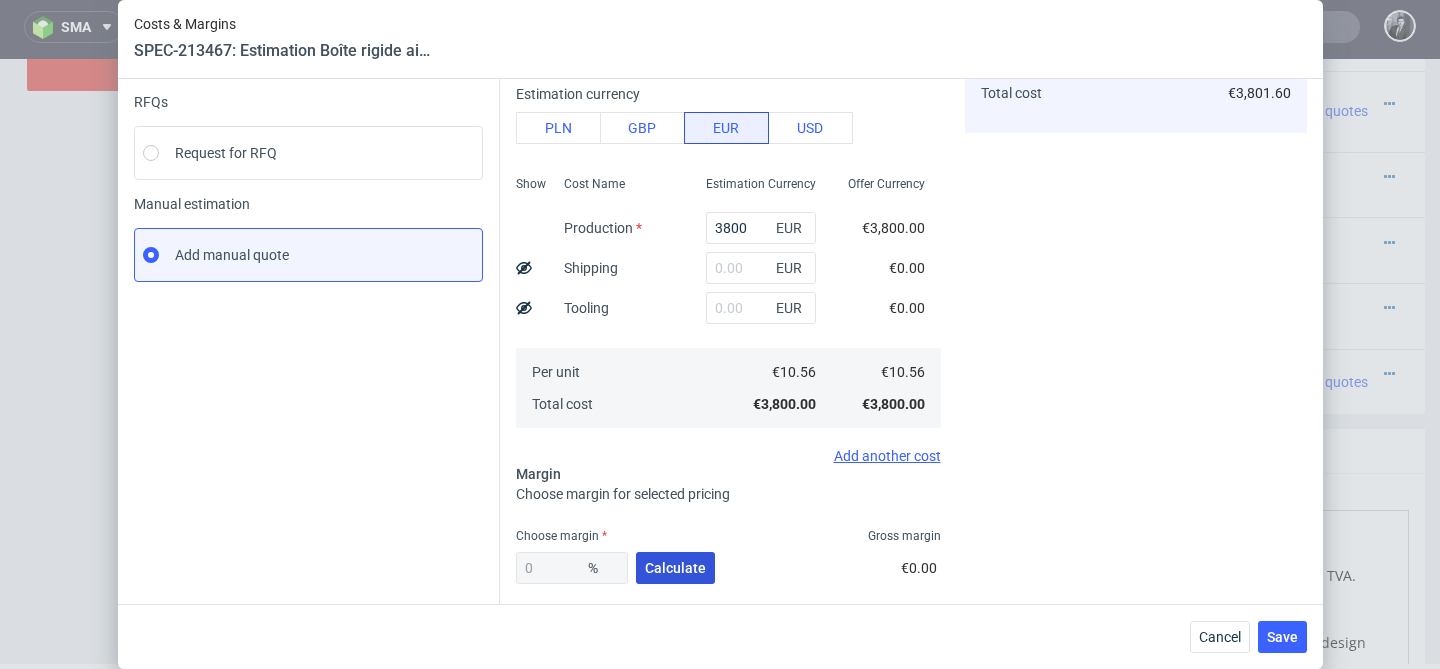 click on "Calculate" at bounding box center (675, 568) 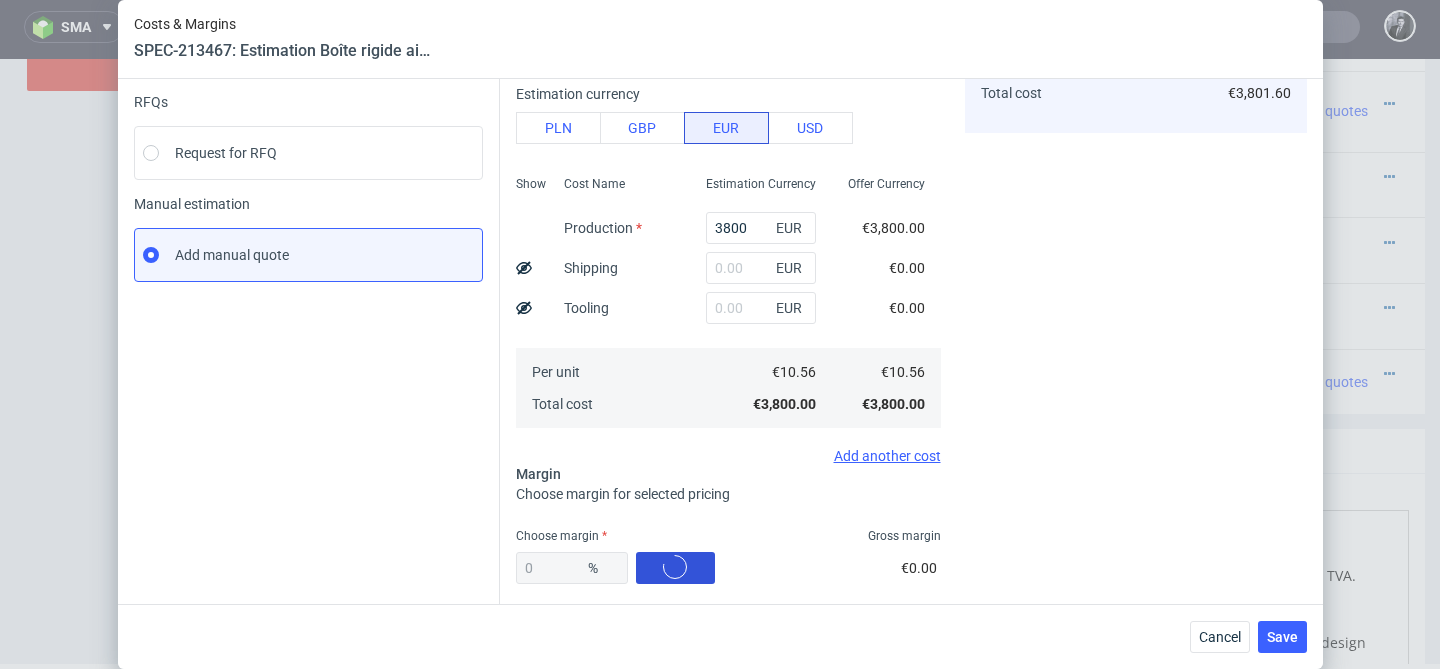 type on "30.5" 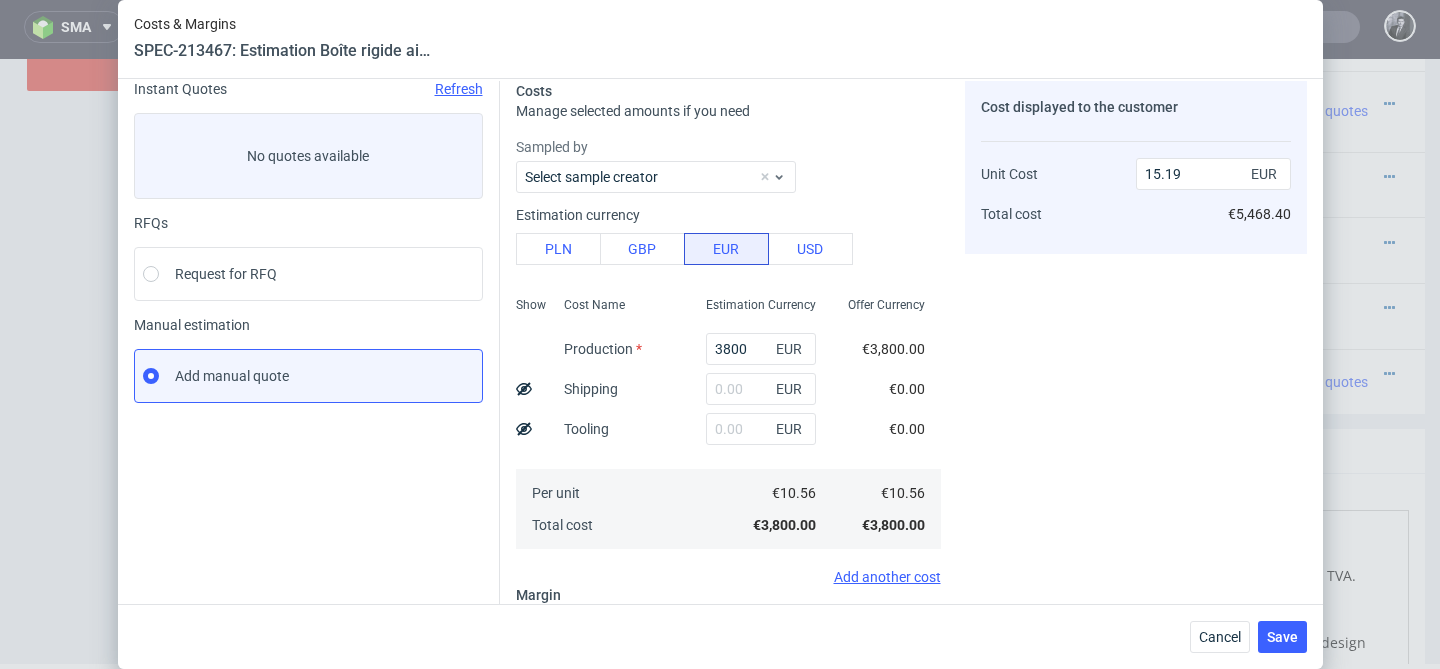 scroll, scrollTop: 74, scrollLeft: 0, axis: vertical 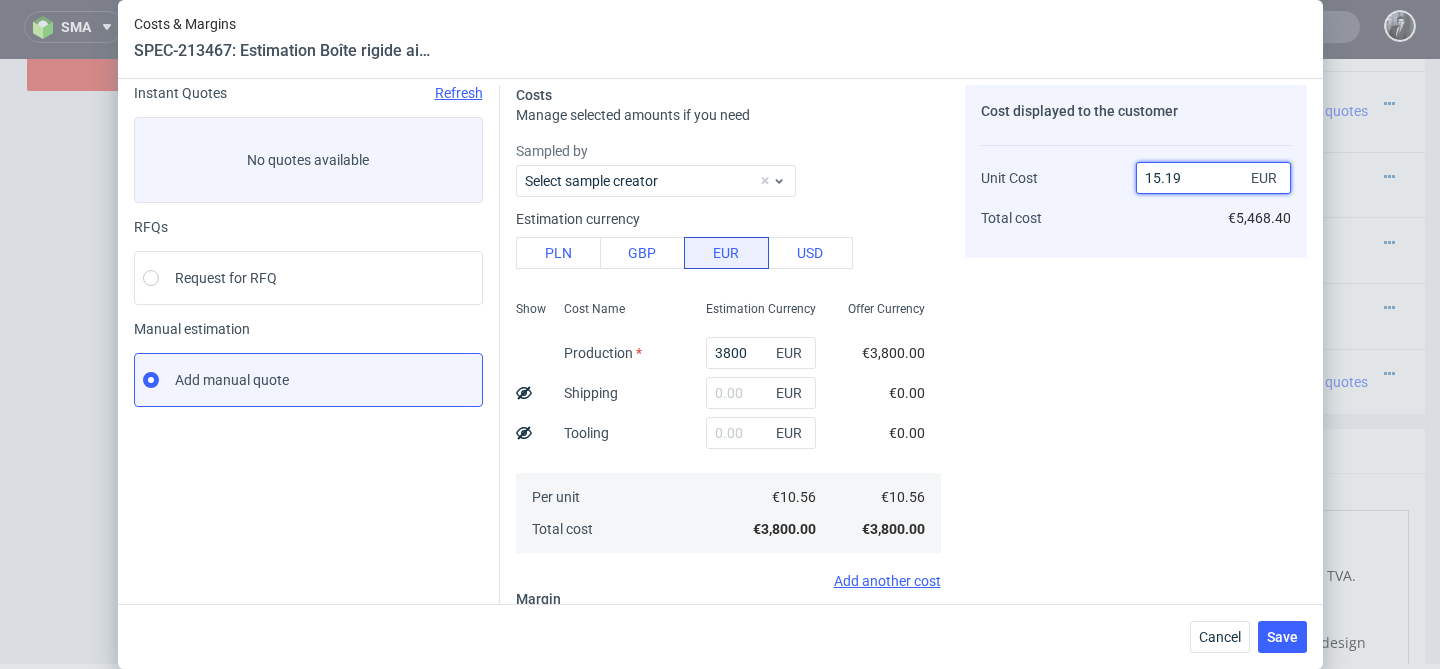 click on "15.19" at bounding box center [1213, 178] 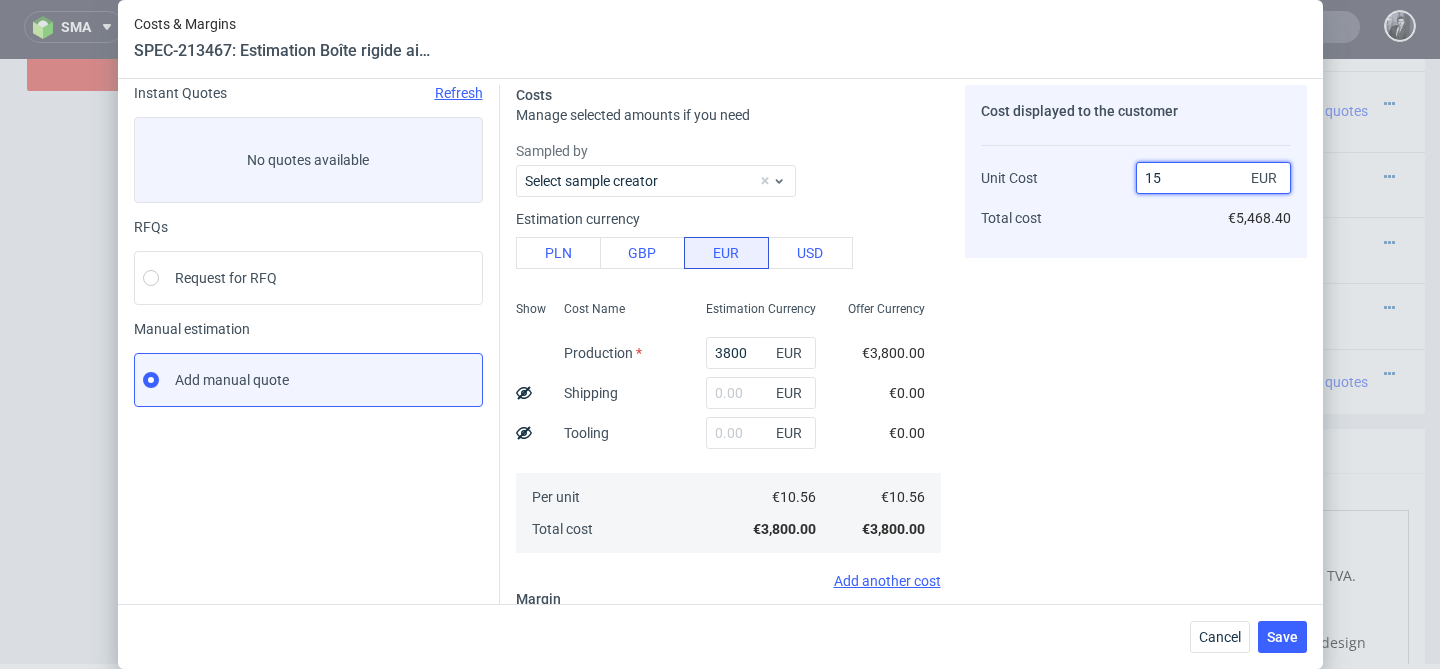 type on "1" 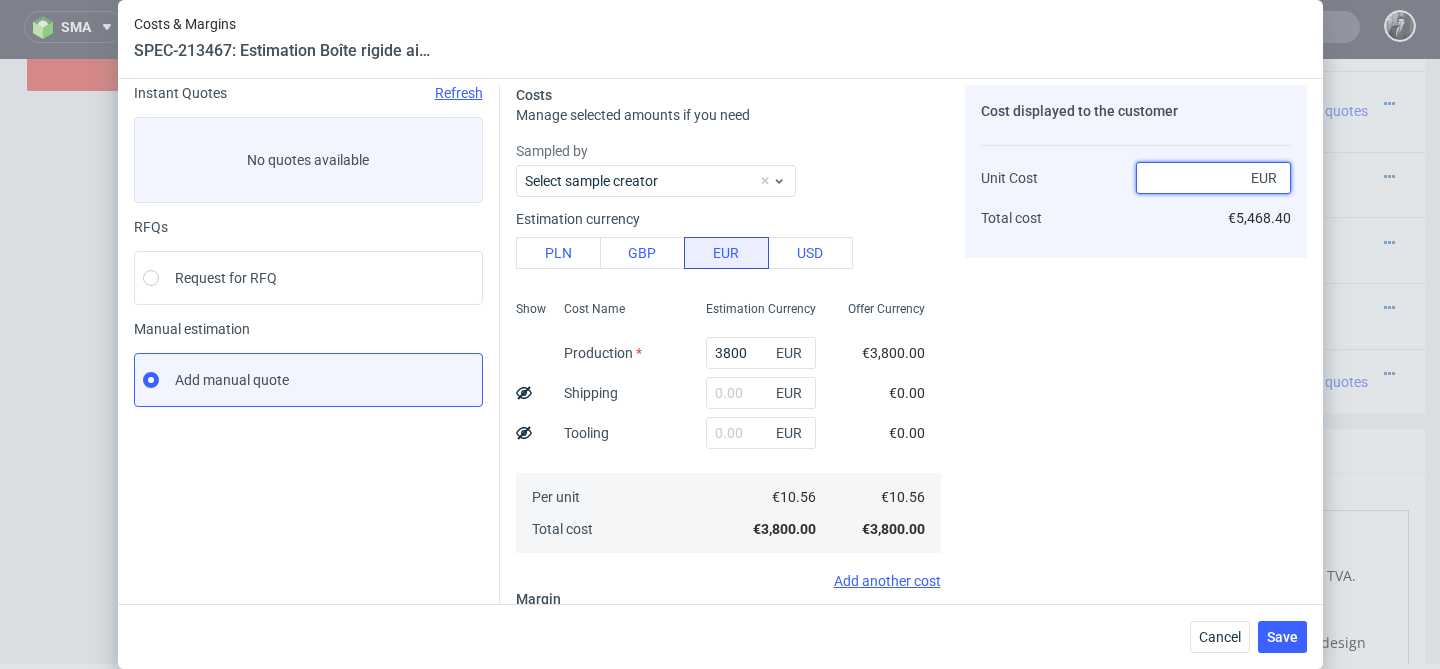 type on "10.56" 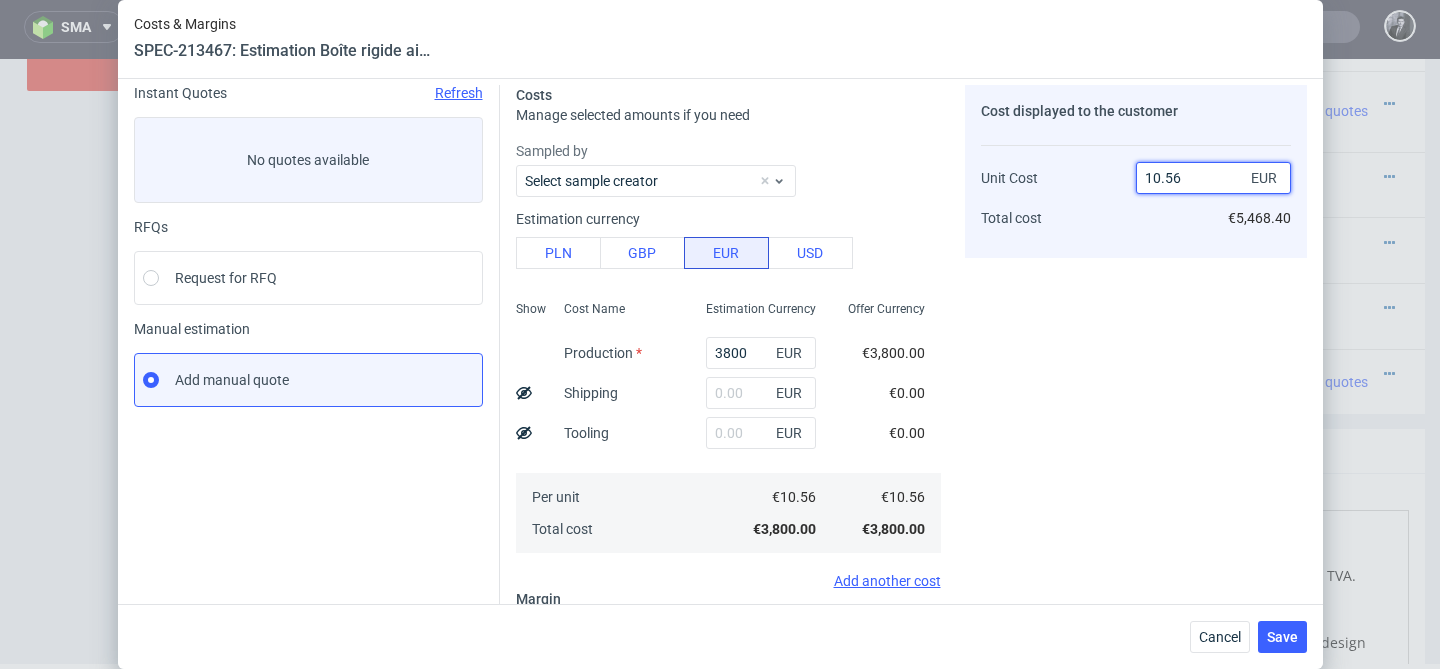type on "-Infinity" 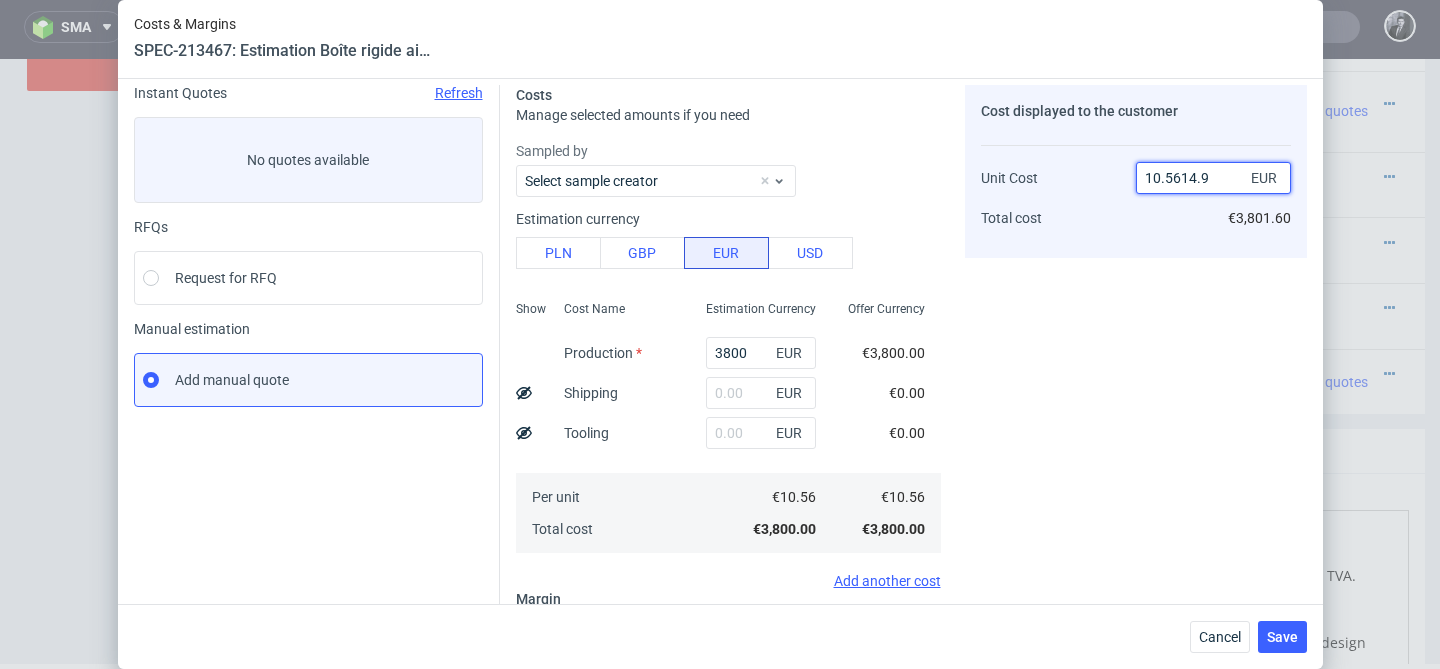 type on "10.5614." 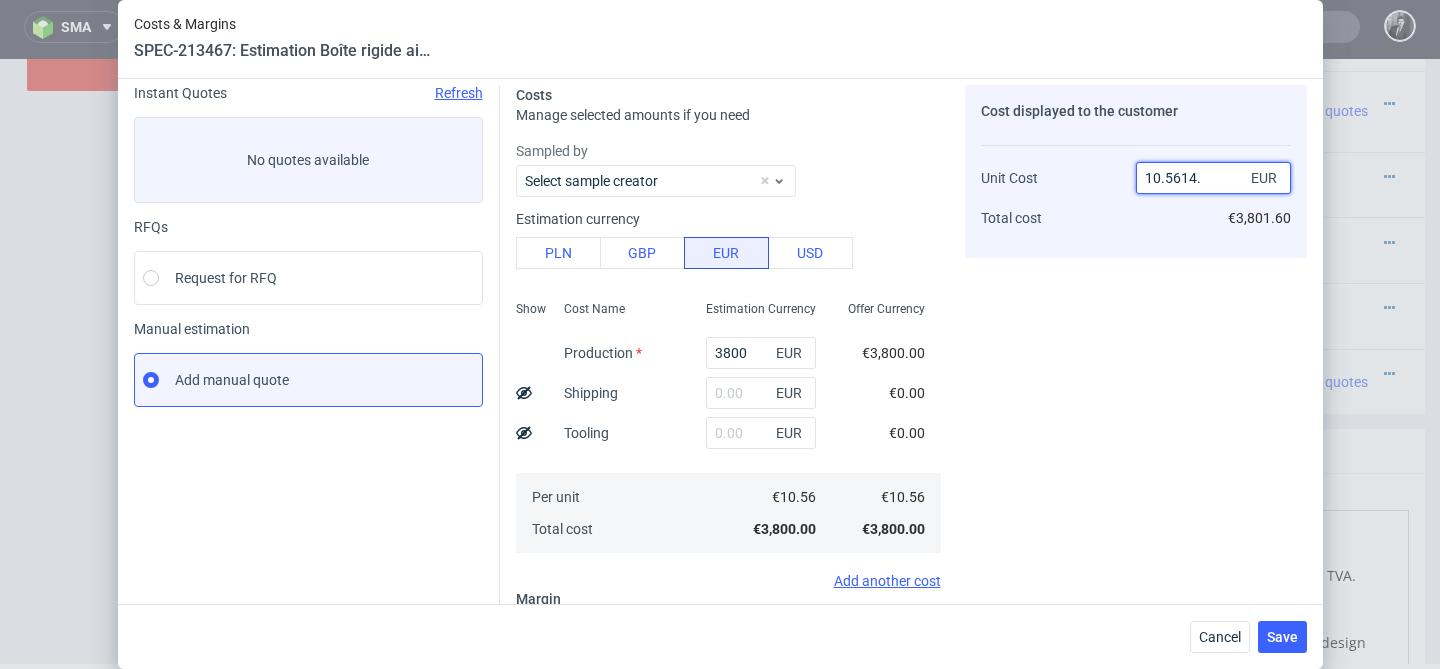 type on "NaN" 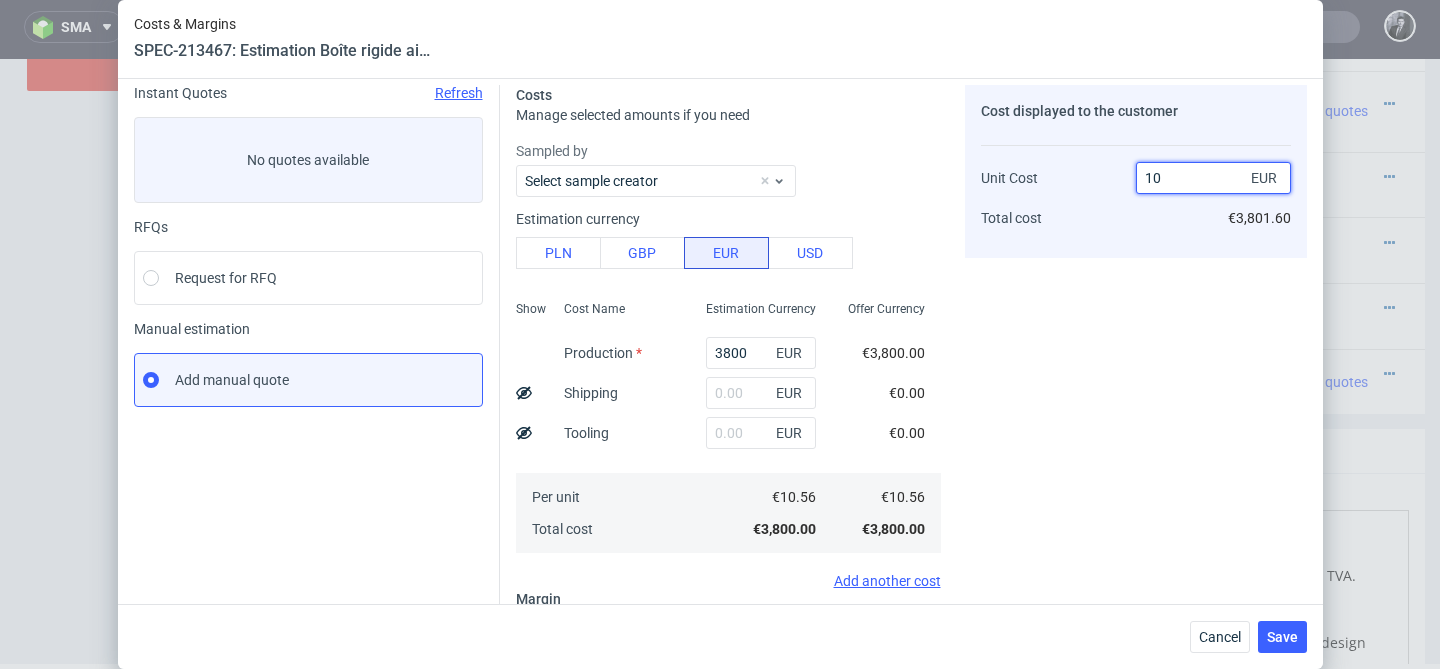 type on "1" 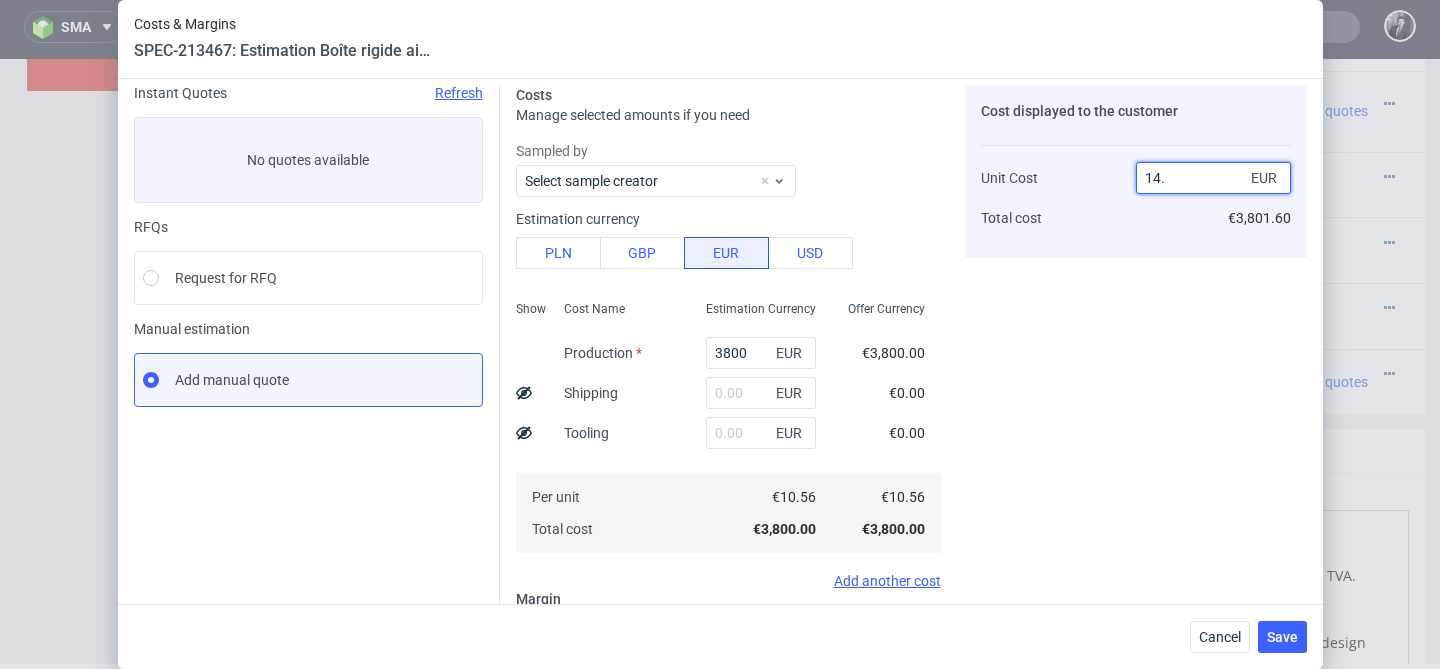 type on "13.99" 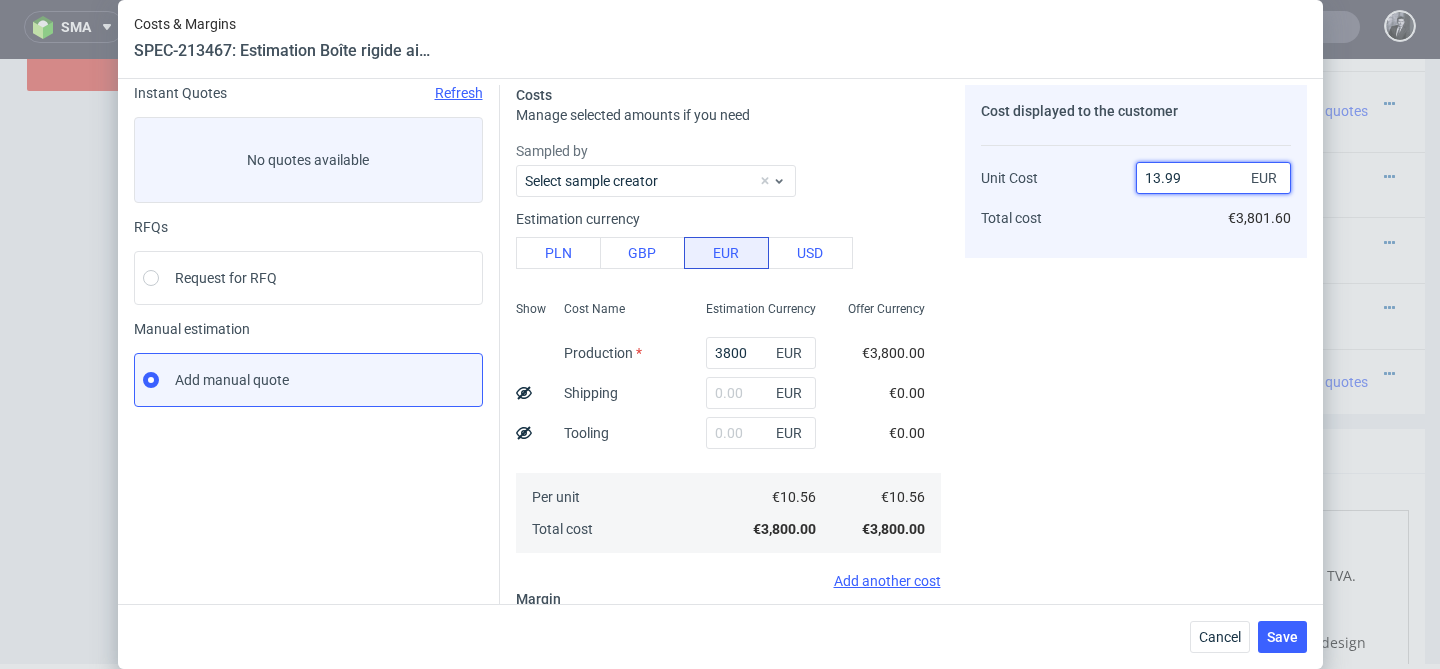 type on "24.571428571428562" 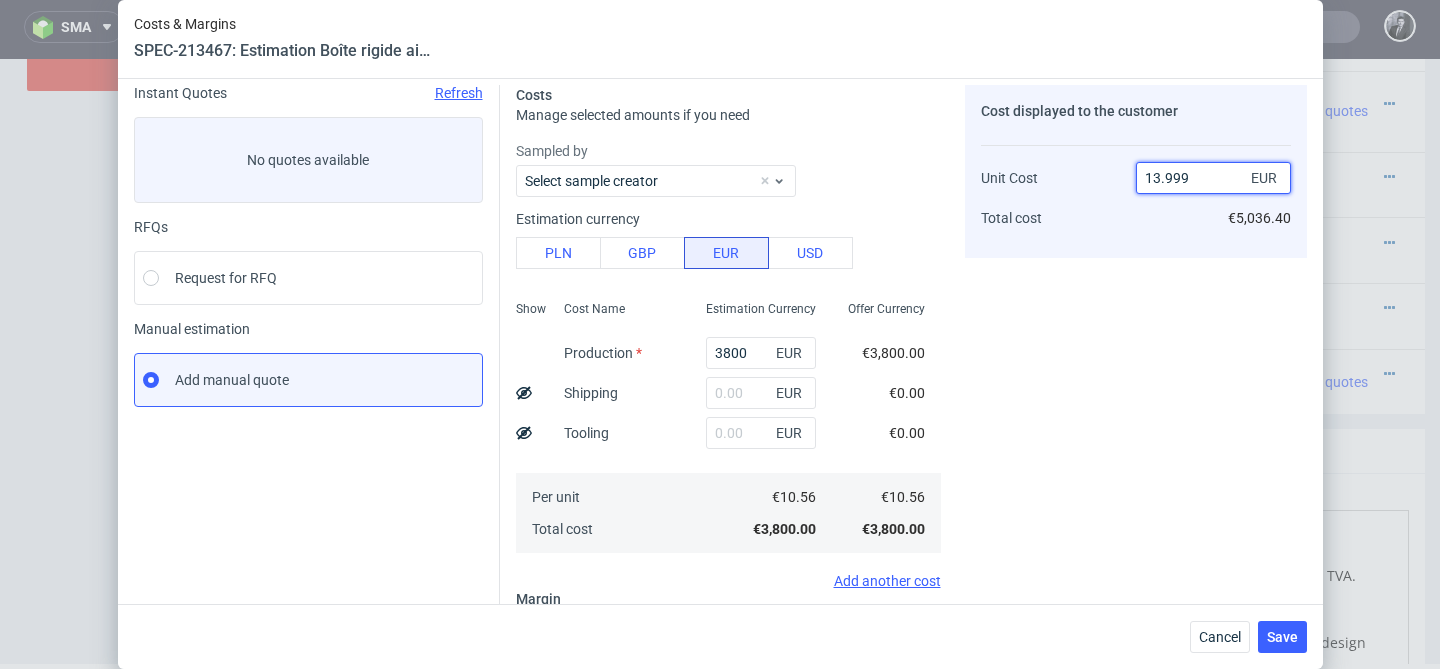 type on "13.9999" 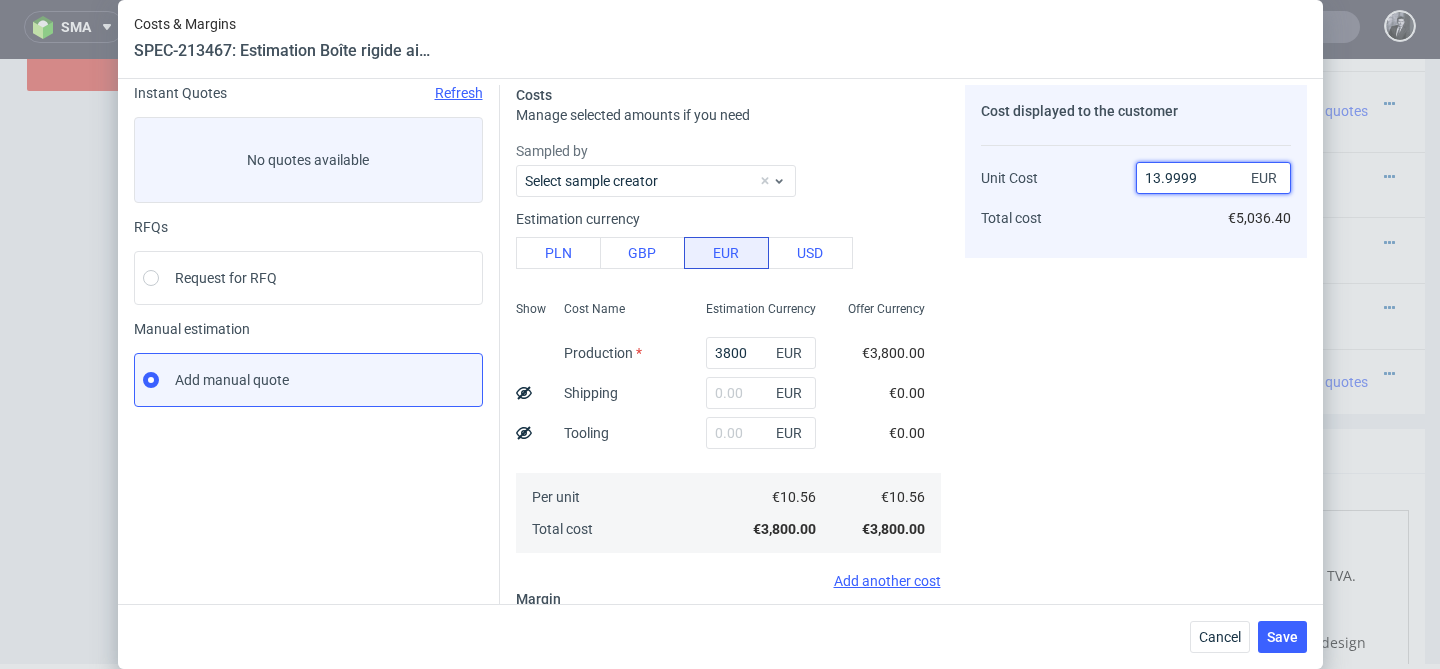 type on "24.570889792069934" 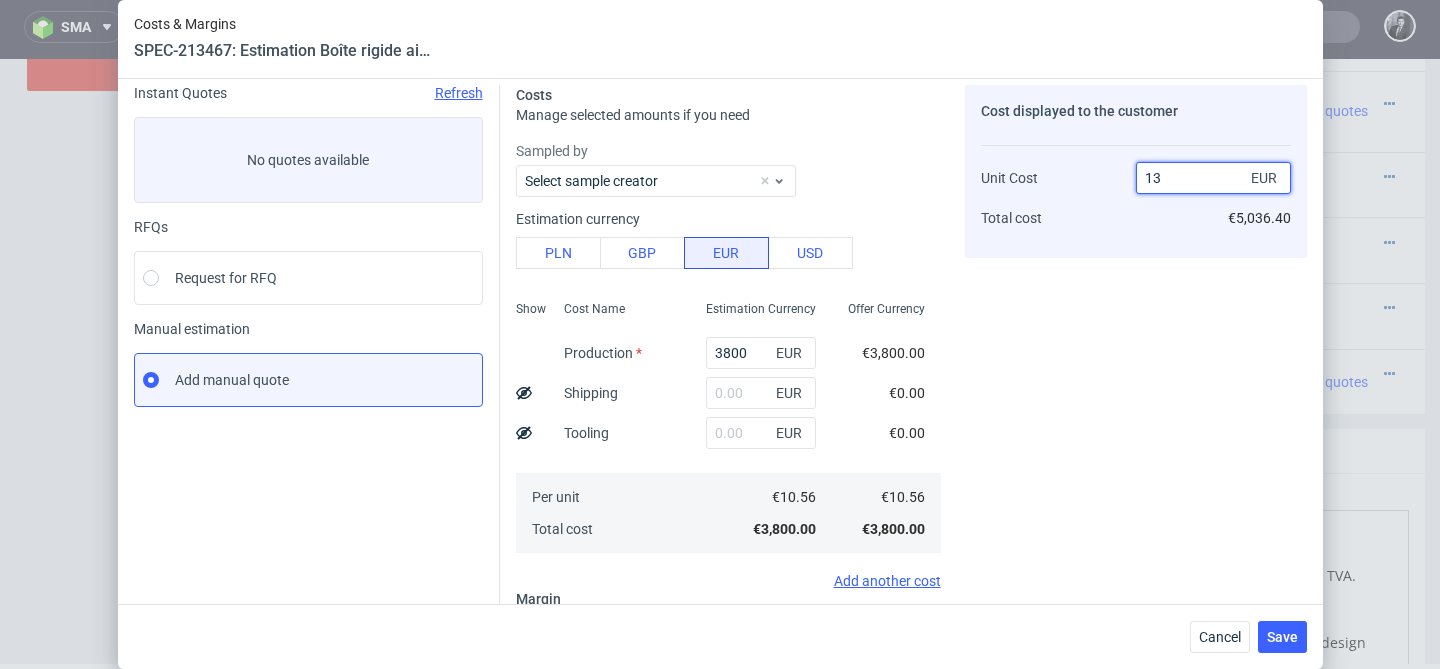 type on "1" 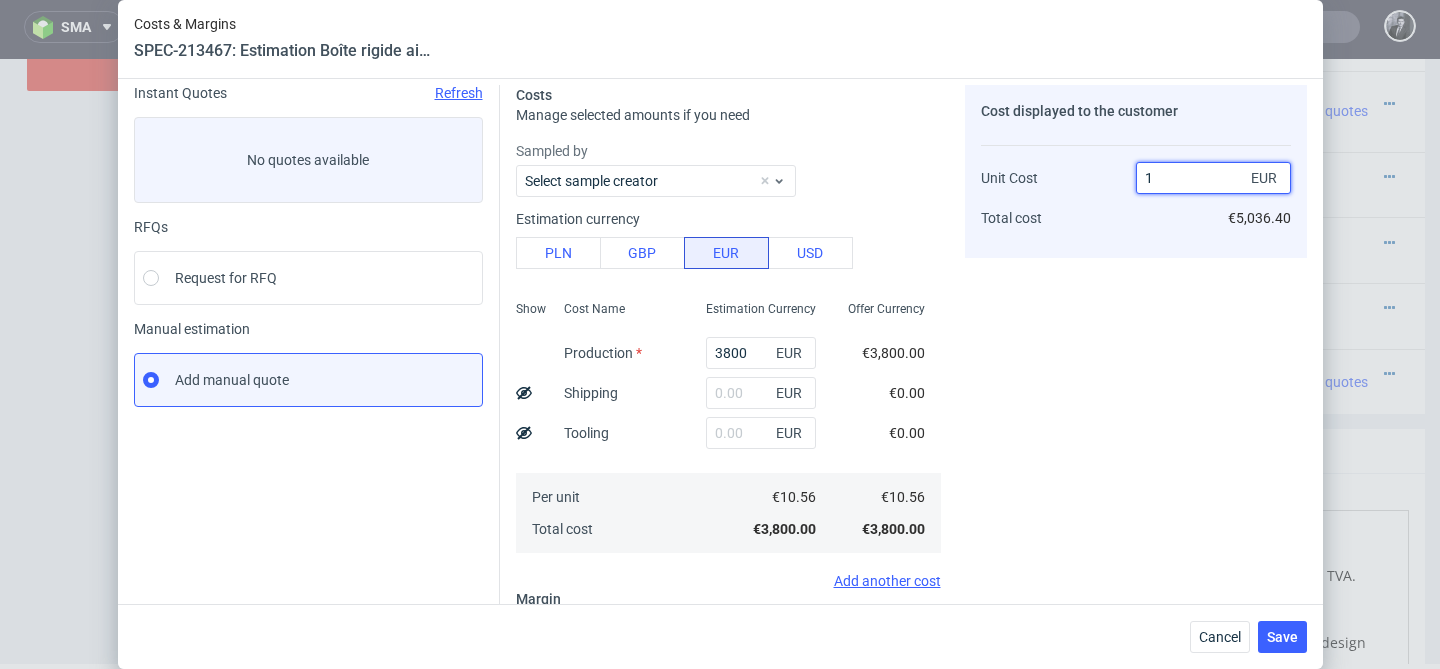type on "14" 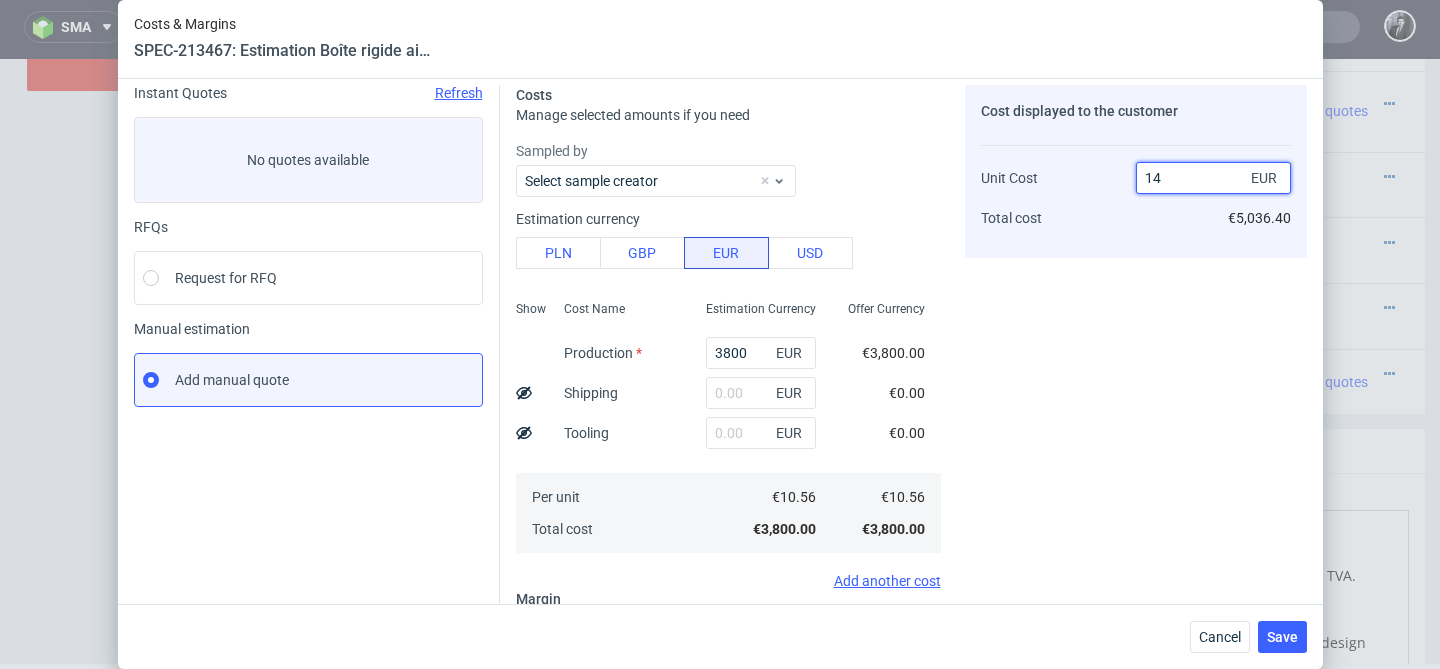 type on "24.571428571428562" 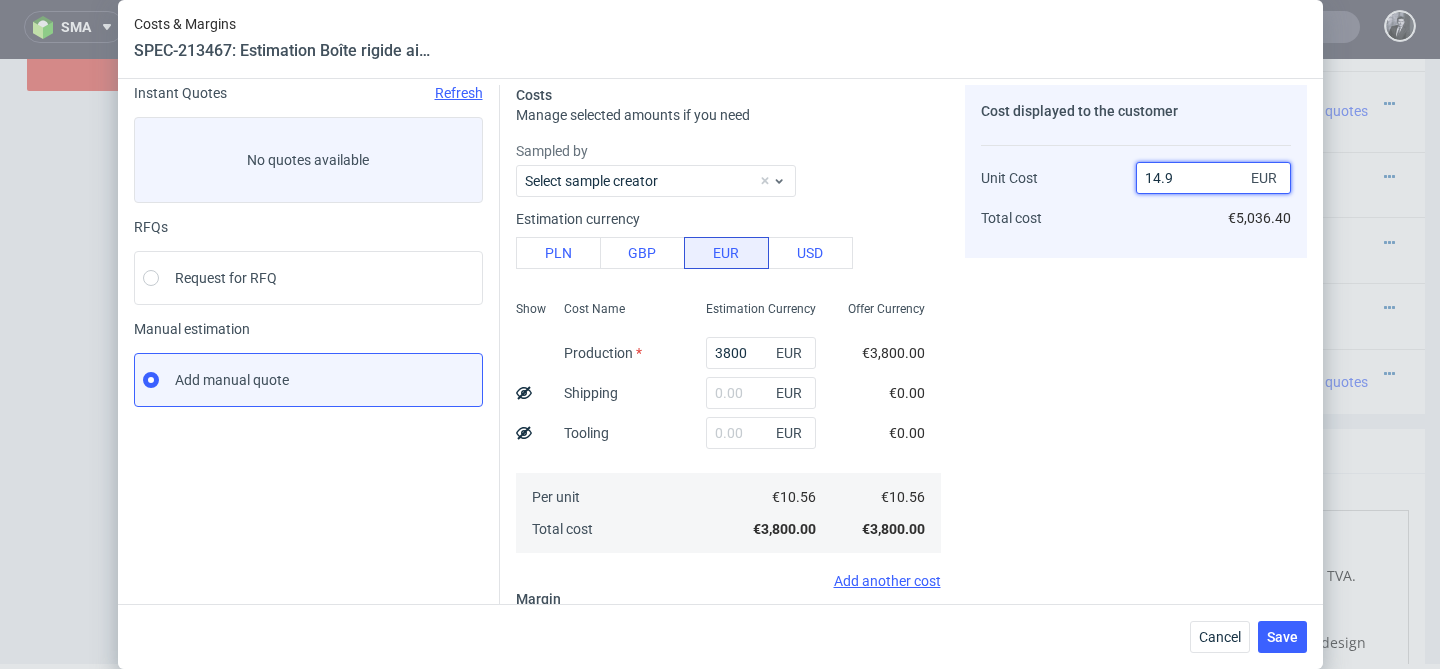 type on "14.99" 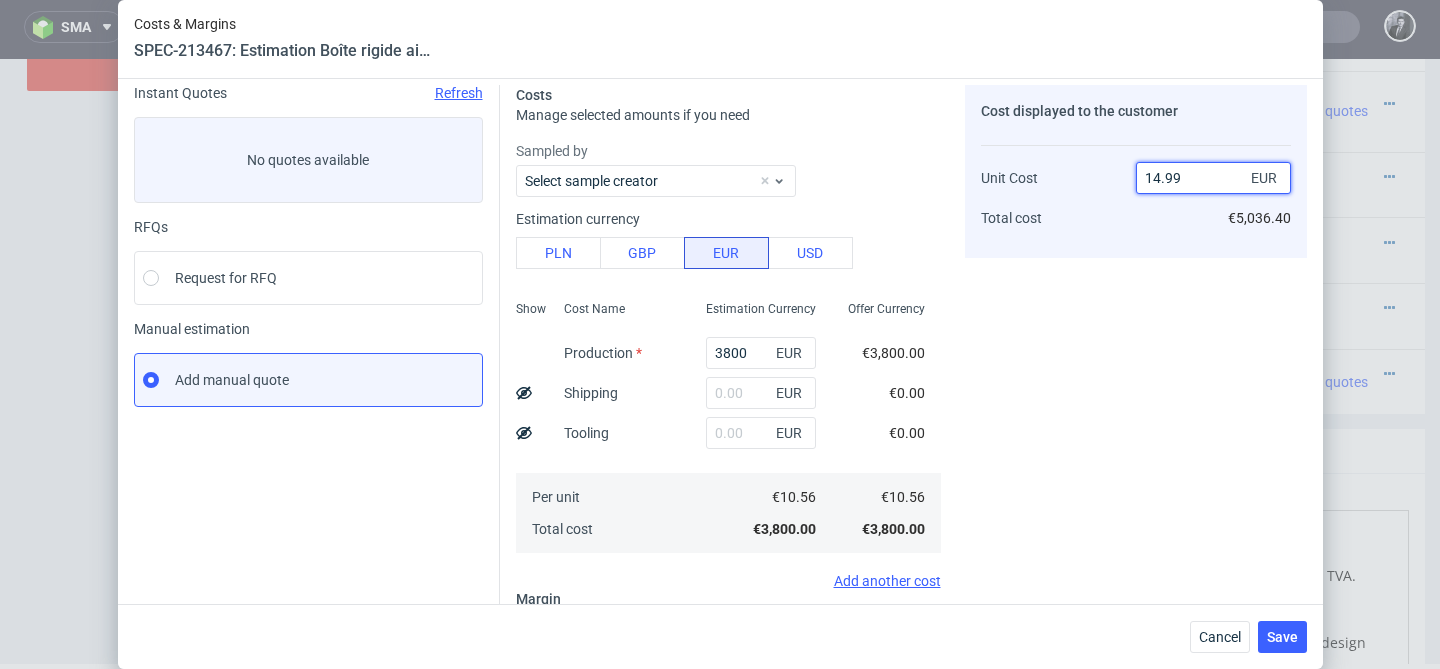 type on "29.553035356904587" 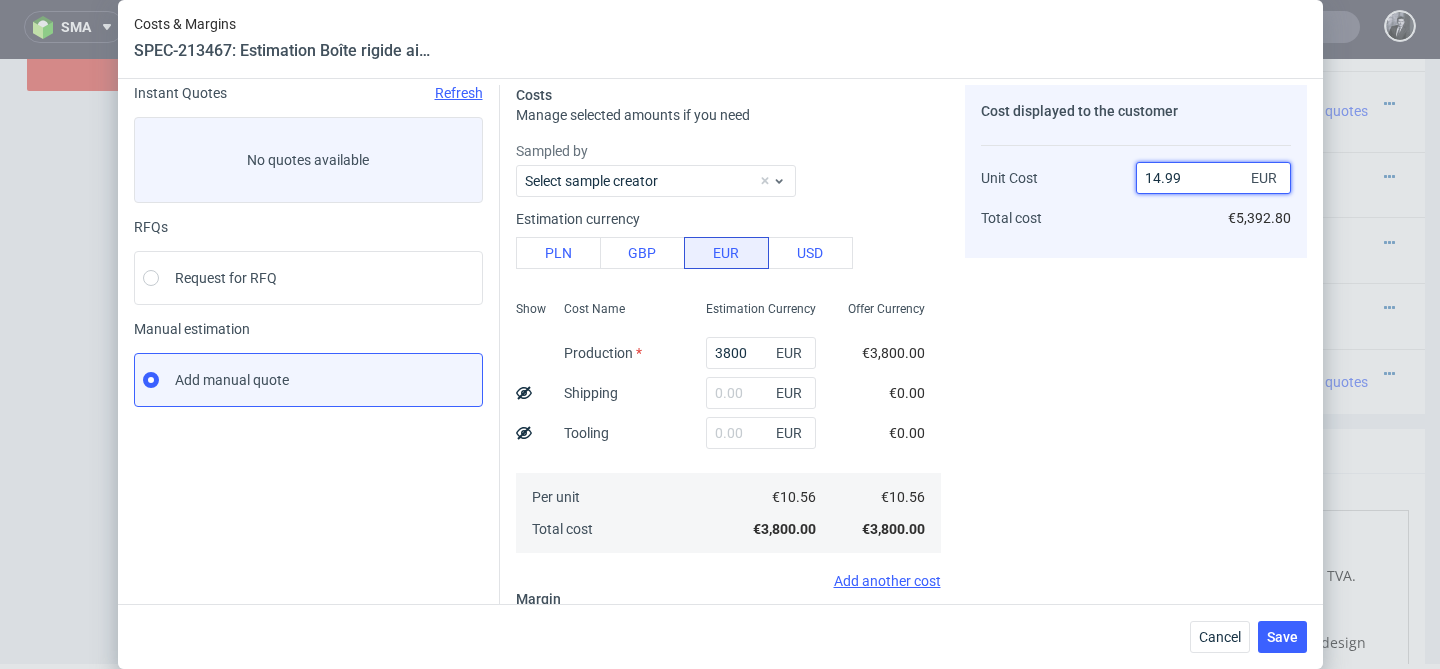 type on "14.99" 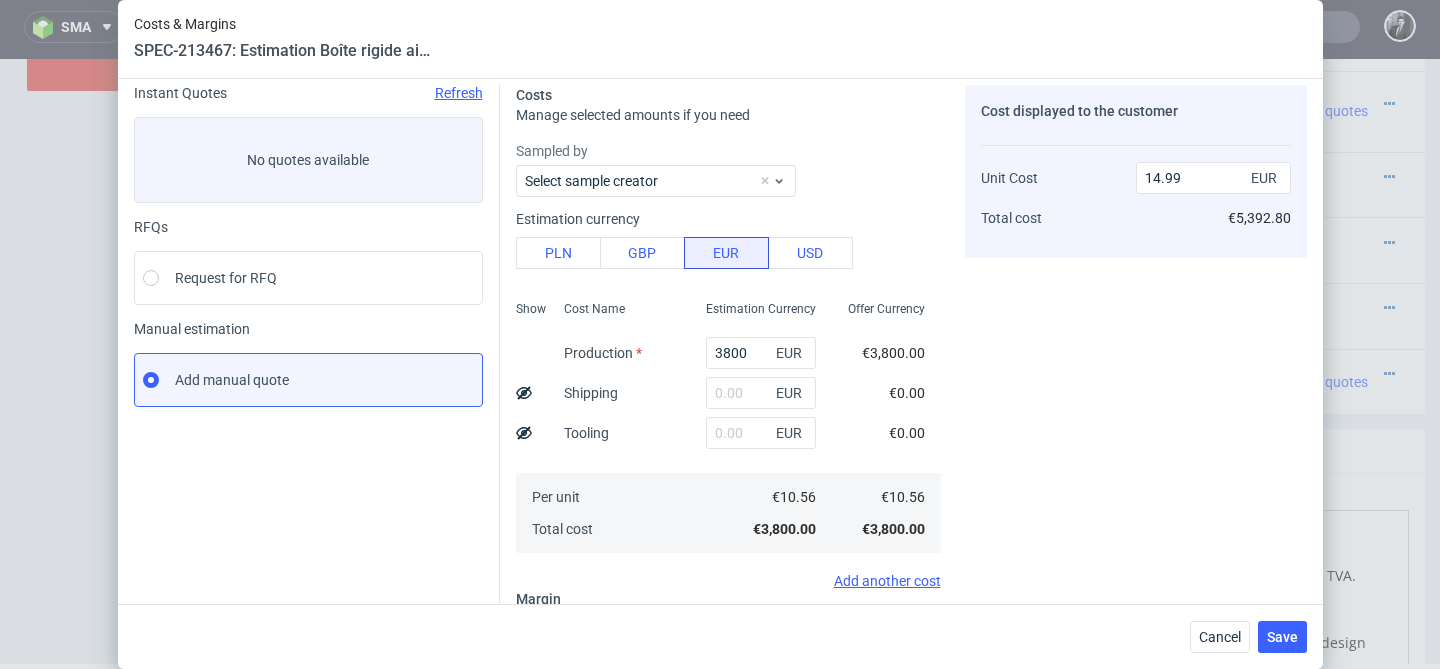click on "Cost displayed to the customer Unit Cost Total cost 14.99 EUR €5,392.80" at bounding box center [1136, 451] 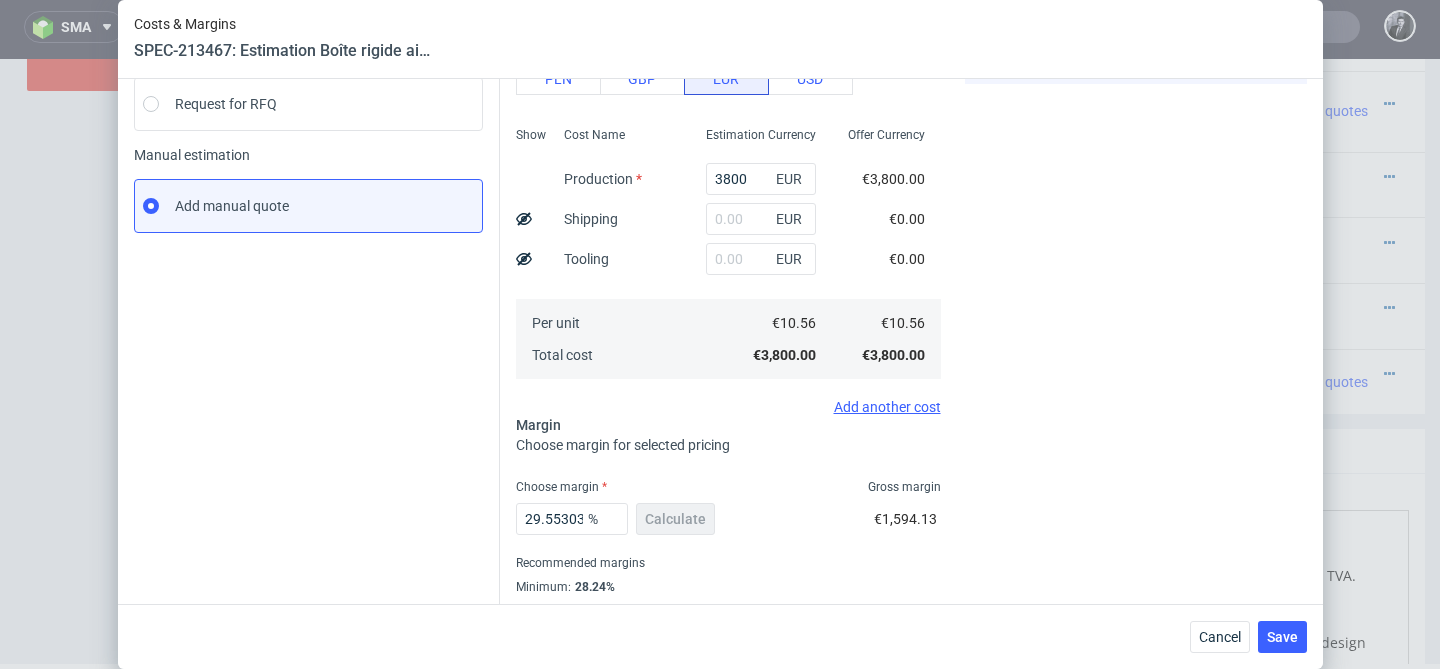 scroll, scrollTop: 303, scrollLeft: 0, axis: vertical 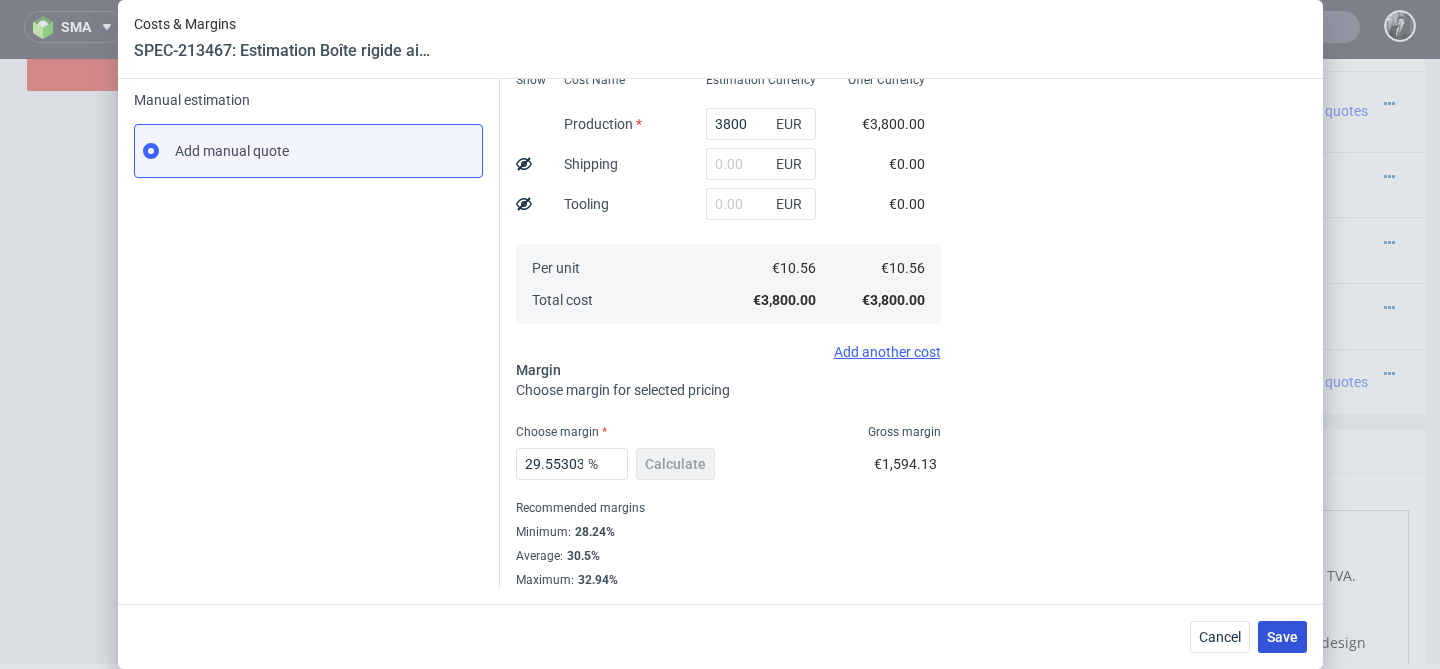 click on "Save" at bounding box center [1282, 637] 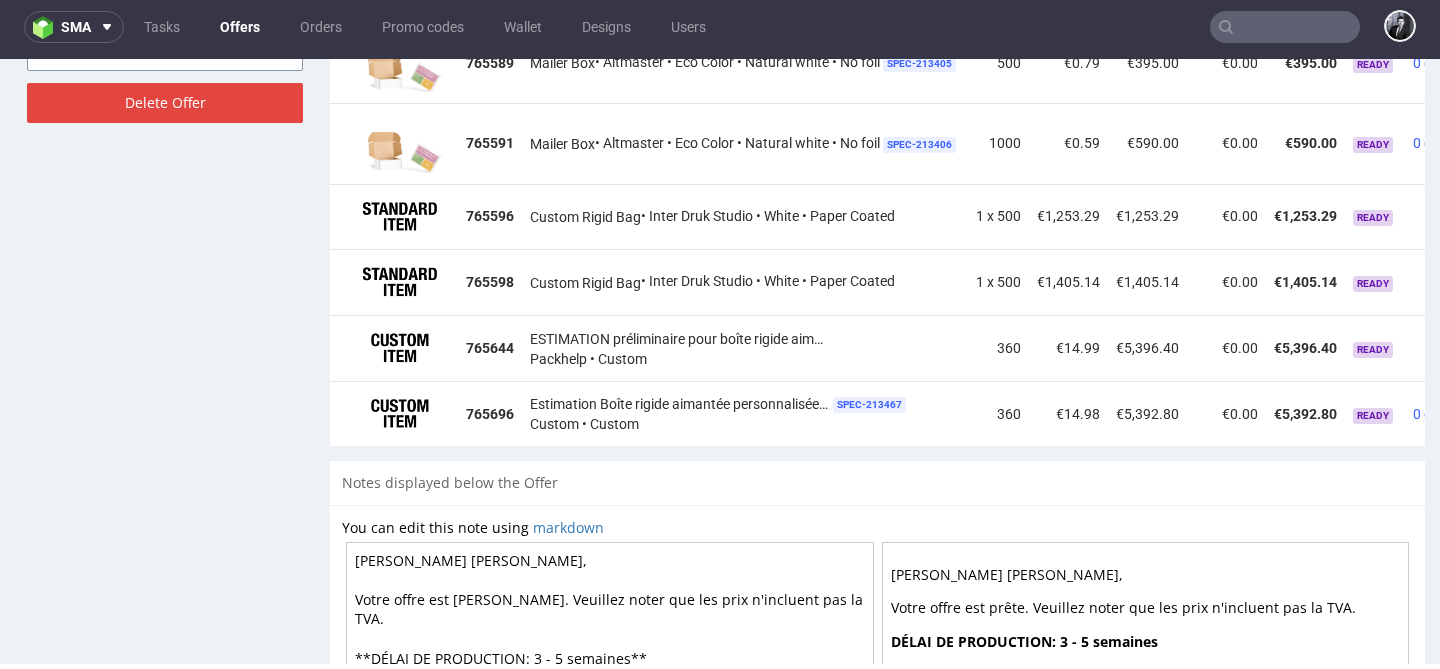 scroll, scrollTop: 1305, scrollLeft: 0, axis: vertical 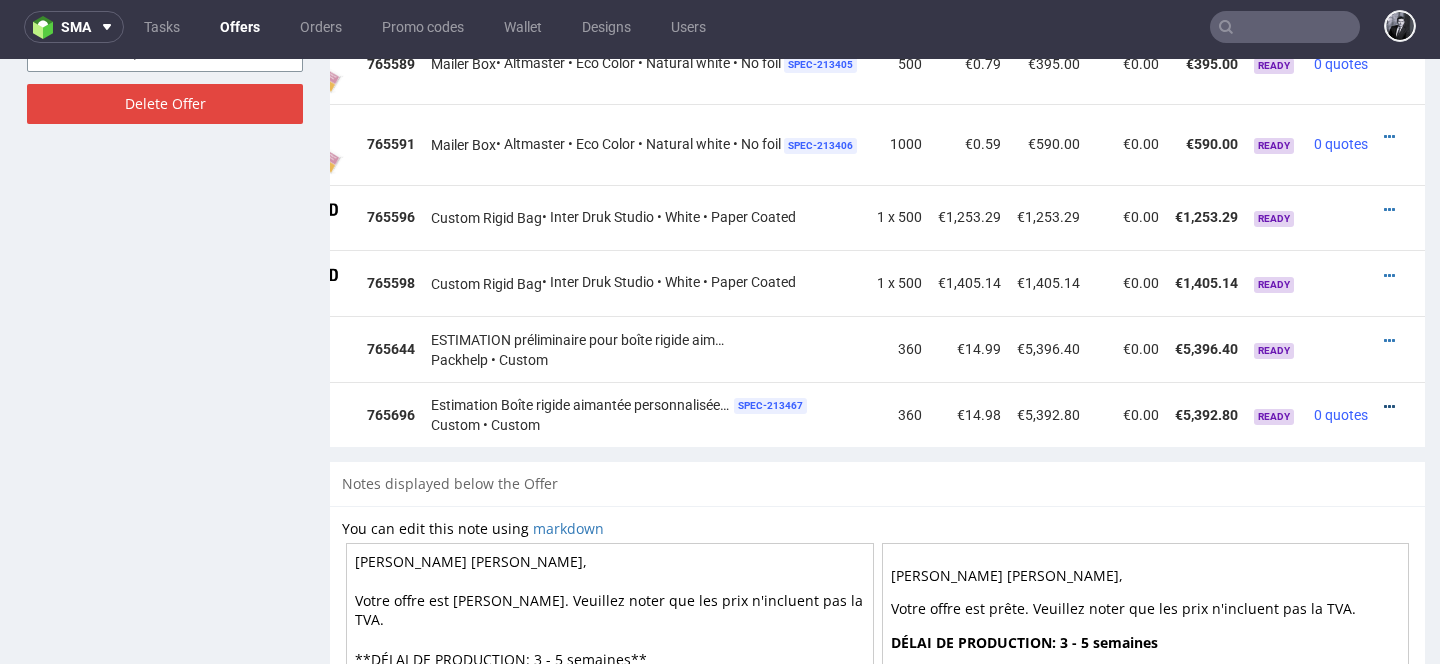 click at bounding box center [1389, 407] 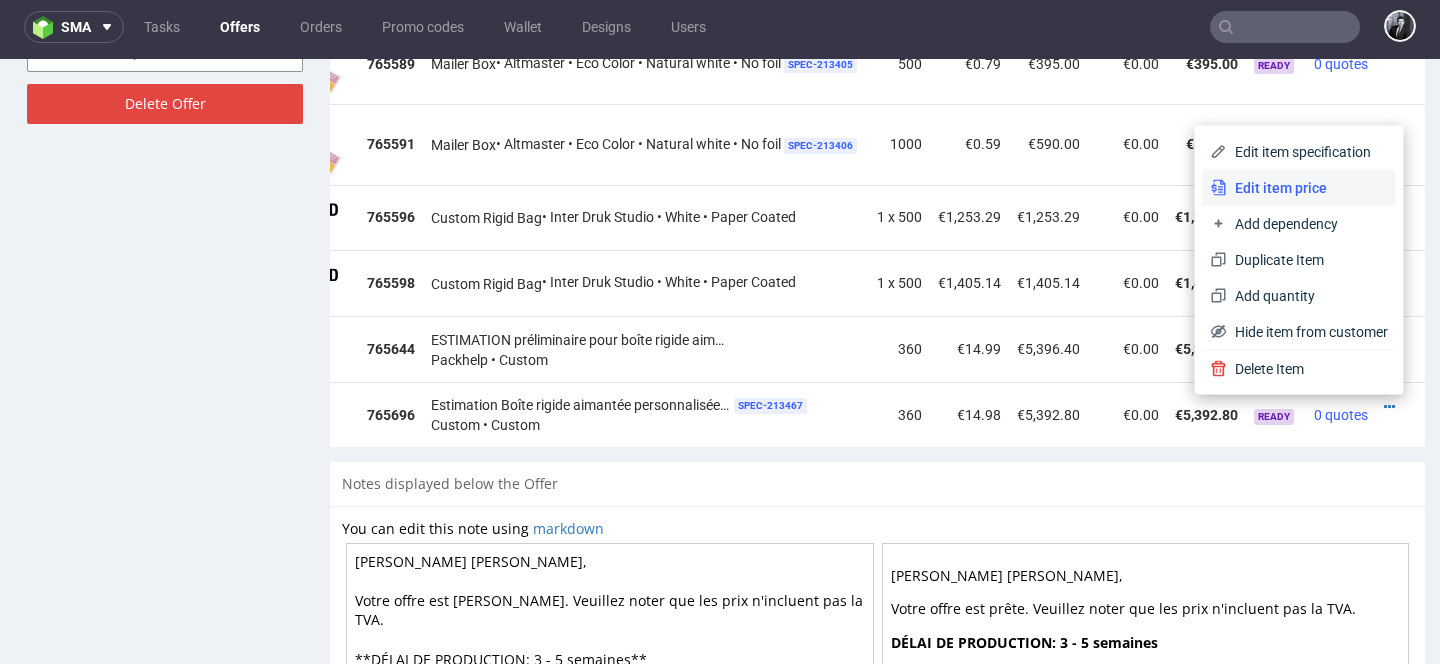 click on "Edit item price" at bounding box center [1307, 188] 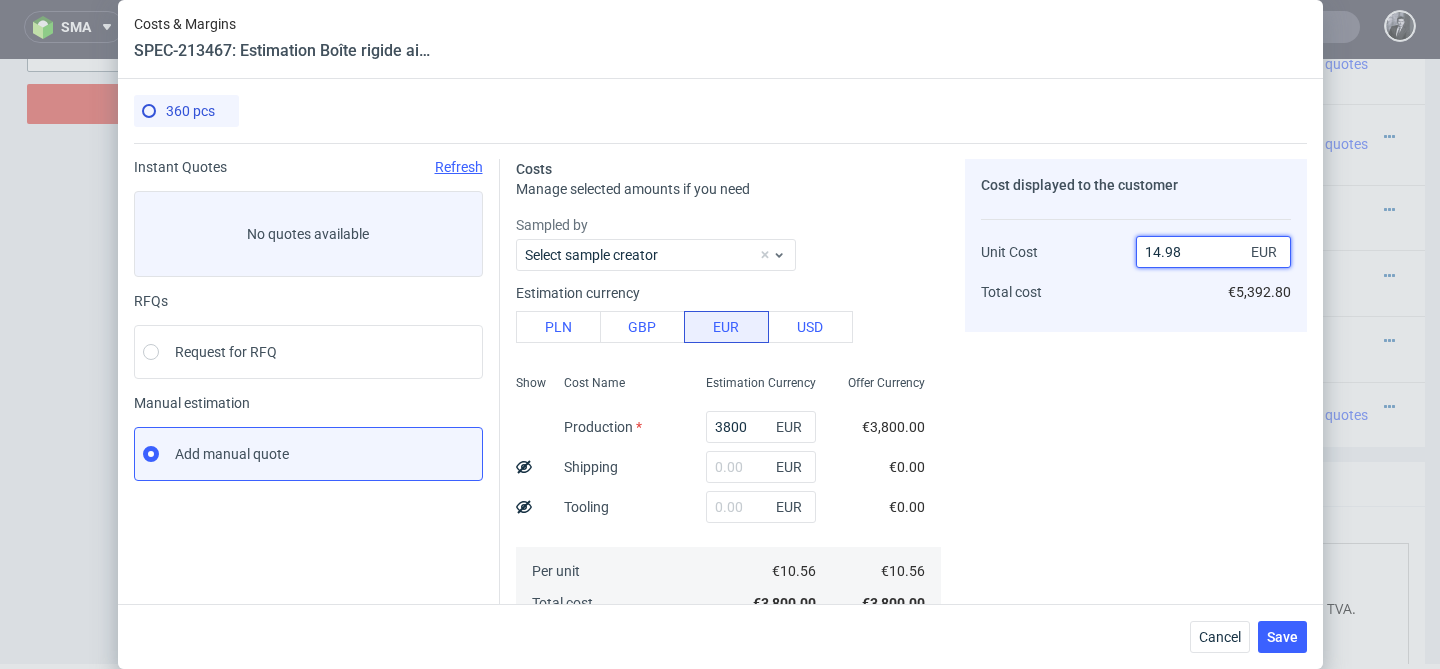 click on "14.98" at bounding box center [1213, 252] 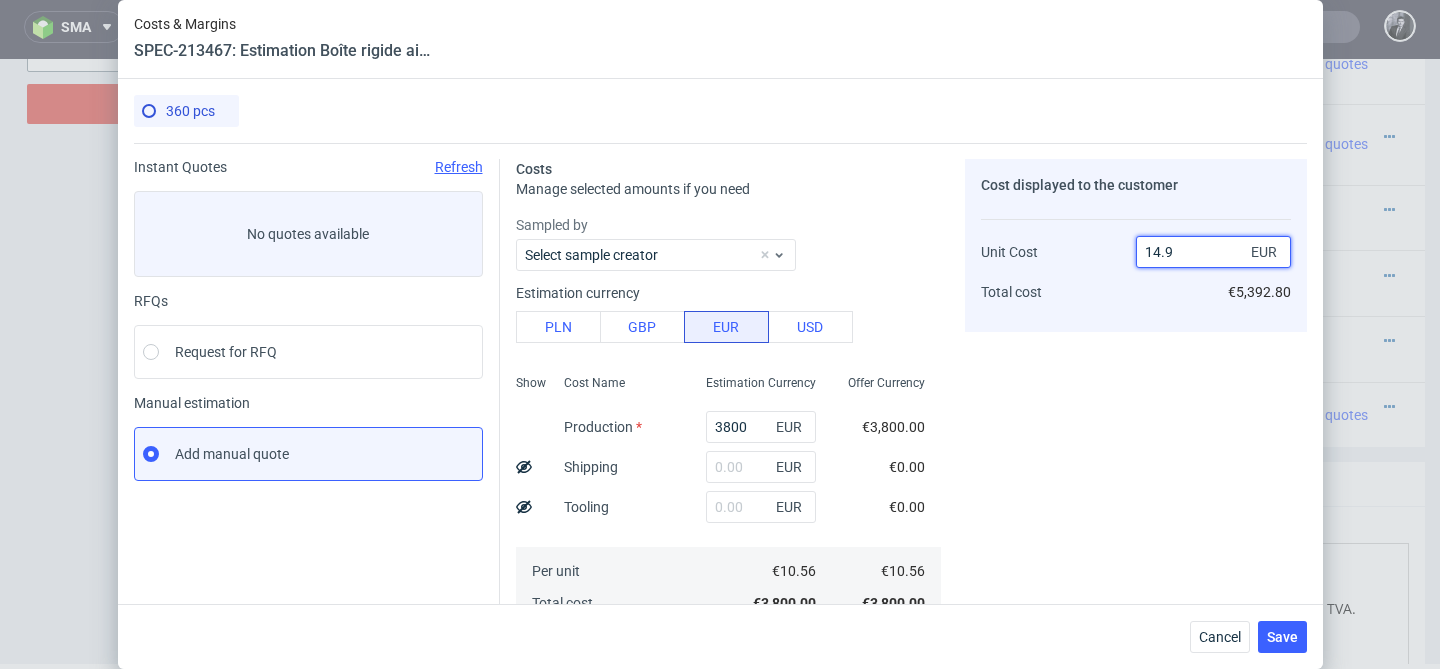 type on "14.90" 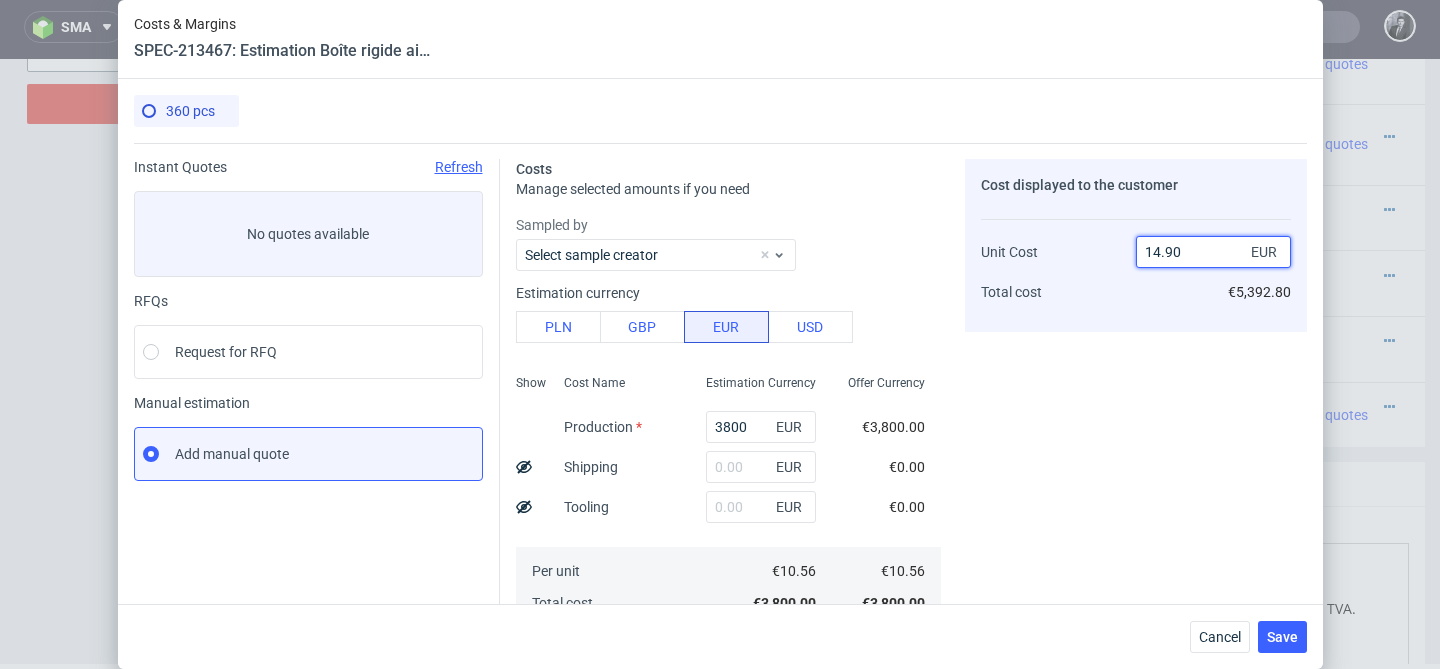 type on "29.127516778523482" 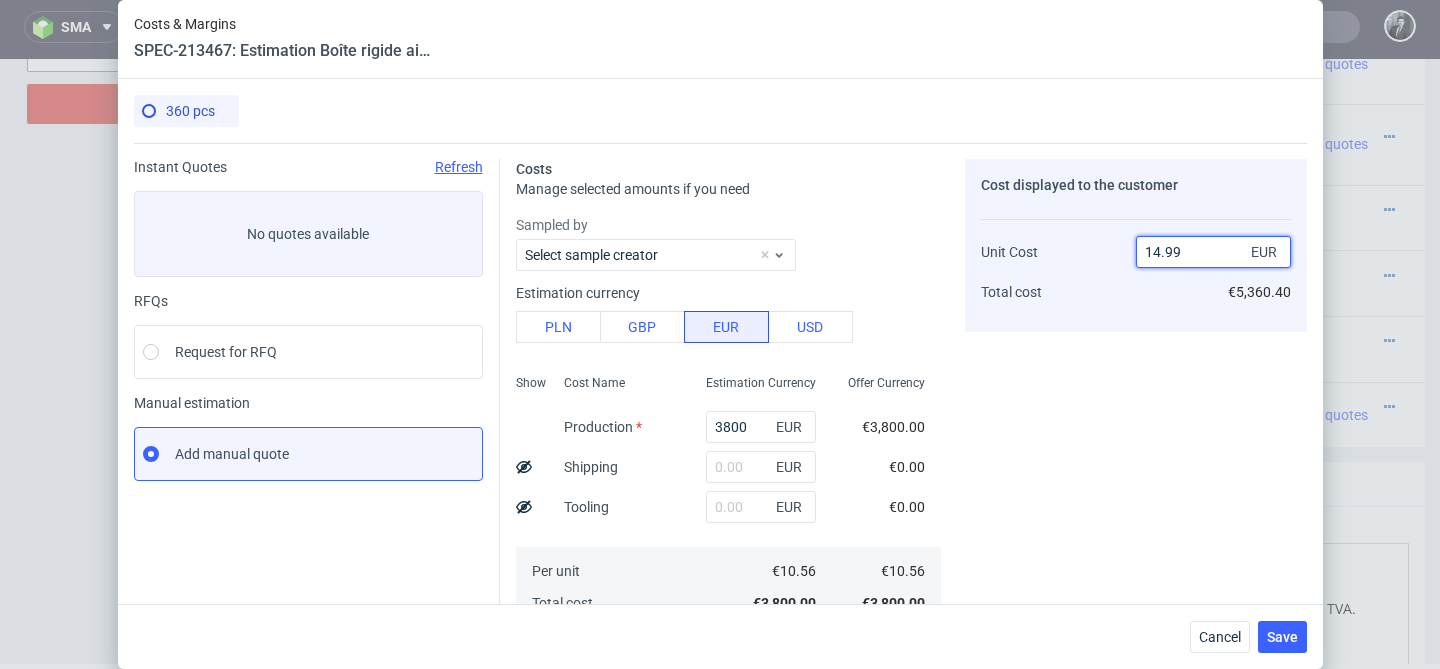 type on "14.98" 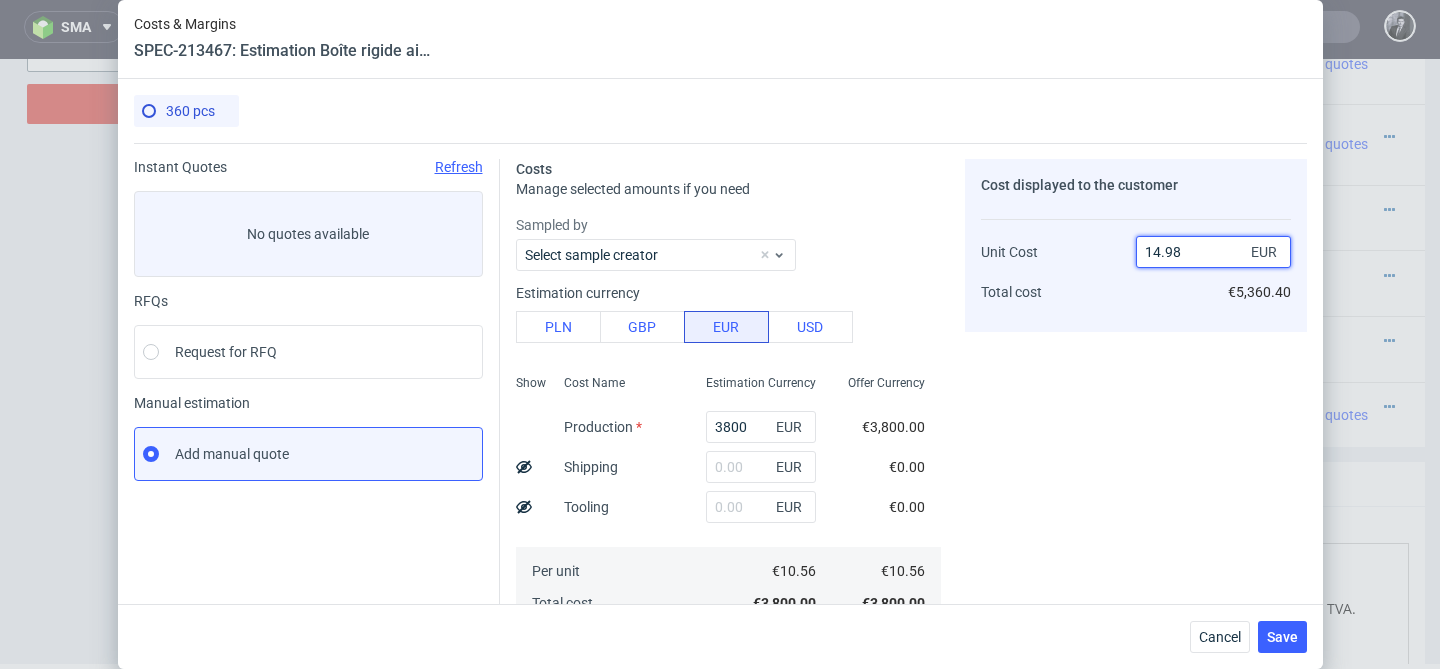 type on "29.553035356904587" 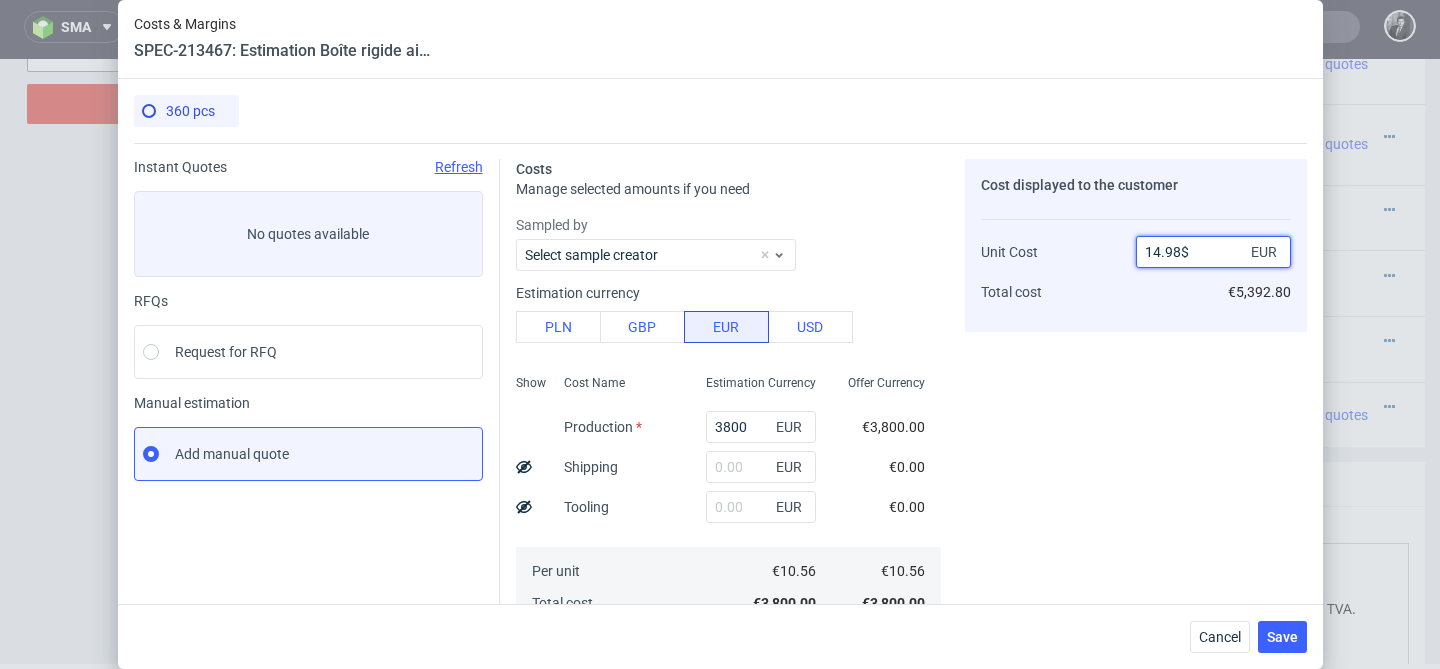type on "NaN" 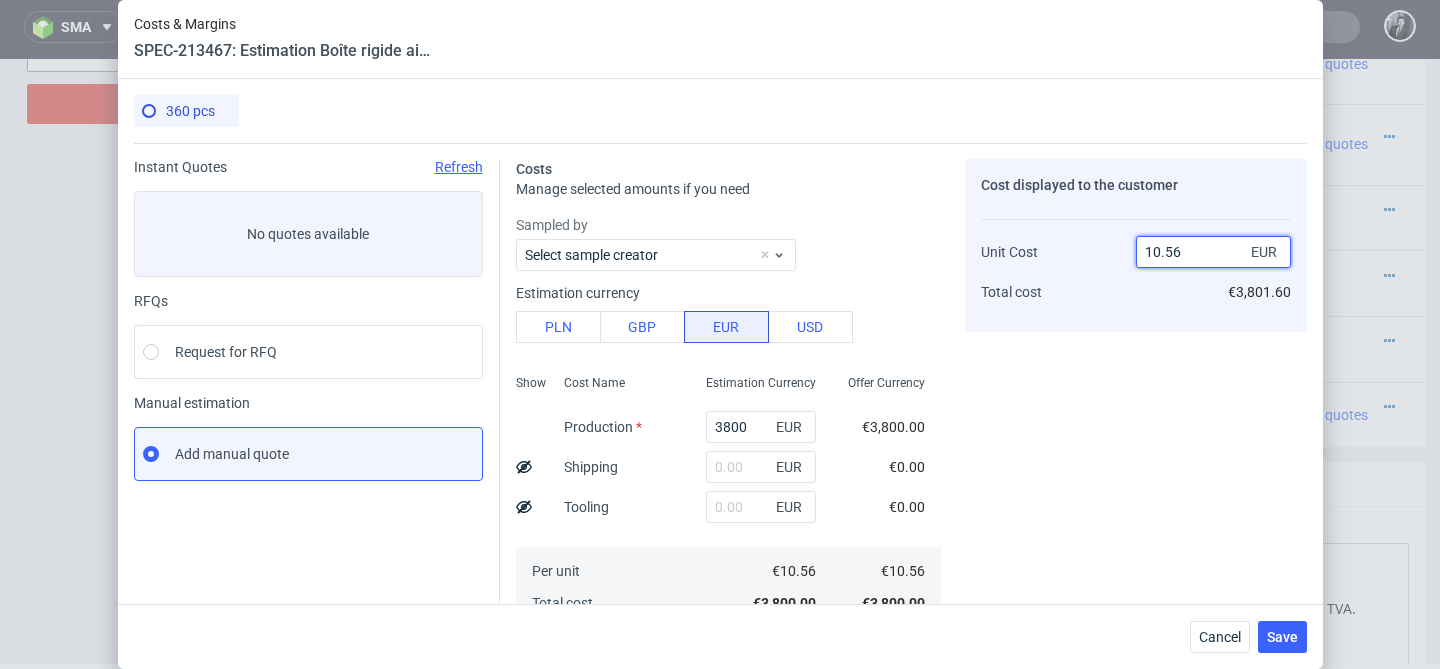type on "10.5" 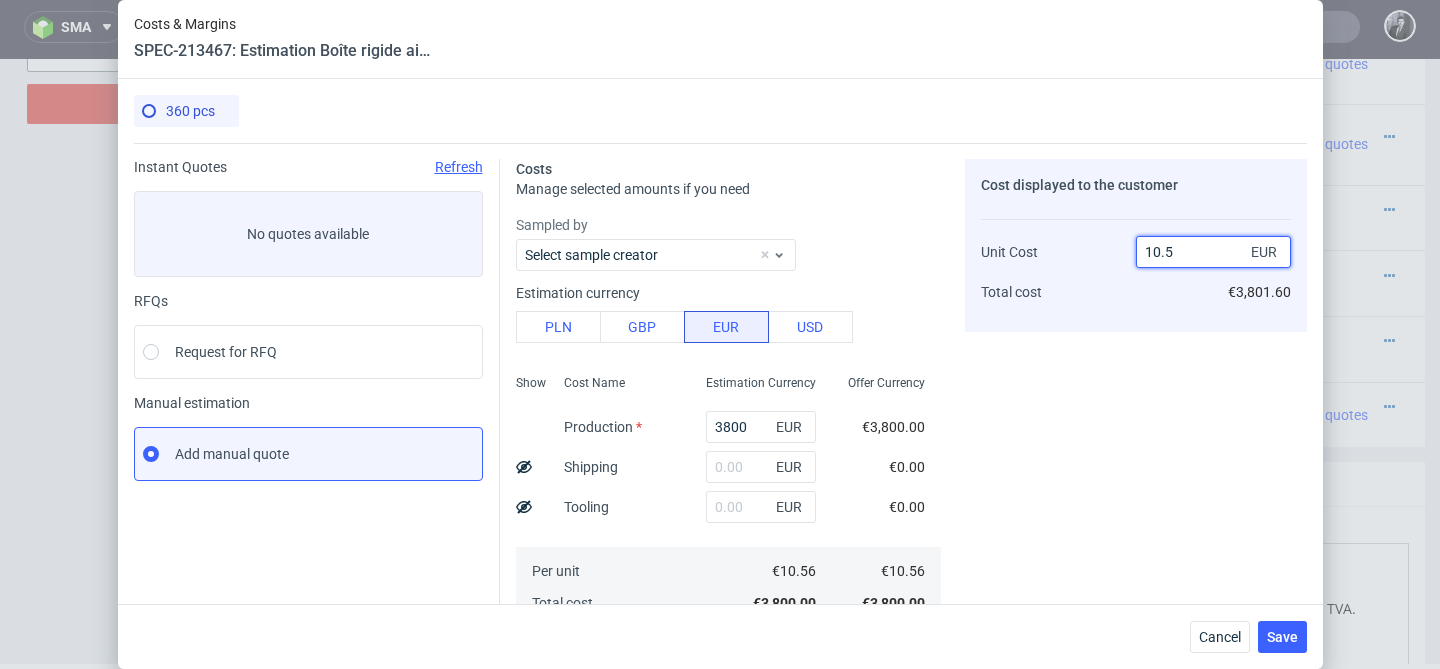 type on "-0.5714285714285811" 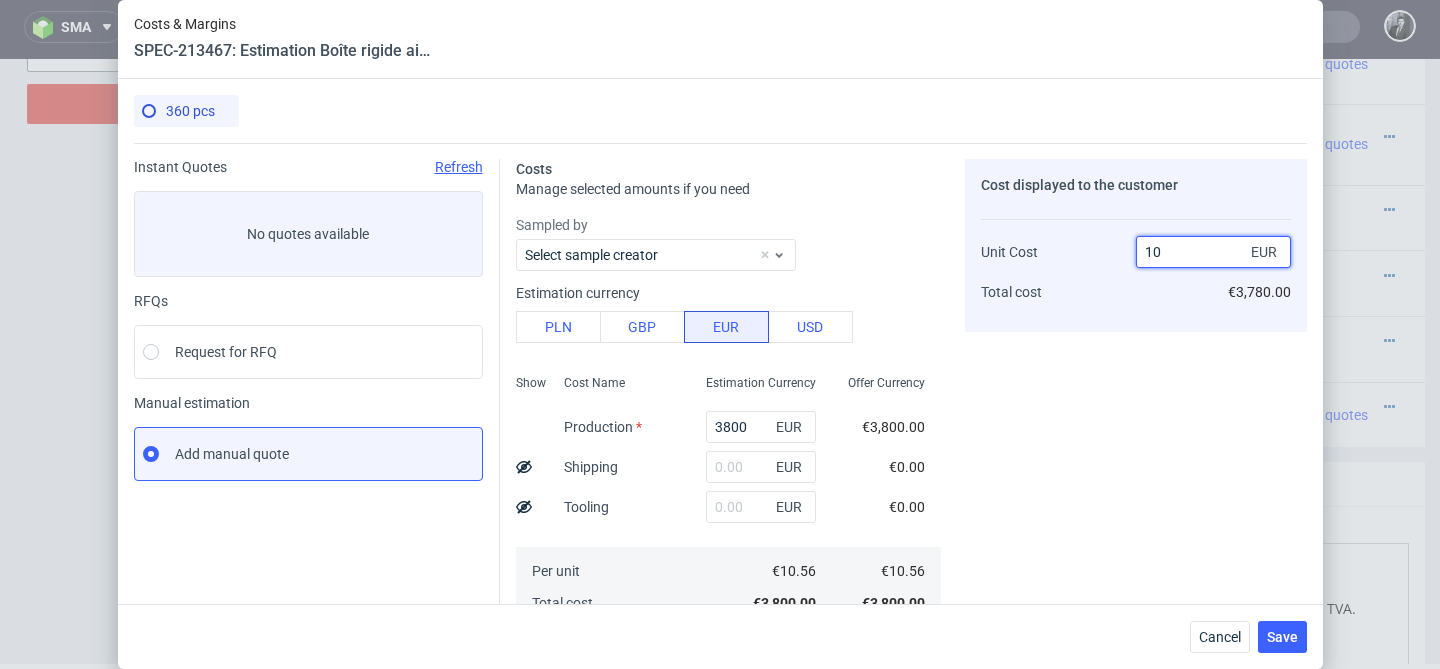 type on "1" 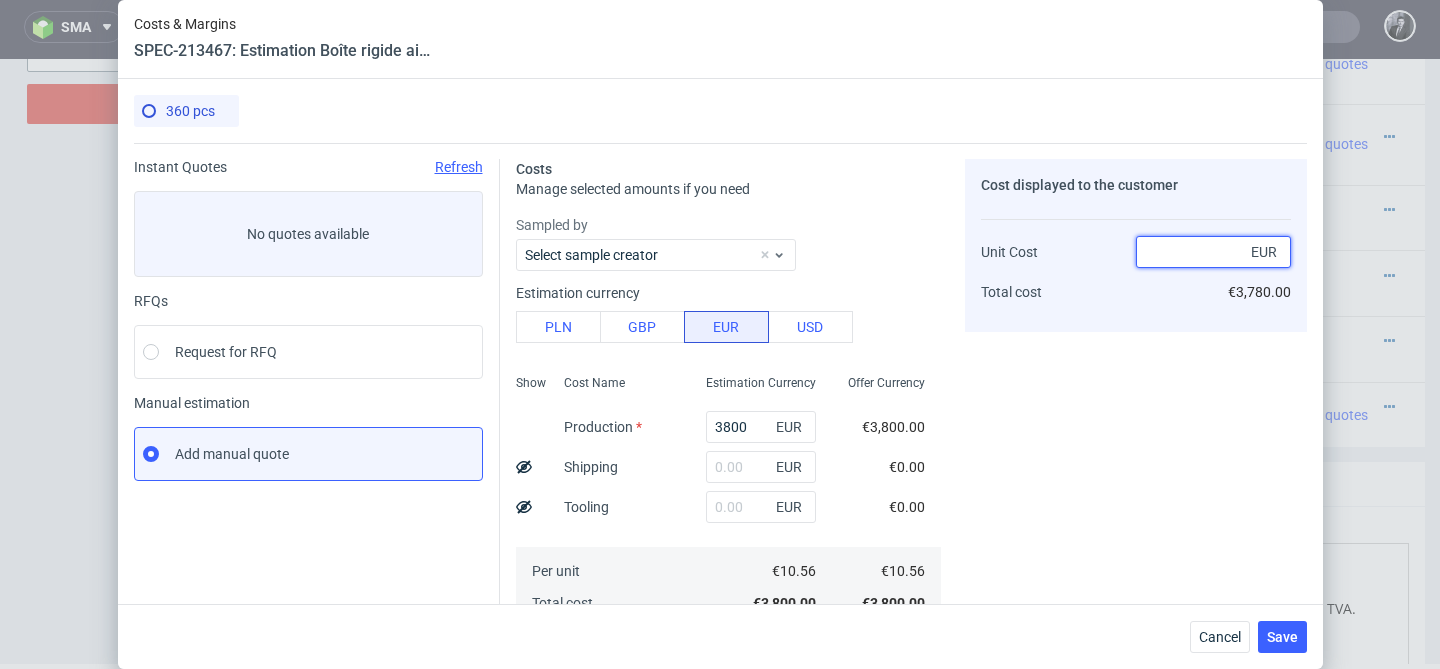type on "10.56" 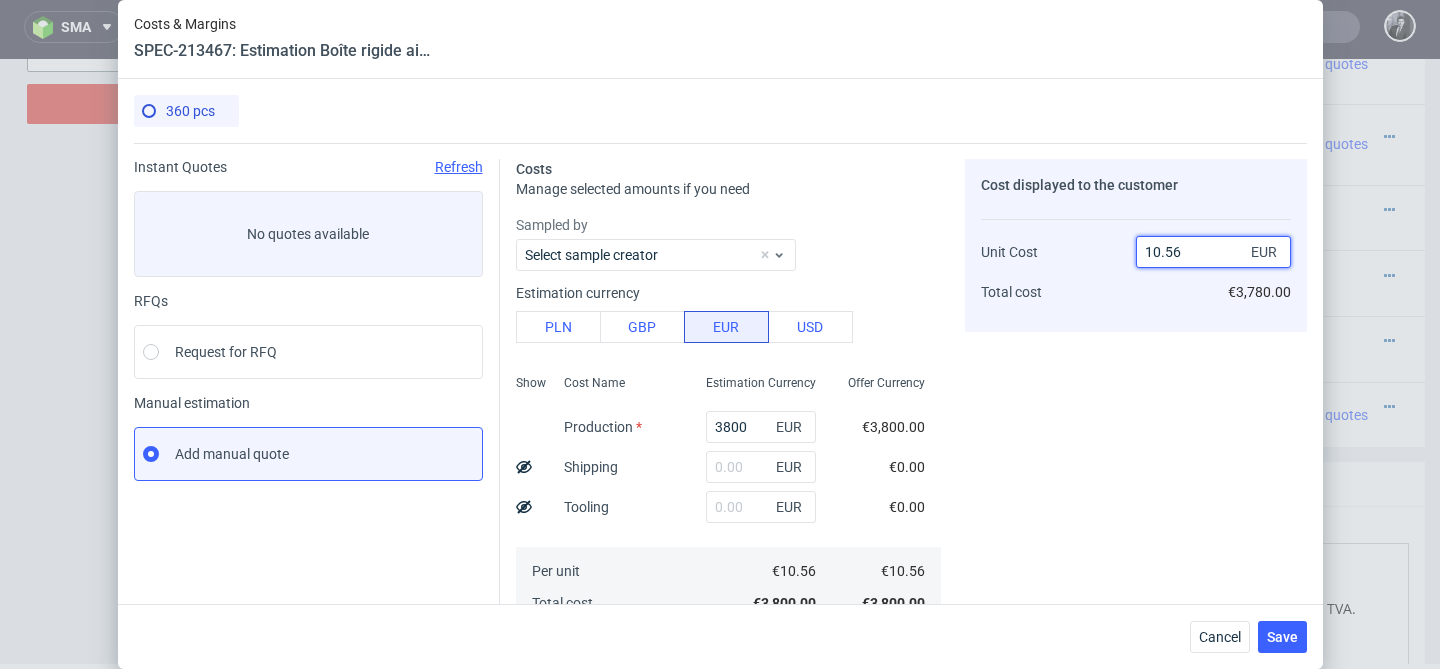 type on "-Infinity" 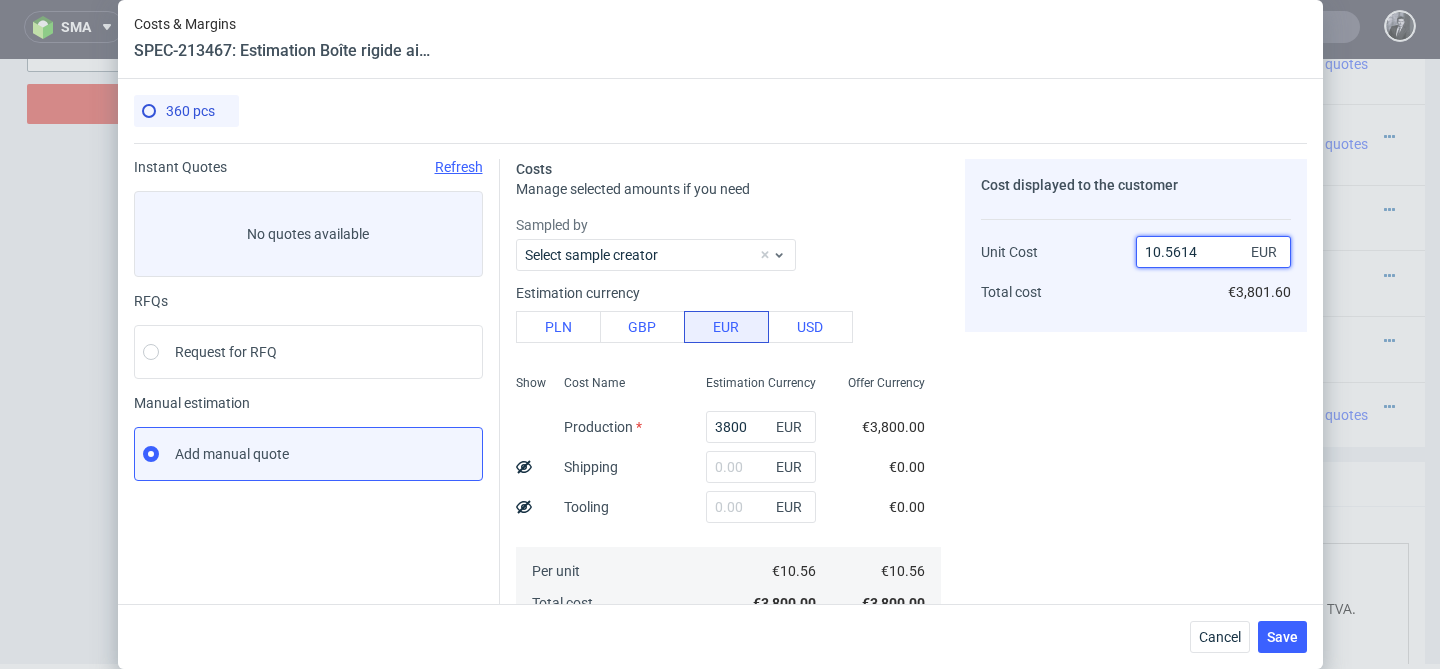 type on "10.5614." 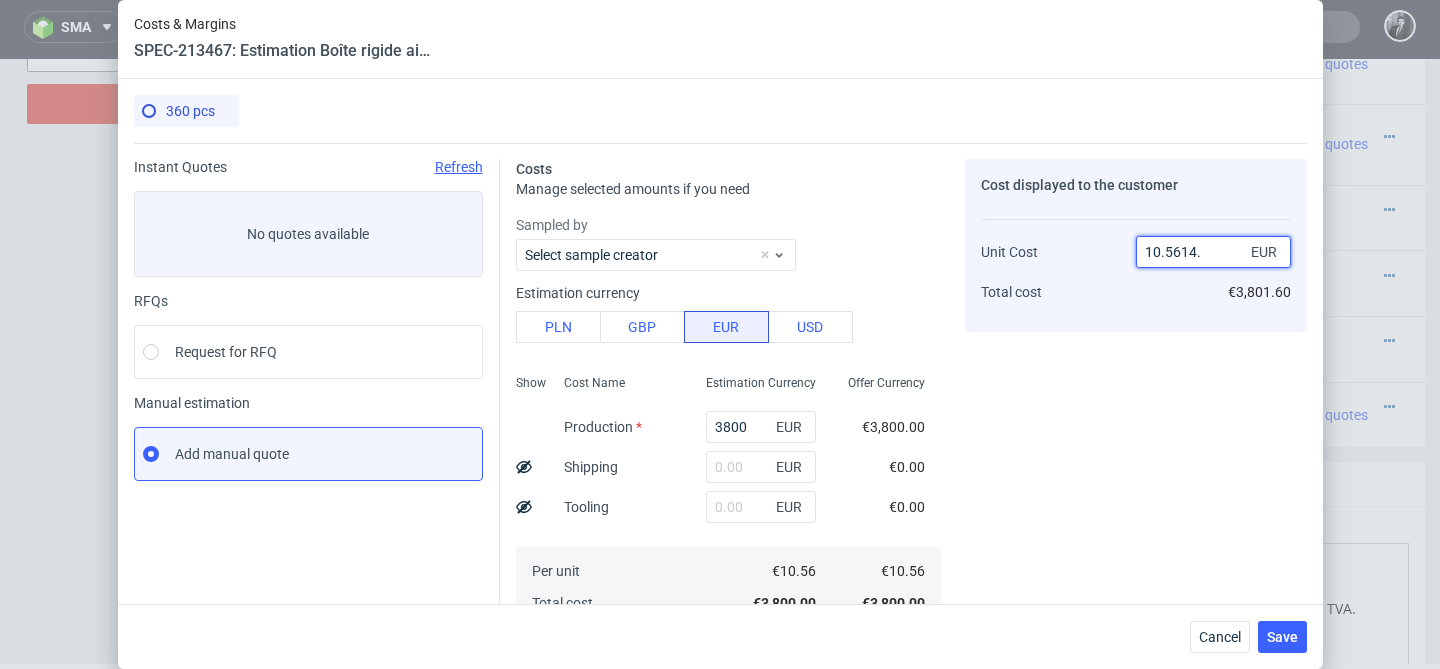 type on "NaN" 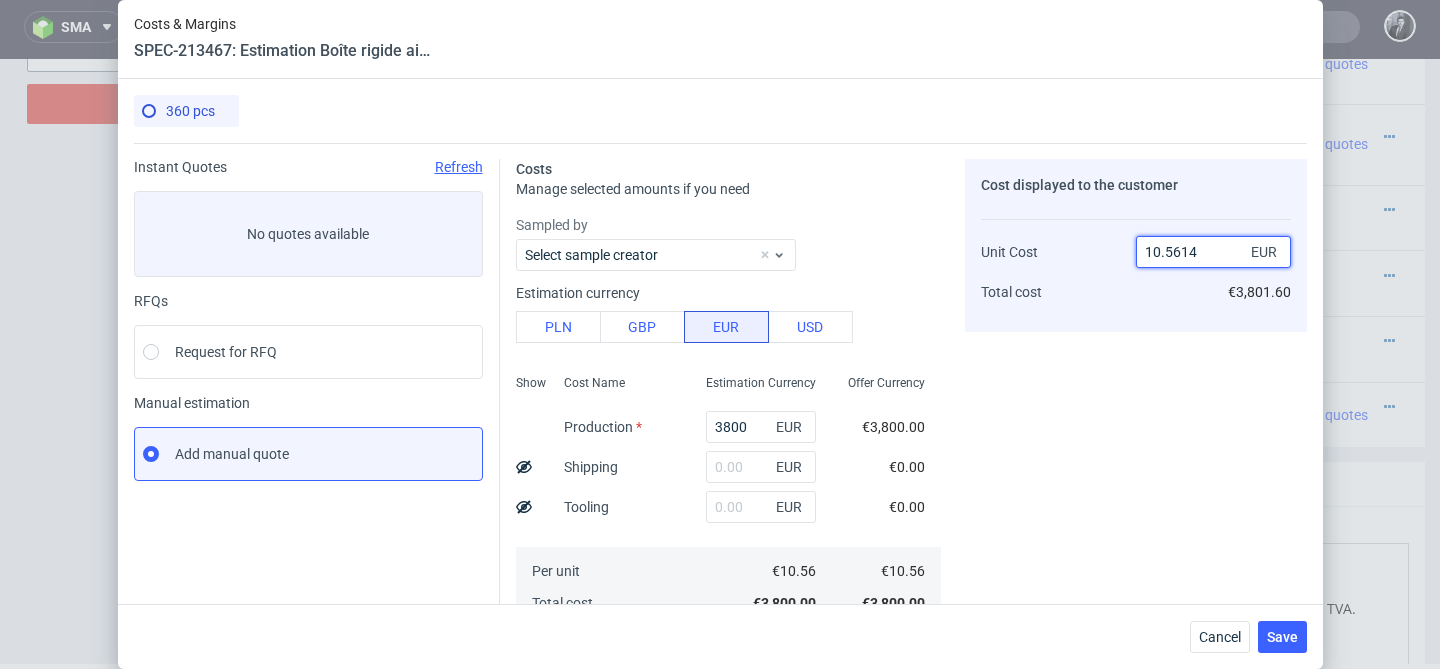 type on "0.013255818357412246" 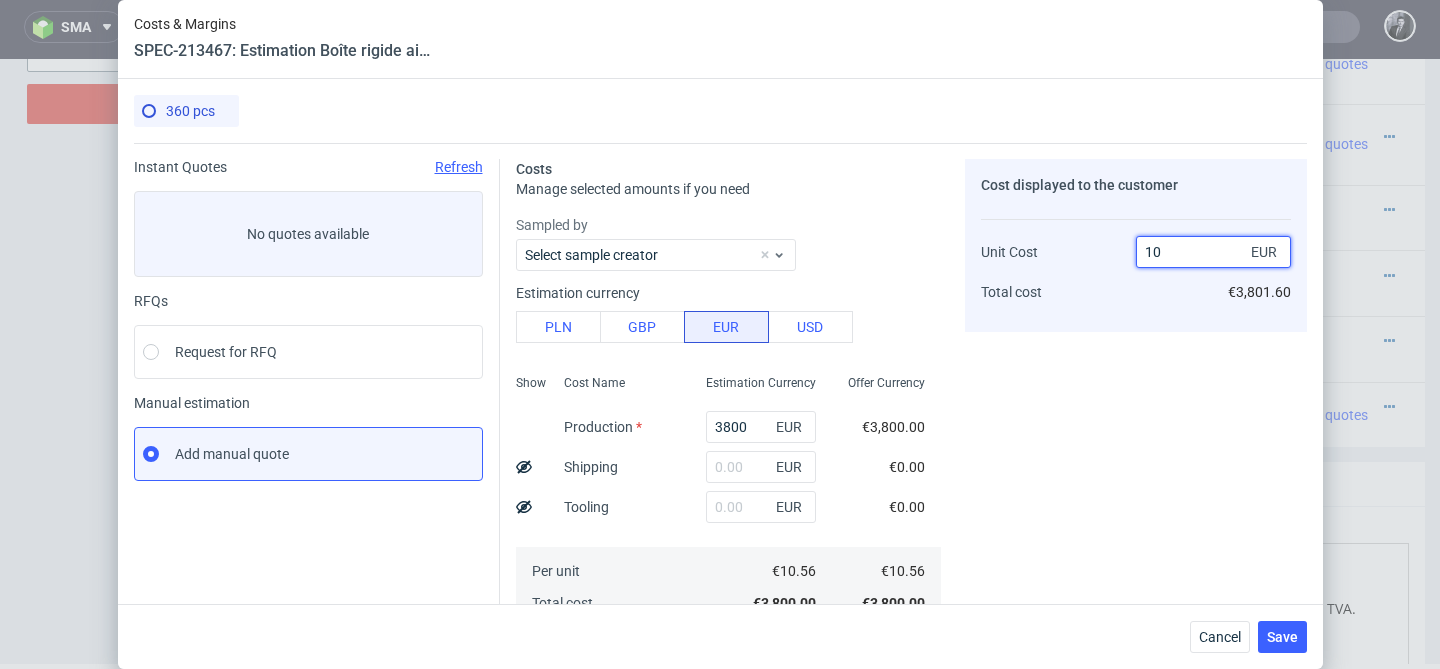 type on "1" 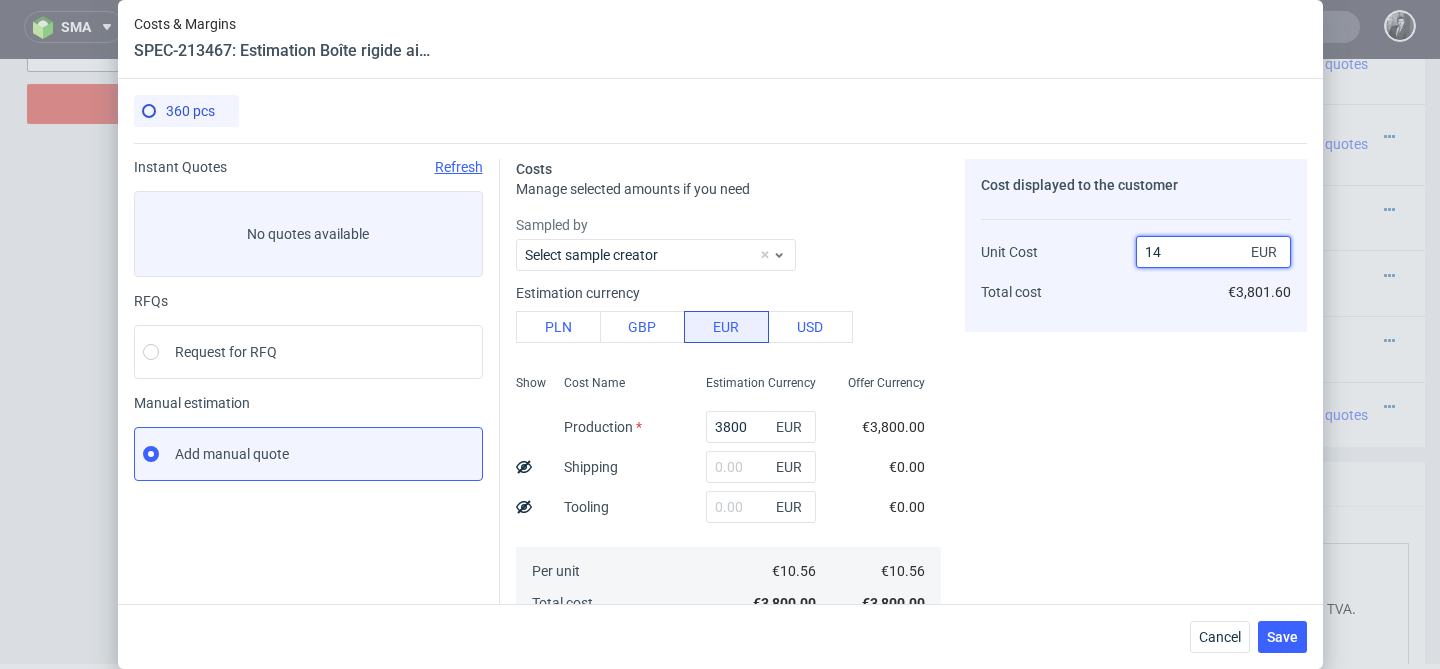 type on "13.99" 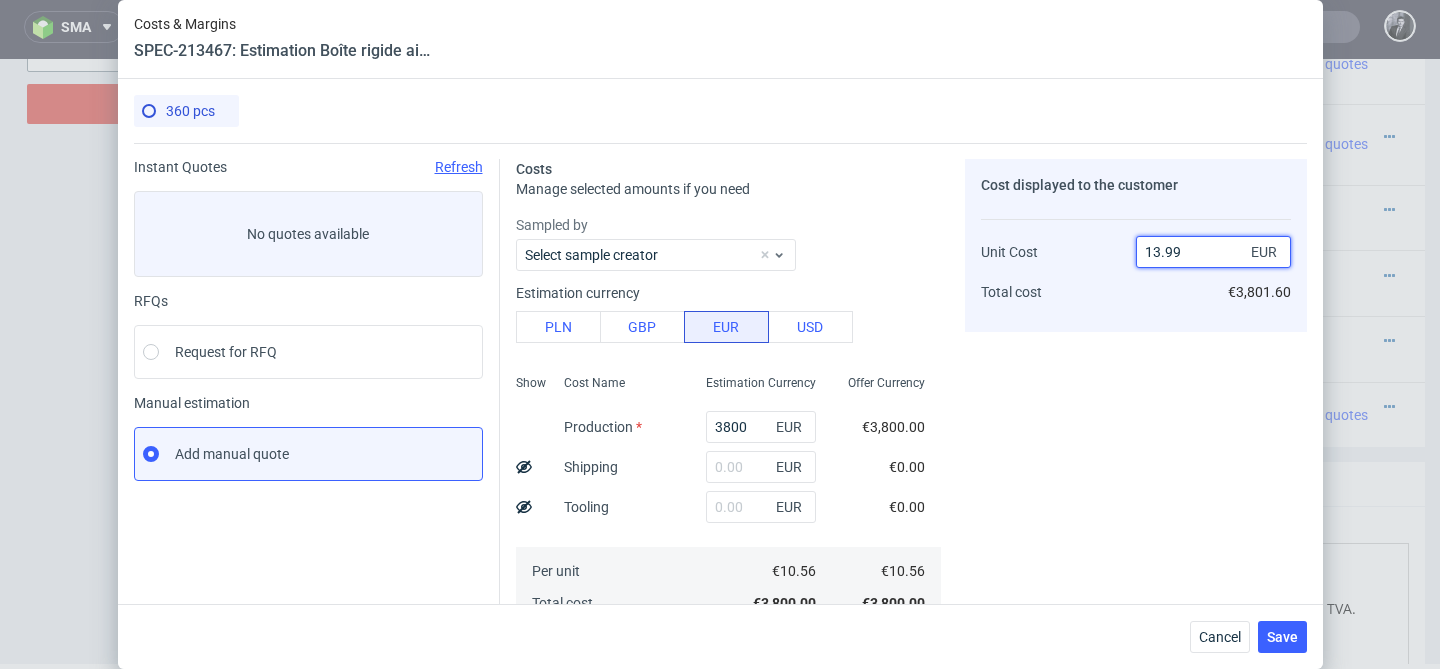 type on "24.571428571428562" 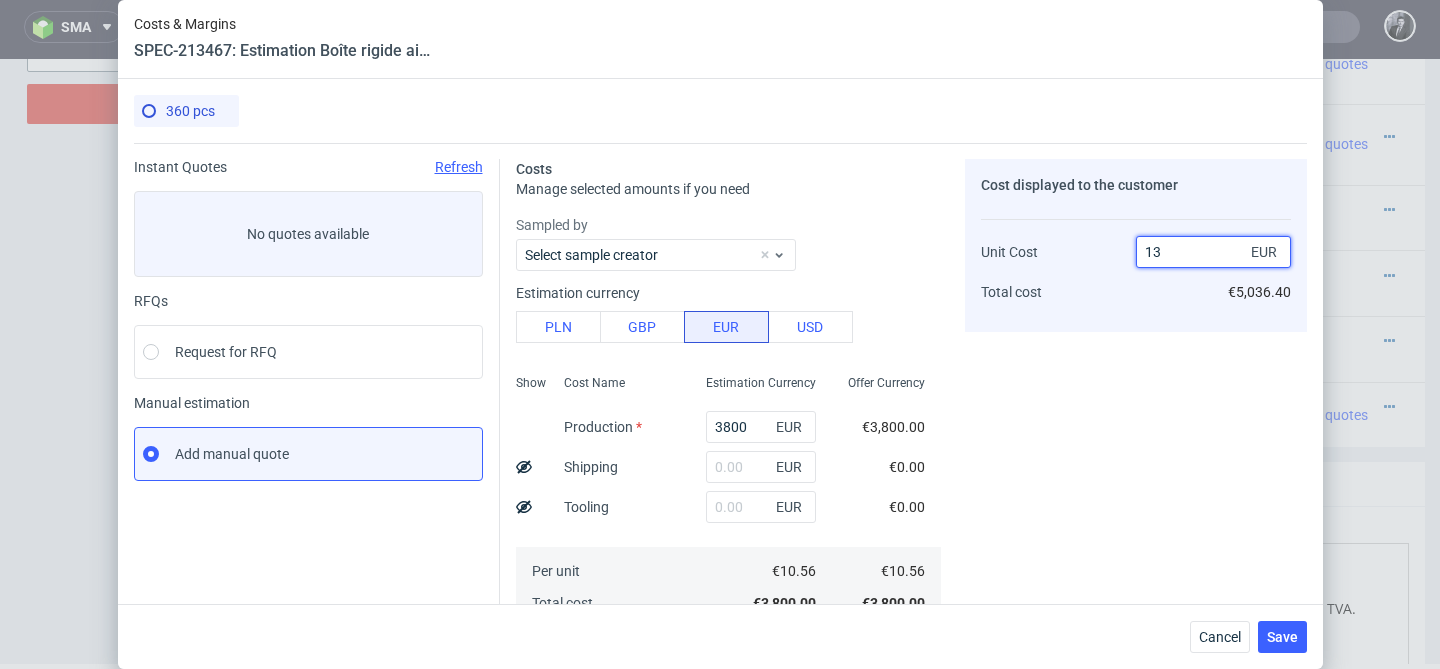 type on "1" 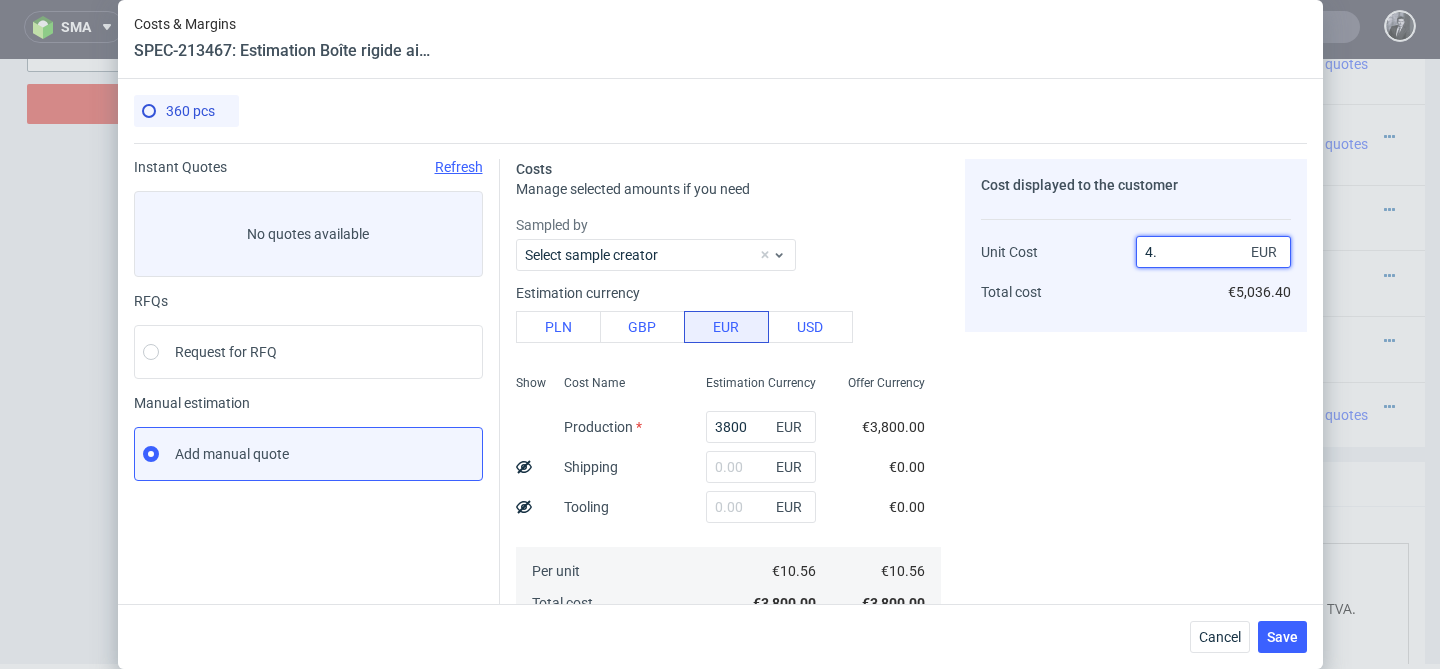 type on "4" 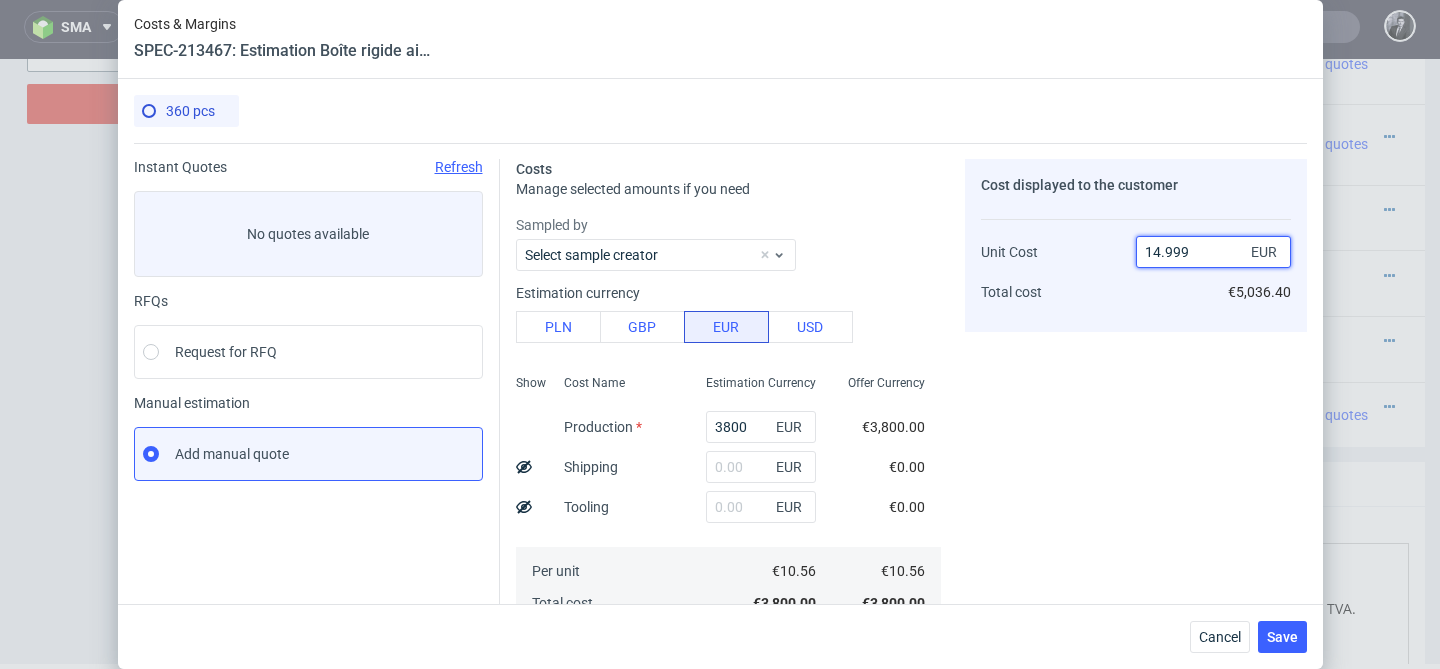 type on "14.9" 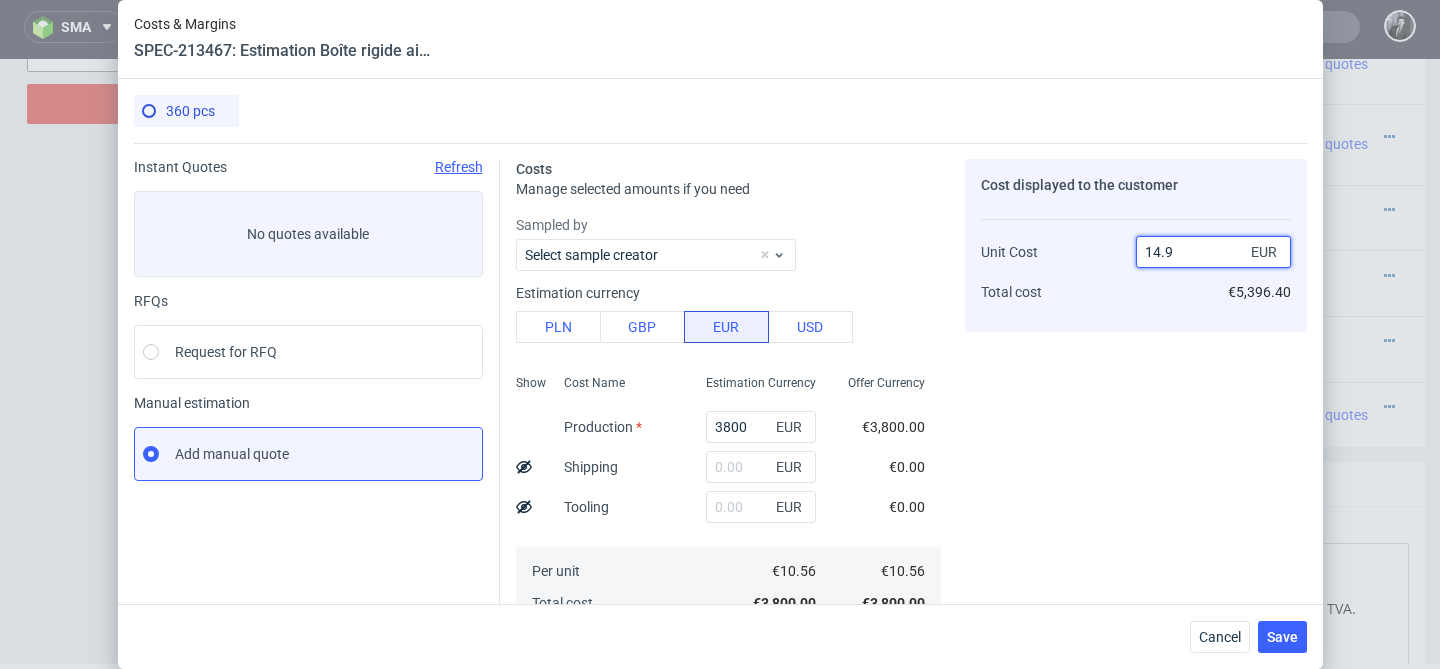 type on "29.127516778523482" 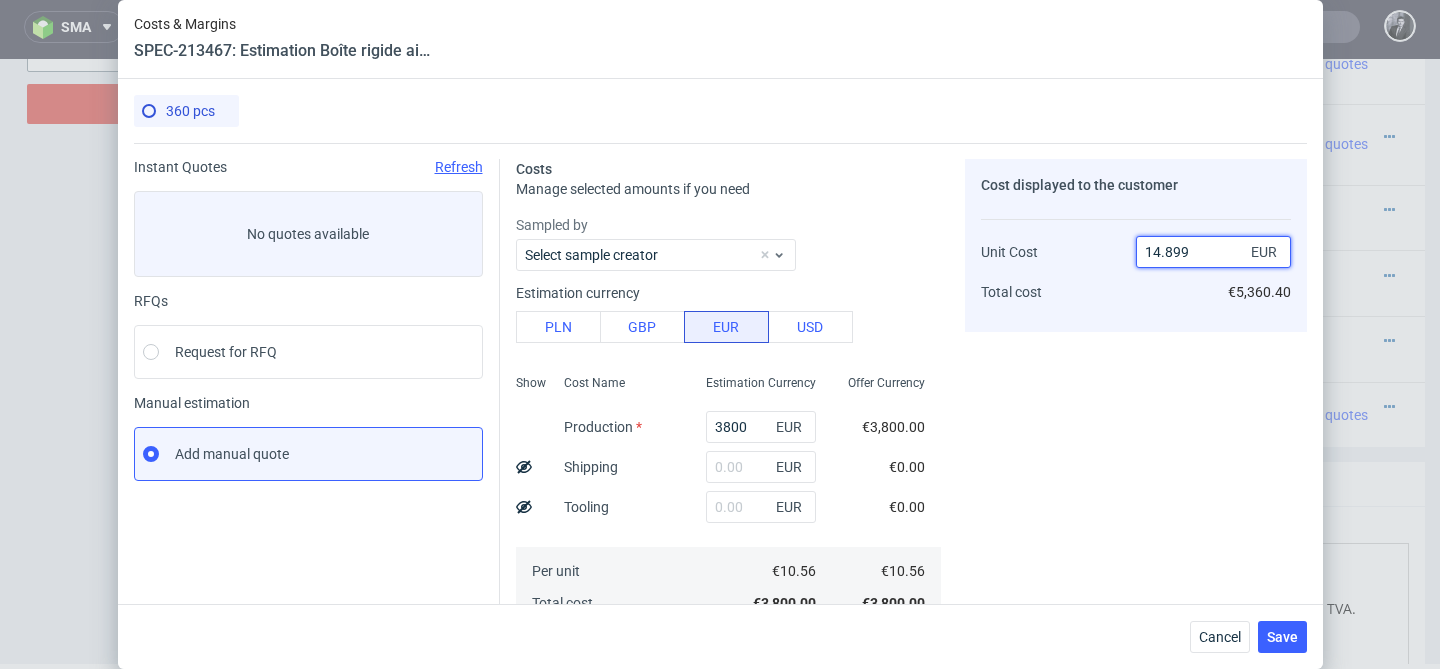 type on "14.89" 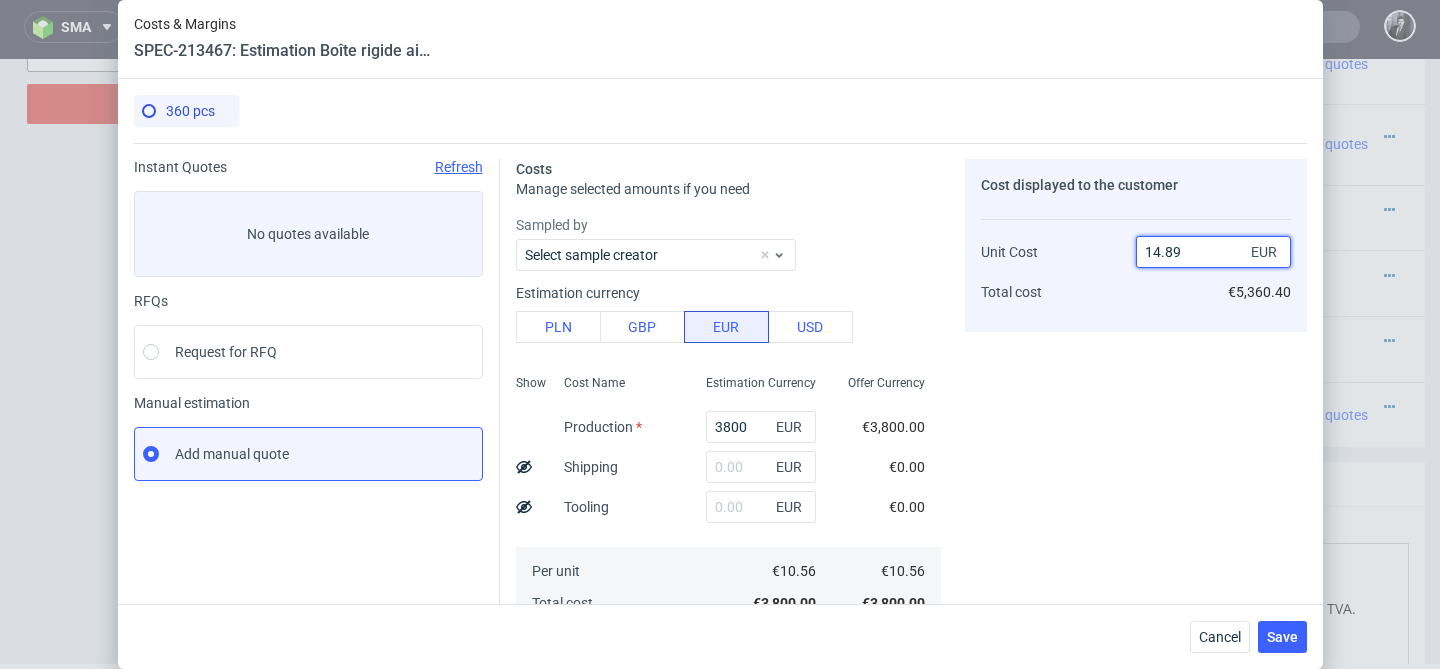 type on "29.12275991677292" 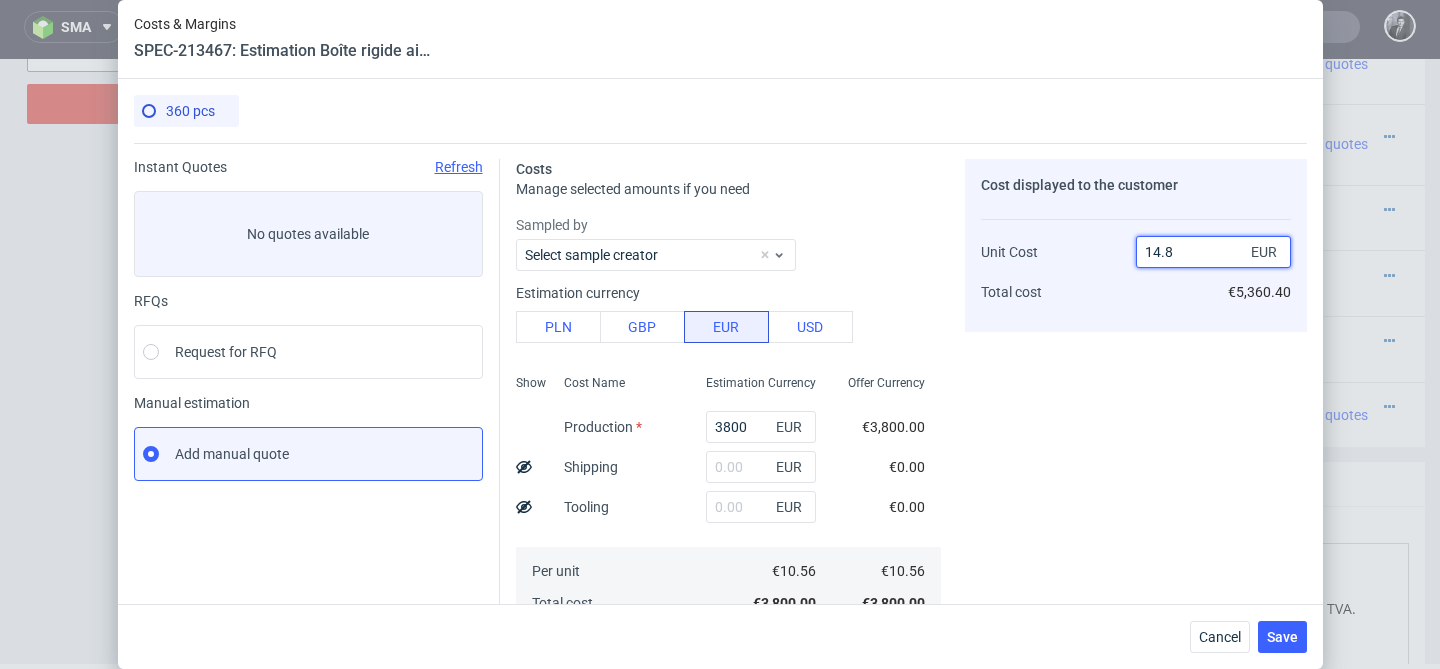 type on "28.64864864864864" 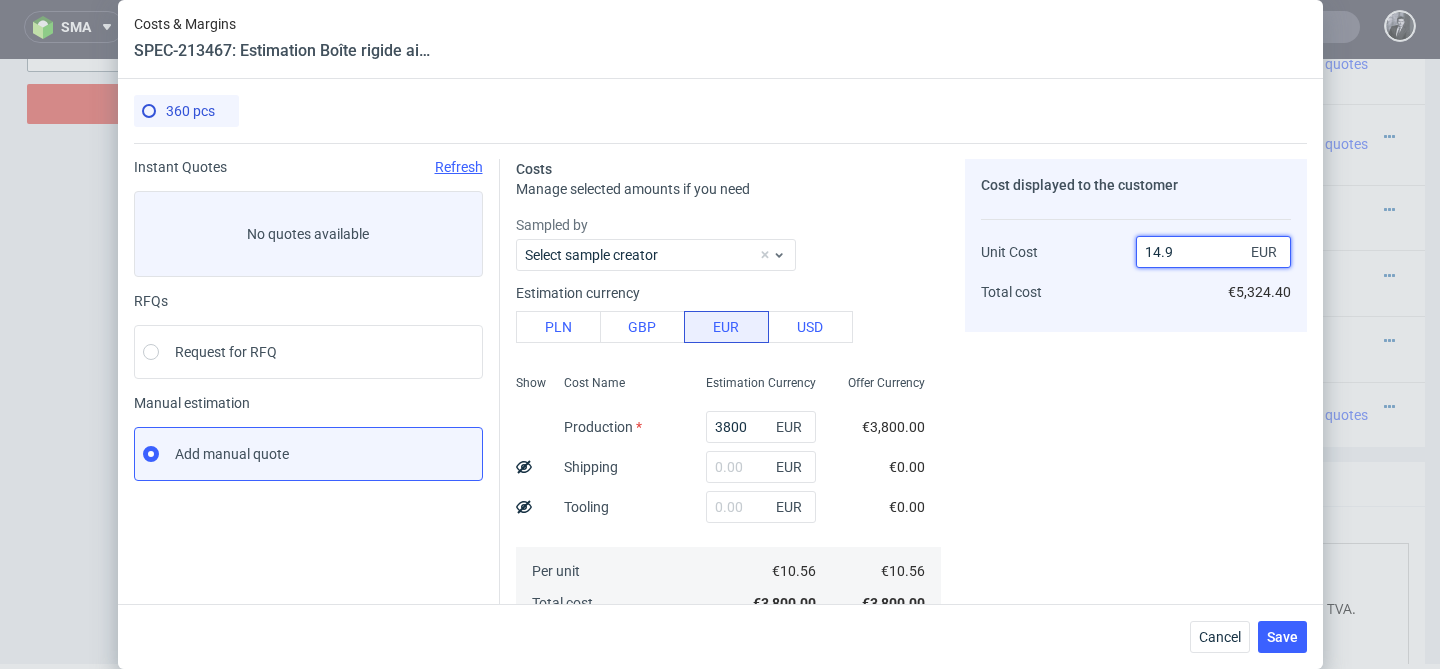 type on "14.99" 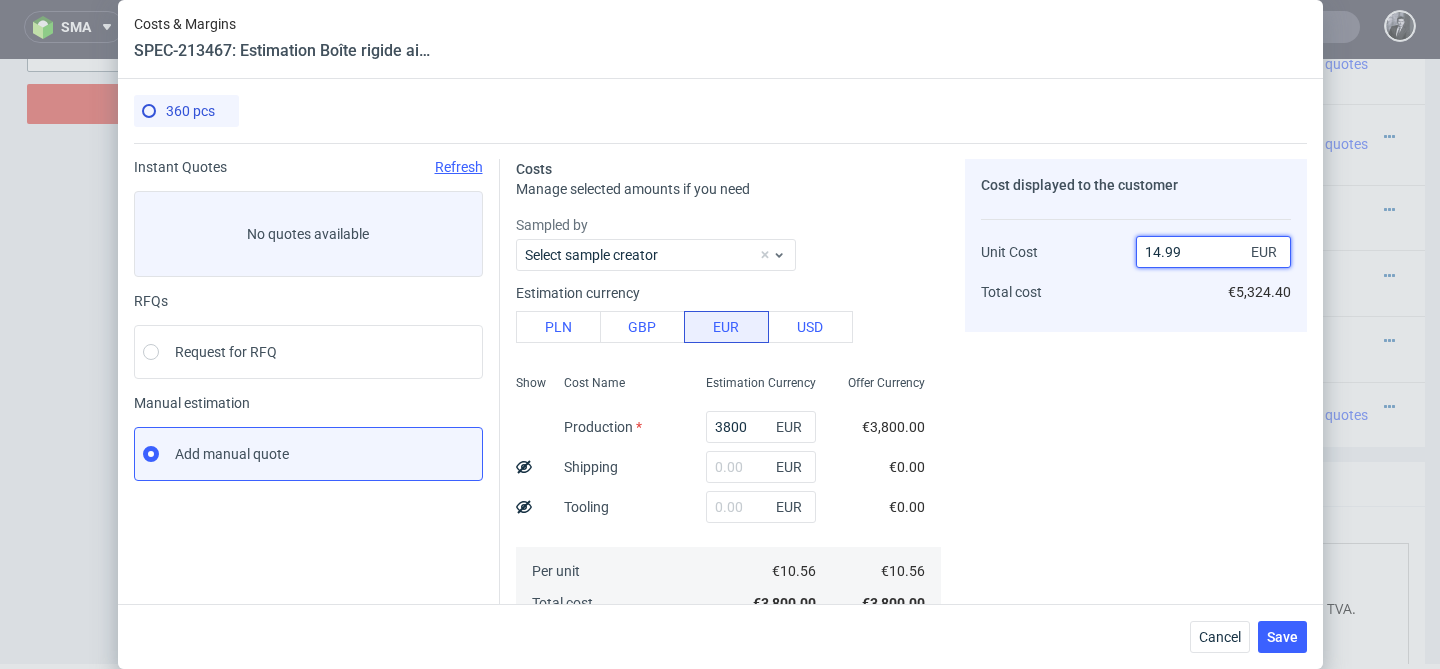 type on "29.553035356904587" 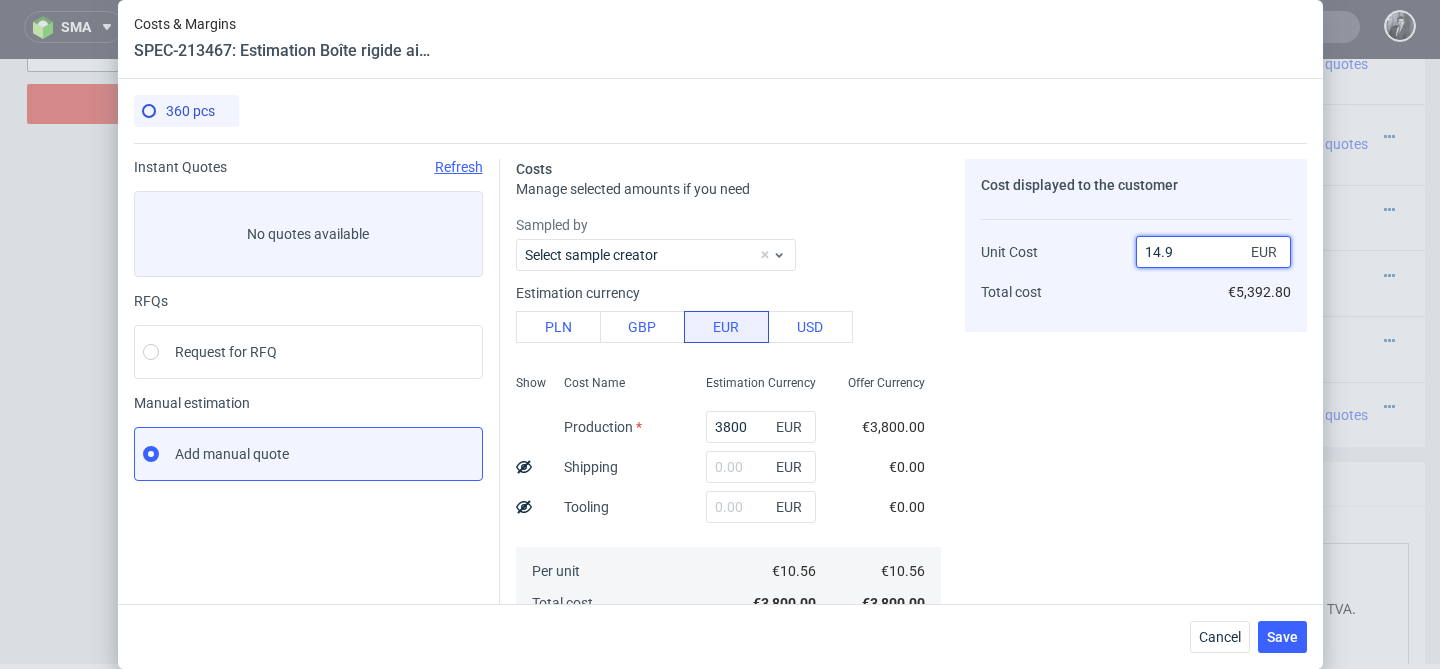 type on "14.90" 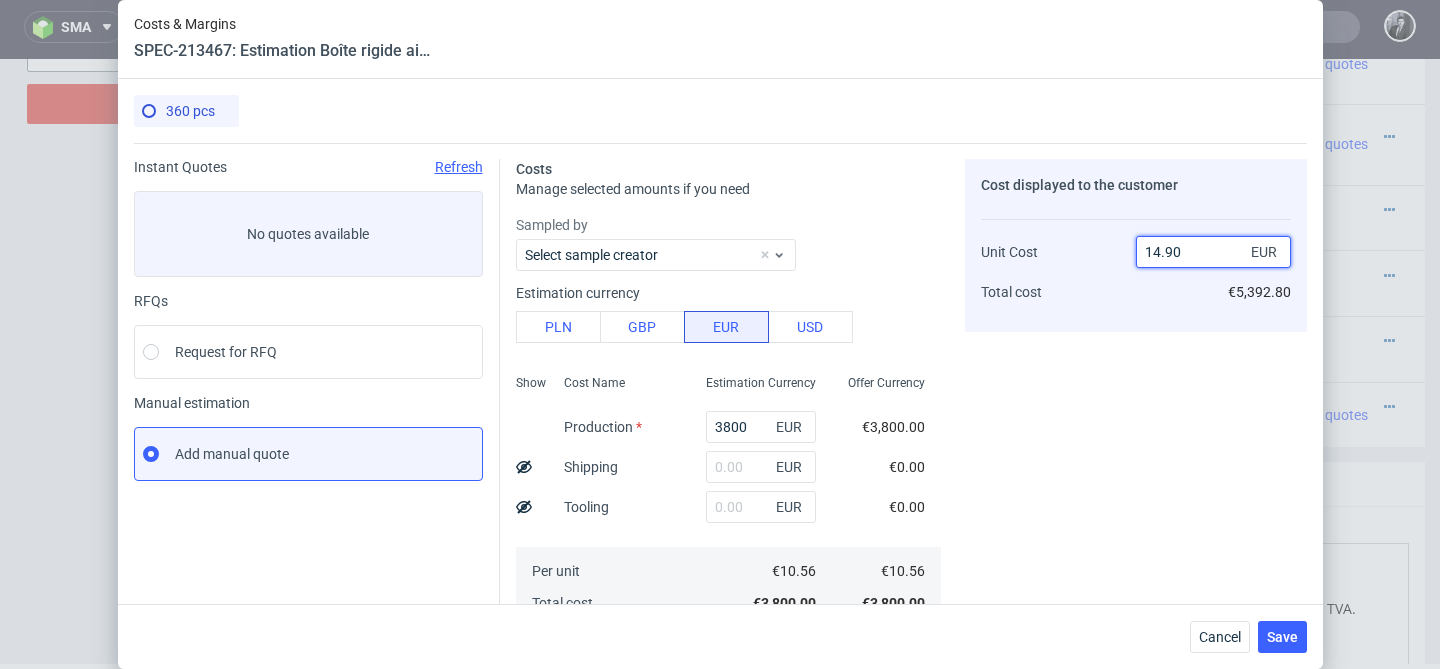 type on "29.127516778523482" 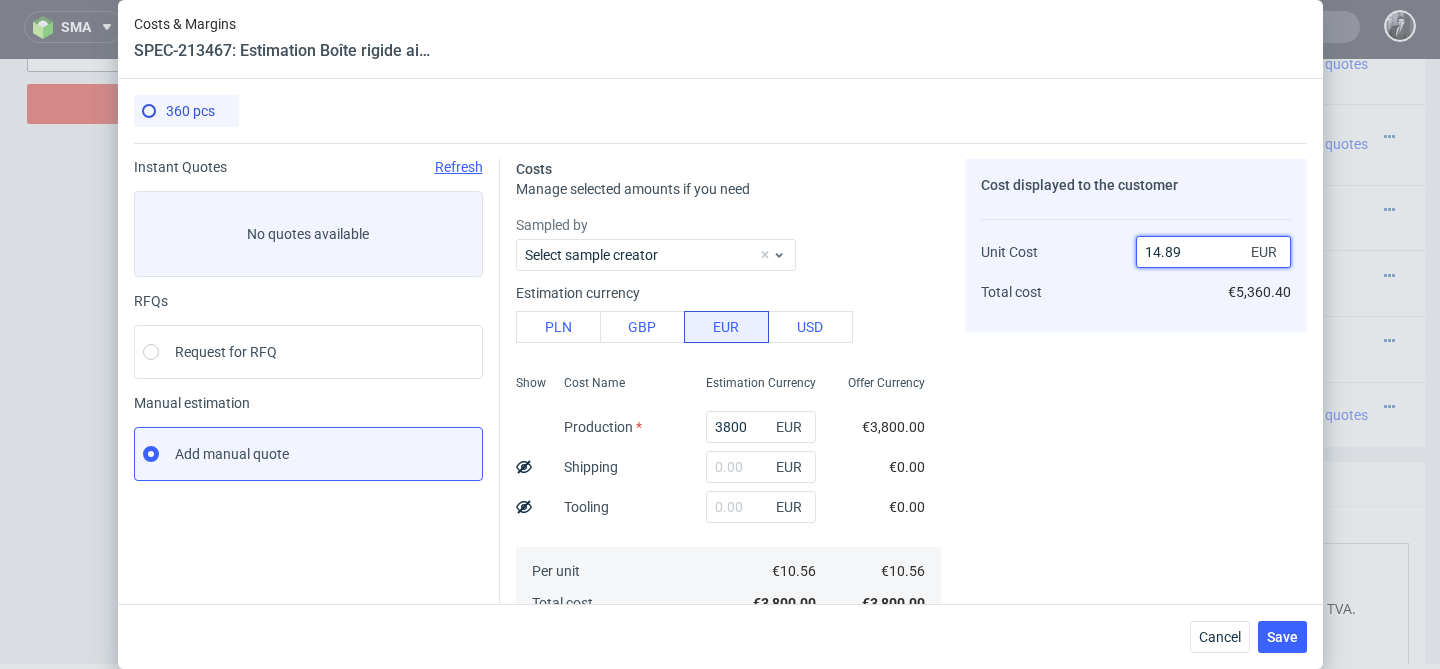 type on "14.88" 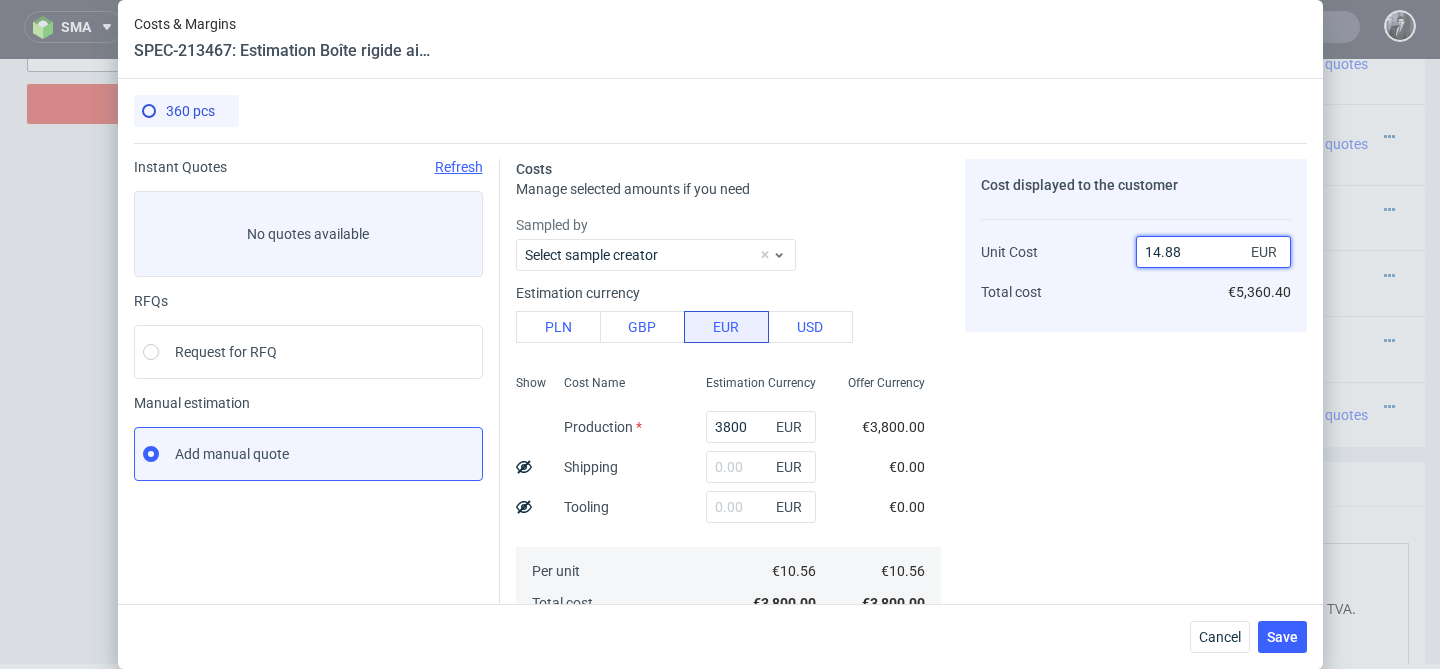type on "29.079919408999327" 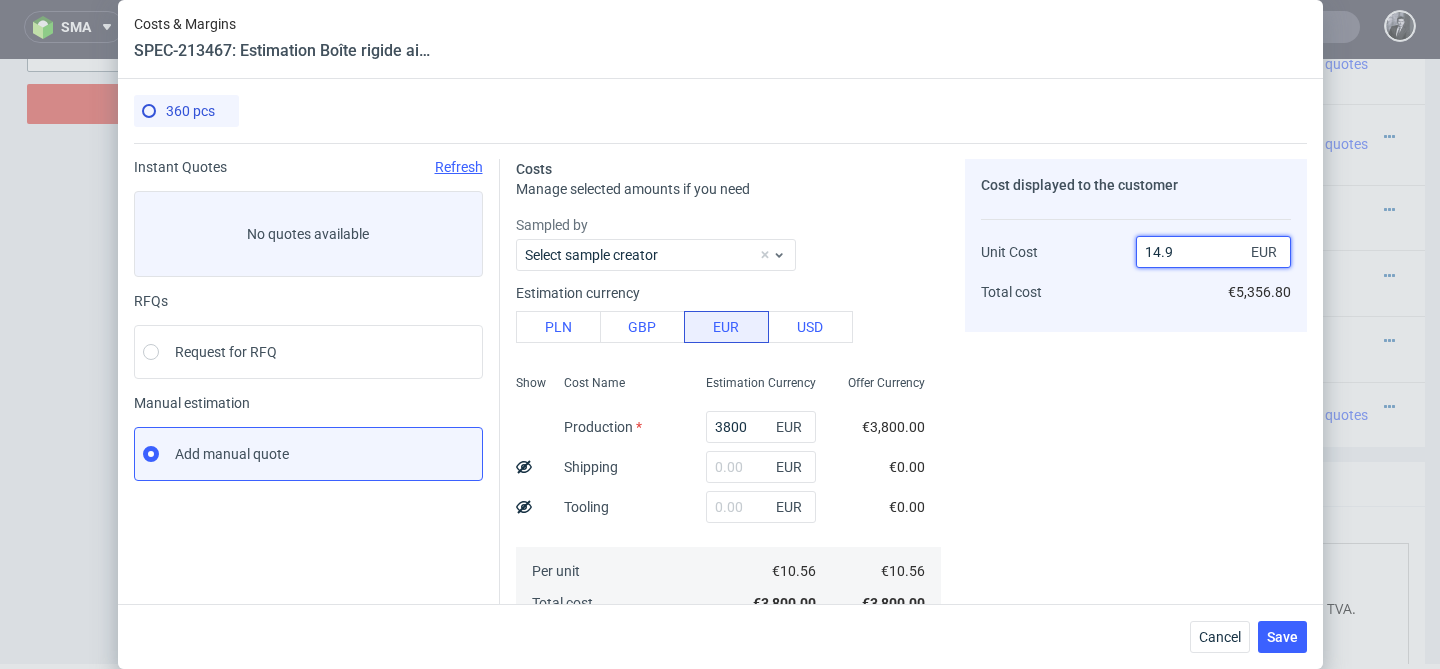 type on "14.99" 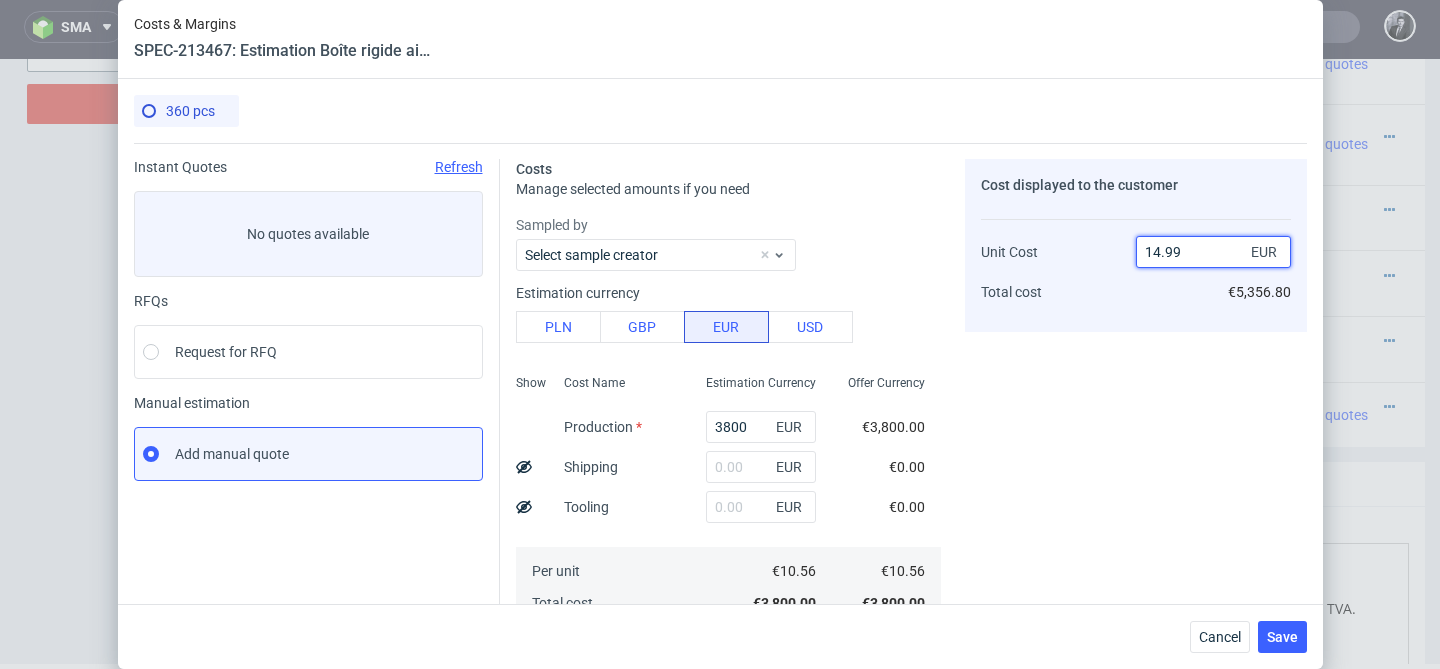 type on "29.553035356904587" 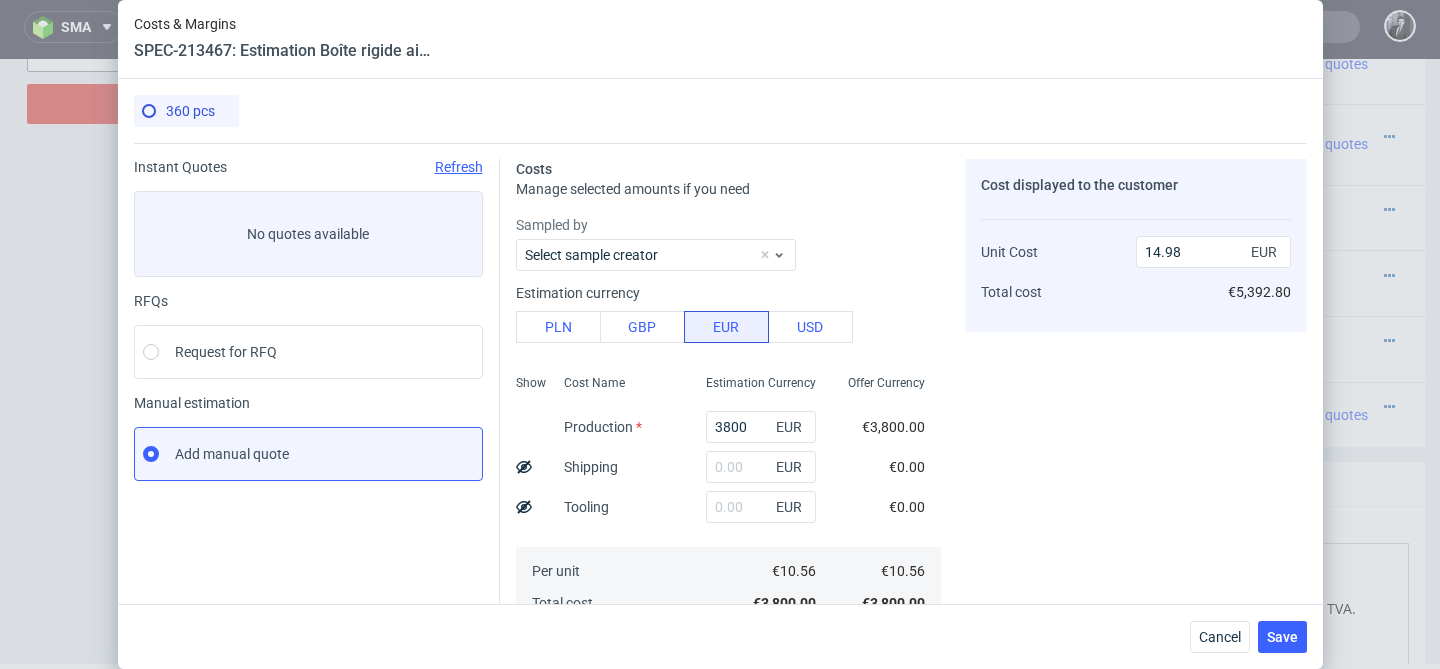 click on "Cost displayed to the customer Unit Cost Total cost 14.98 EUR €5,392.80" at bounding box center [1136, 525] 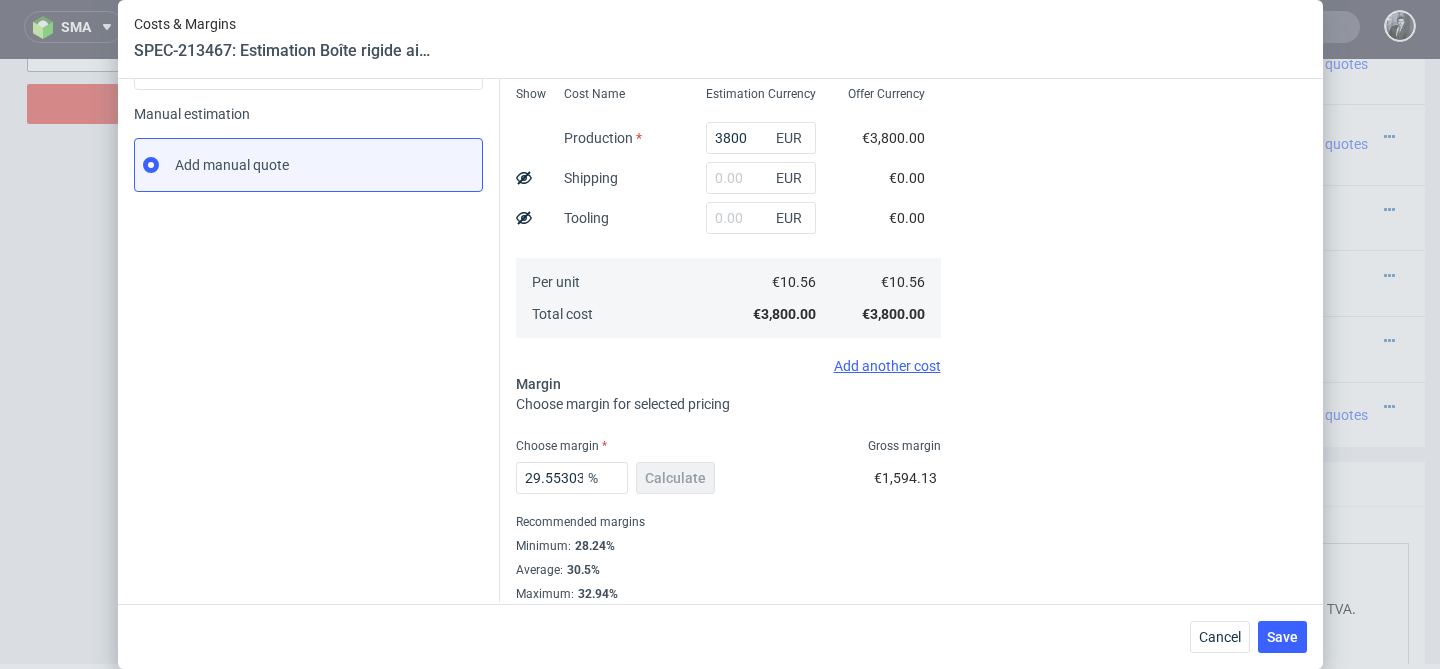 scroll, scrollTop: 303, scrollLeft: 0, axis: vertical 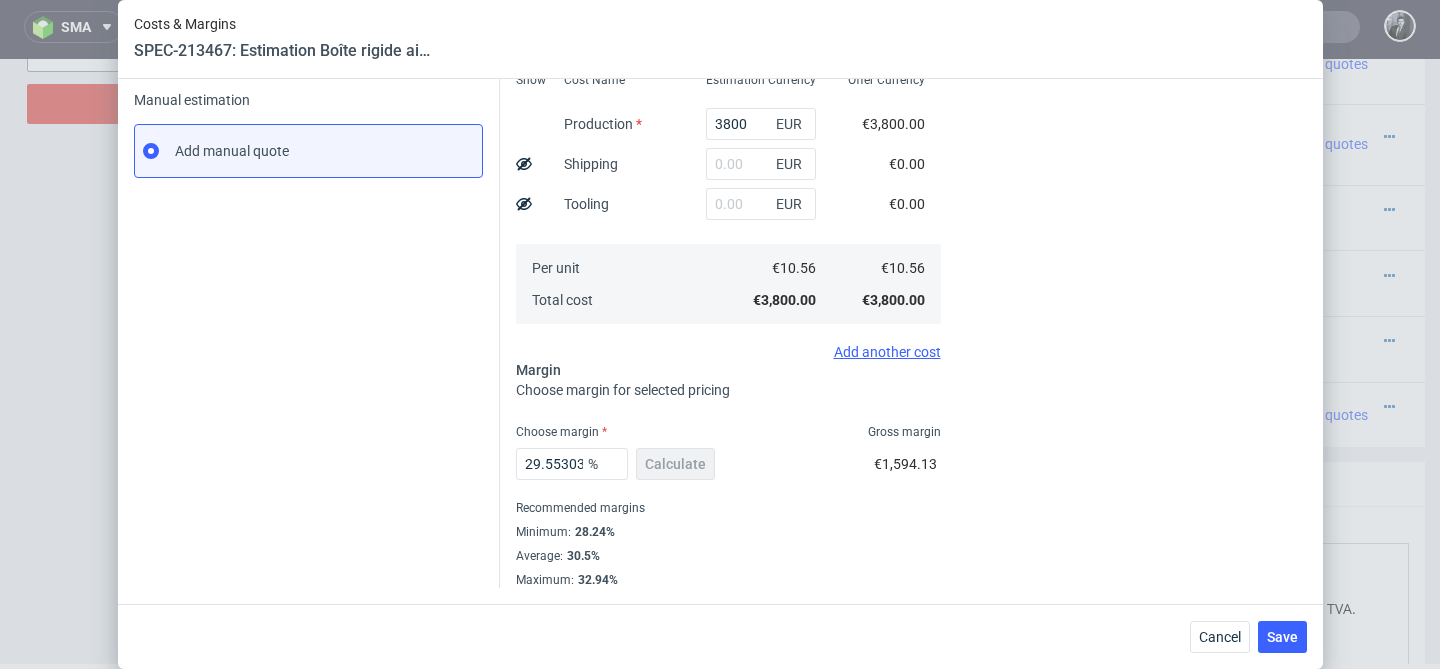 click on "%" at bounding box center (604, 464) 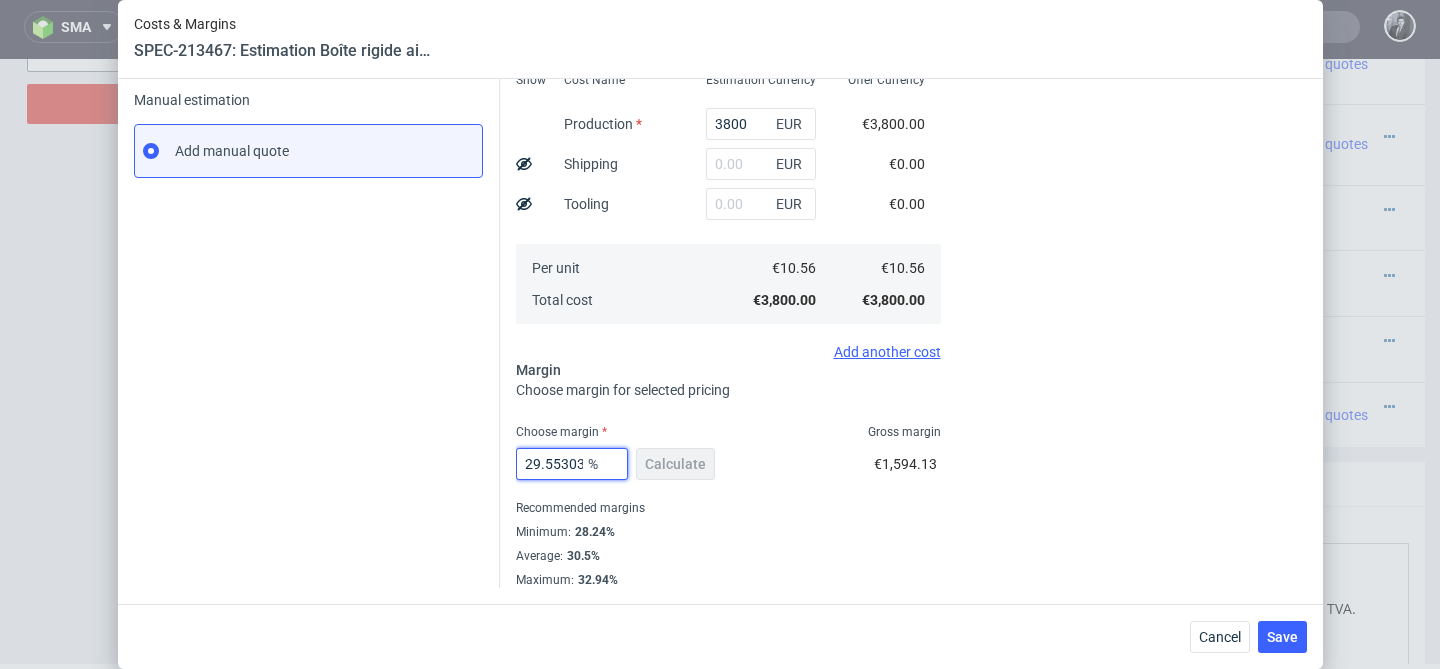click on "29.553035356904587" at bounding box center (572, 464) 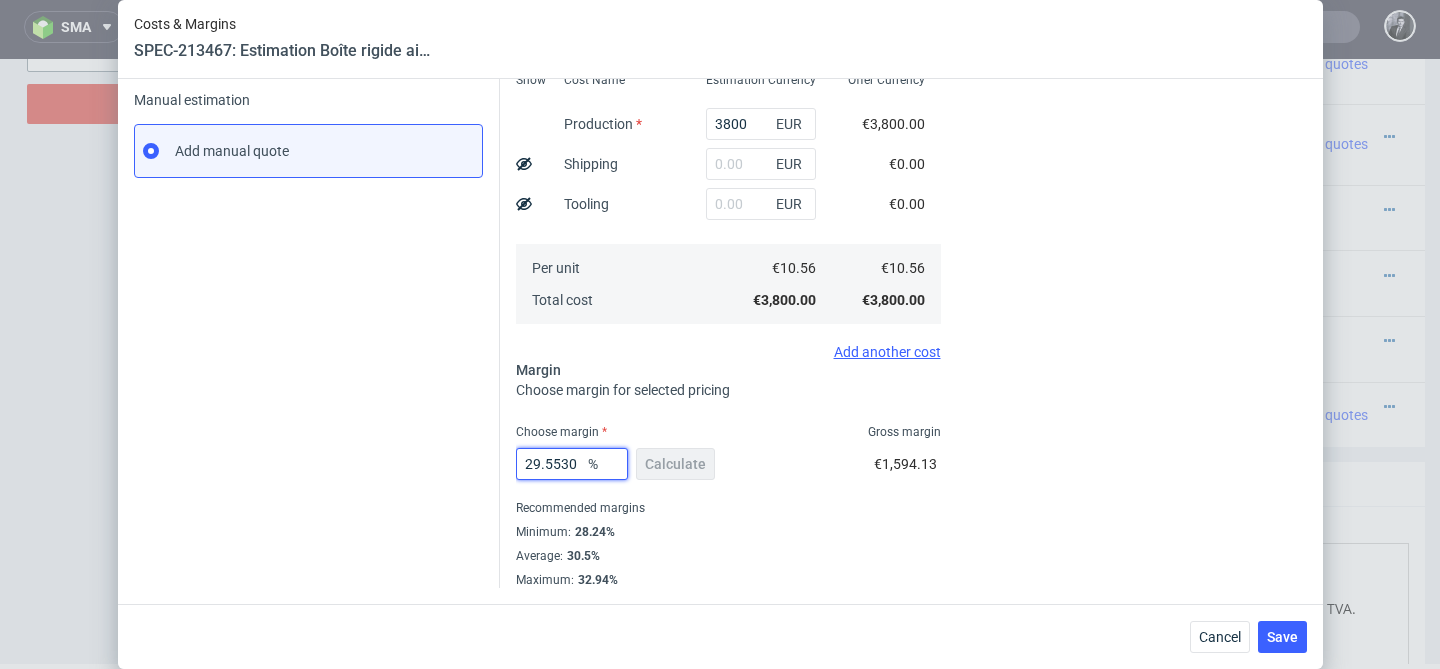 scroll, scrollTop: 0, scrollLeft: 0, axis: both 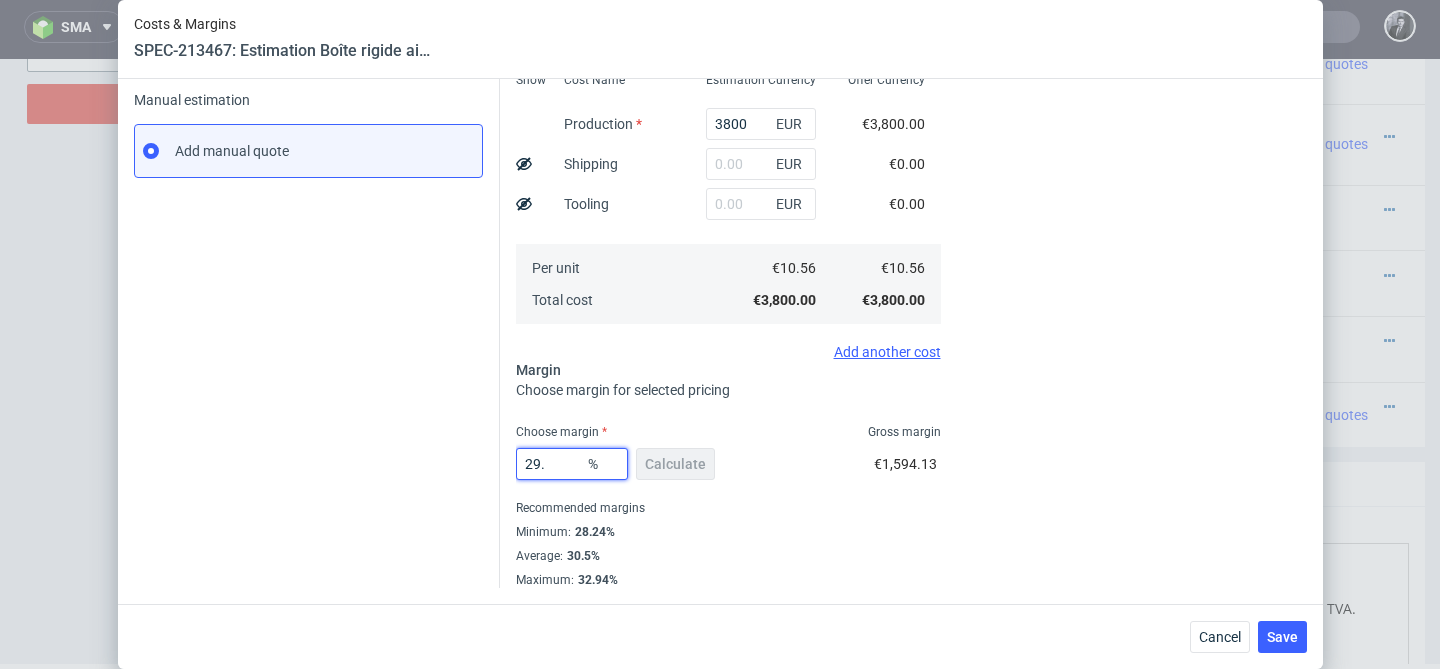 type on "29" 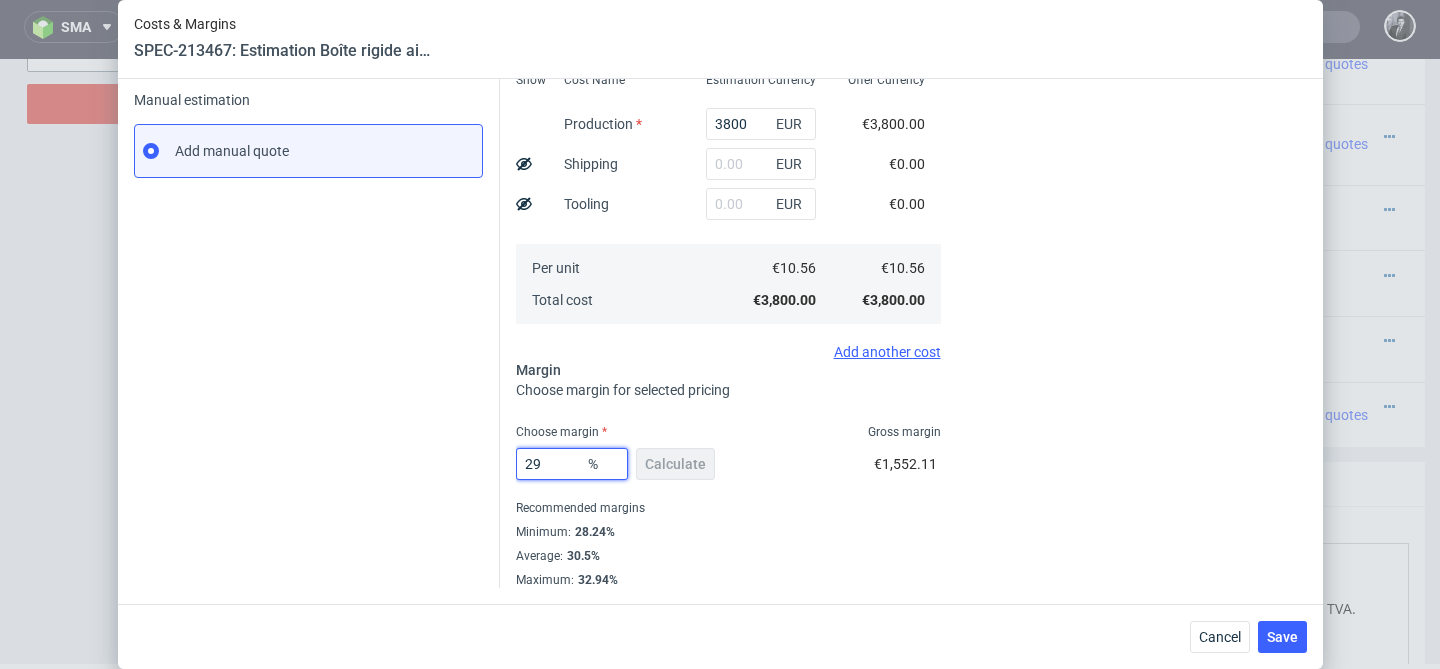 type on "296" 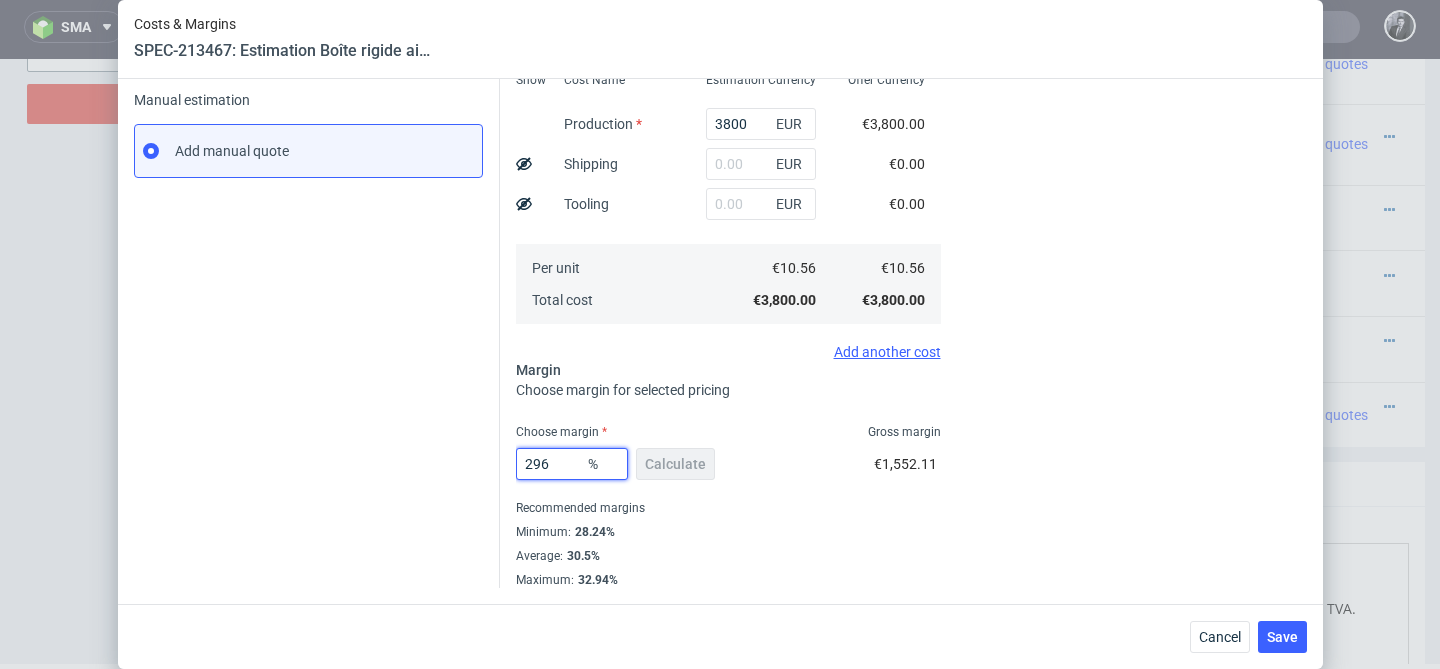 type on "-5.39" 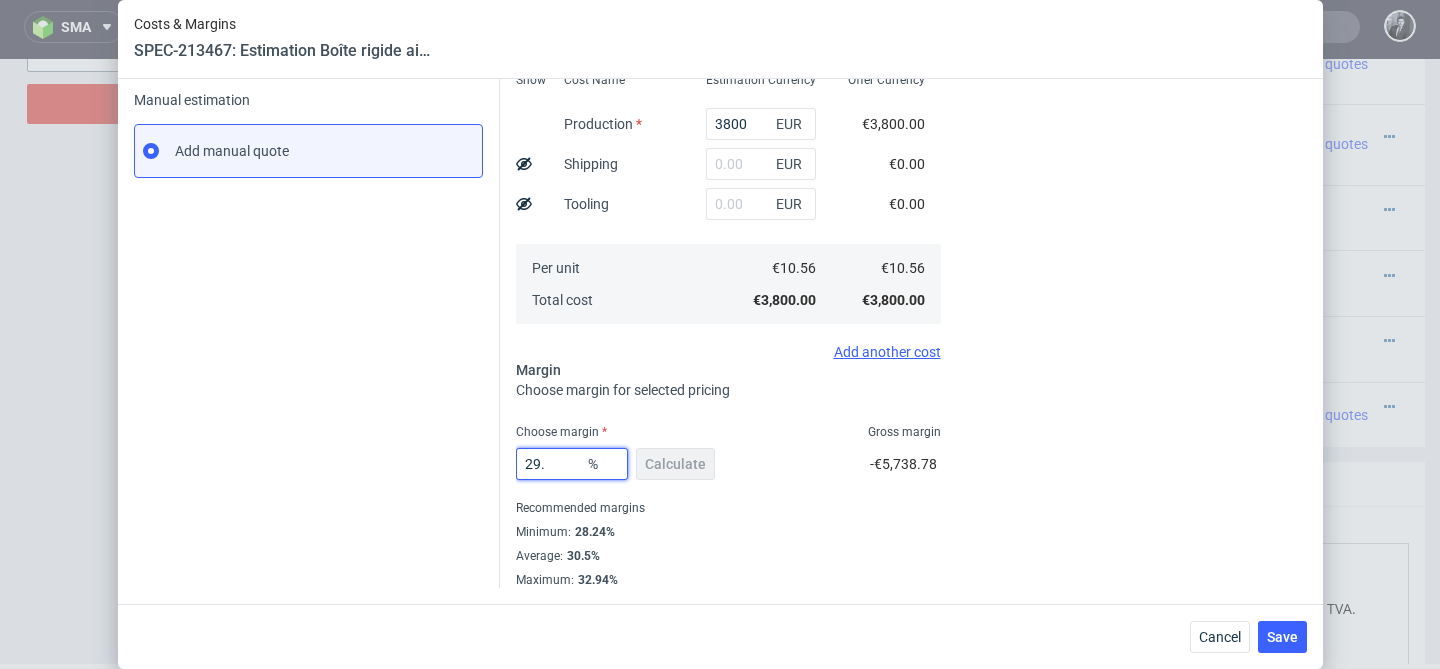 type on "29.6" 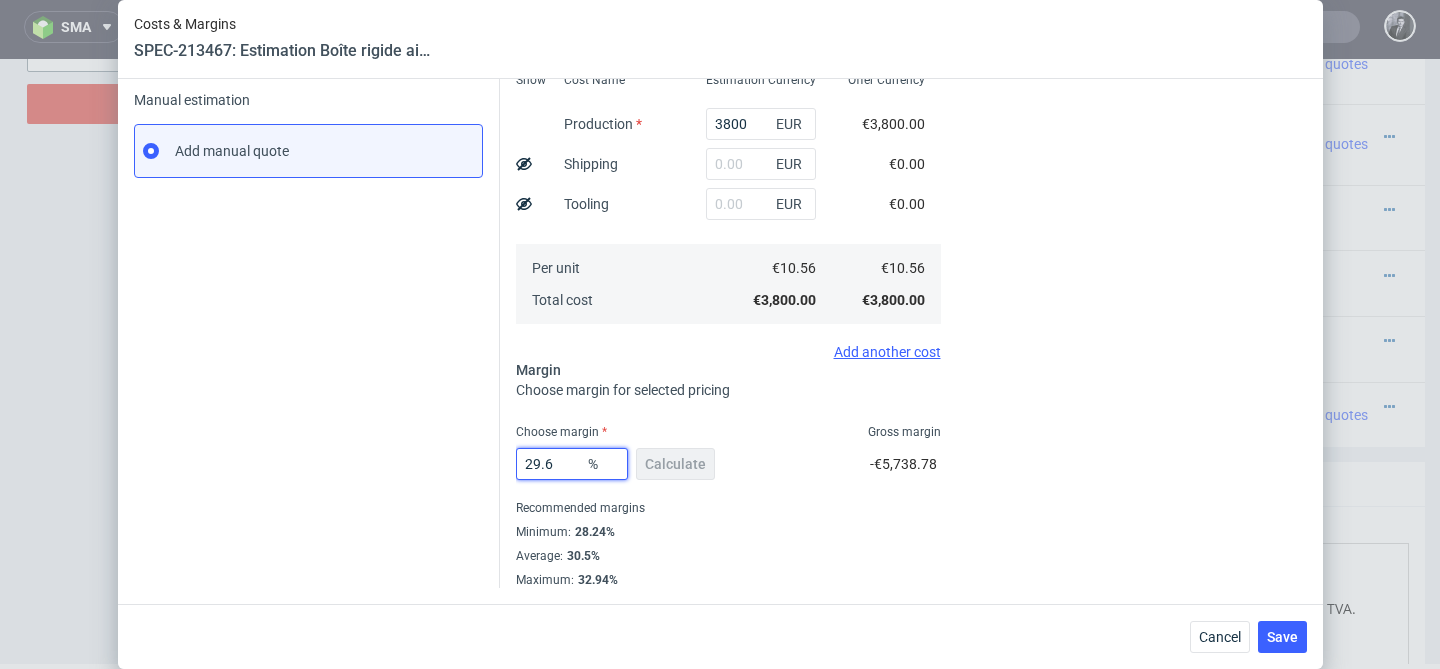 type on "14.99" 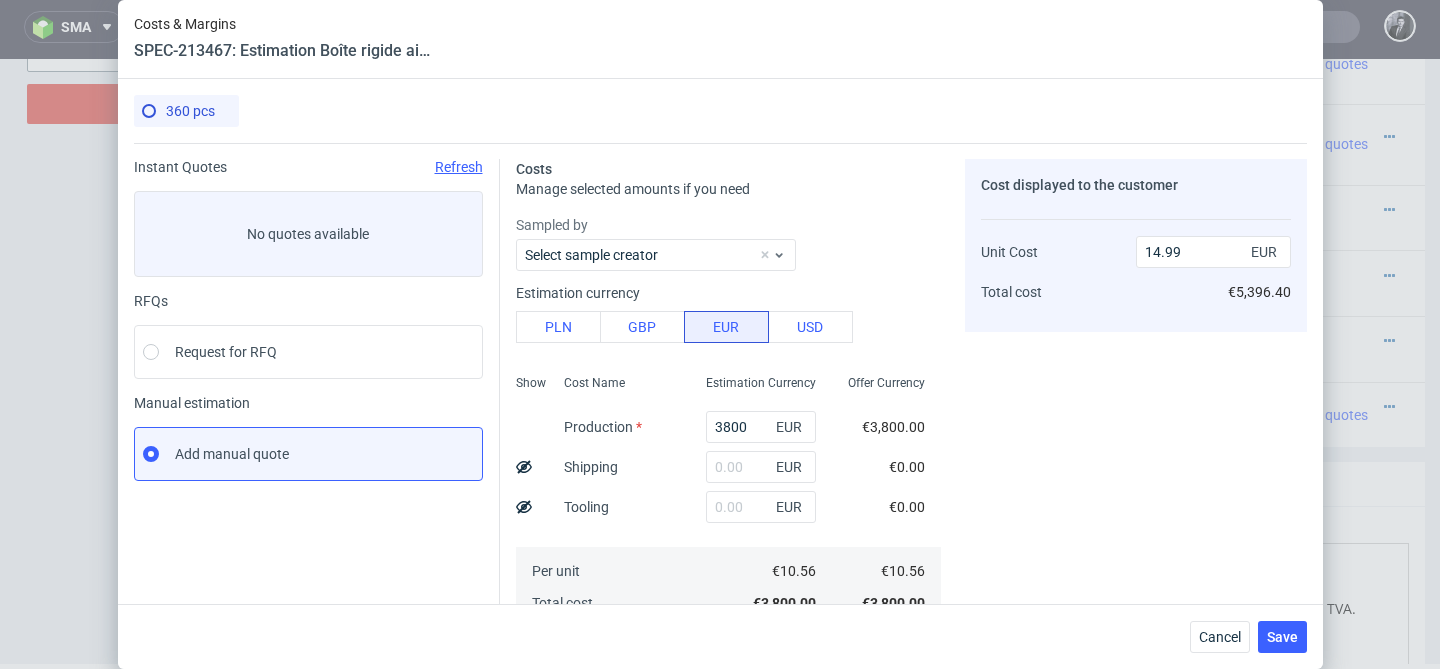 scroll, scrollTop: 303, scrollLeft: 0, axis: vertical 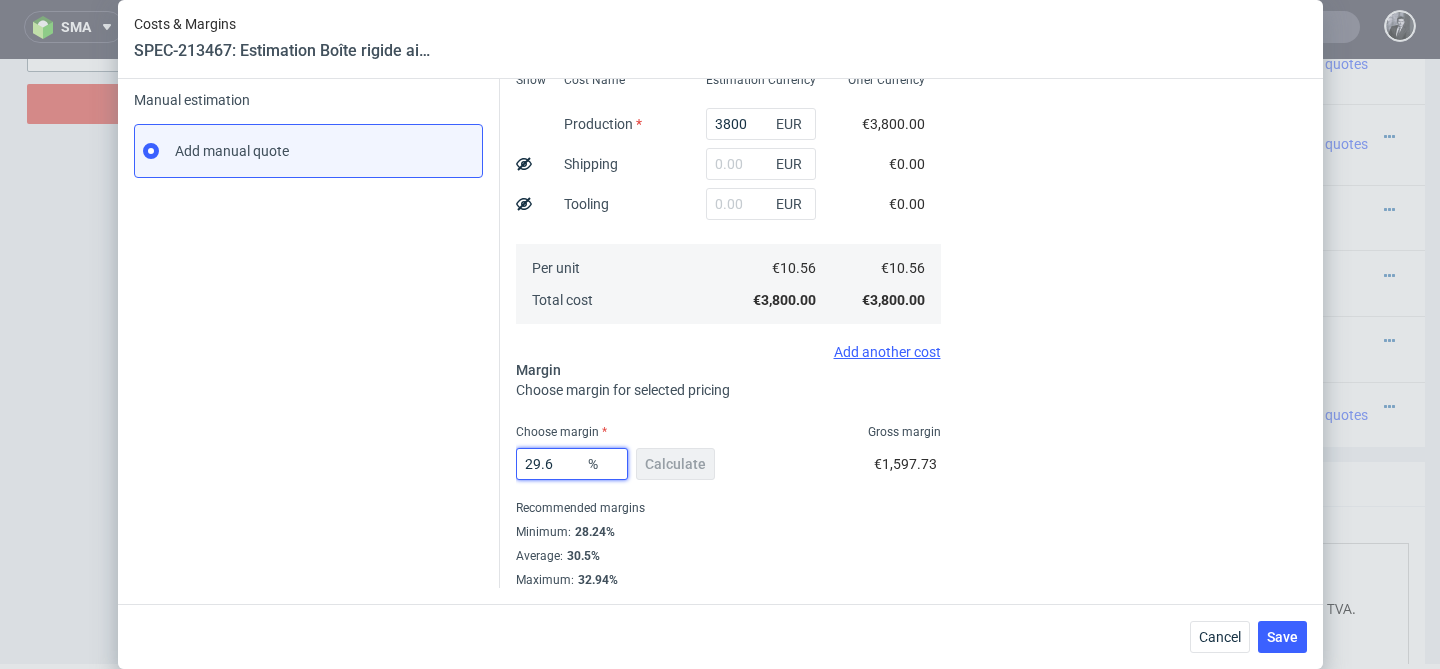 type on "29.6" 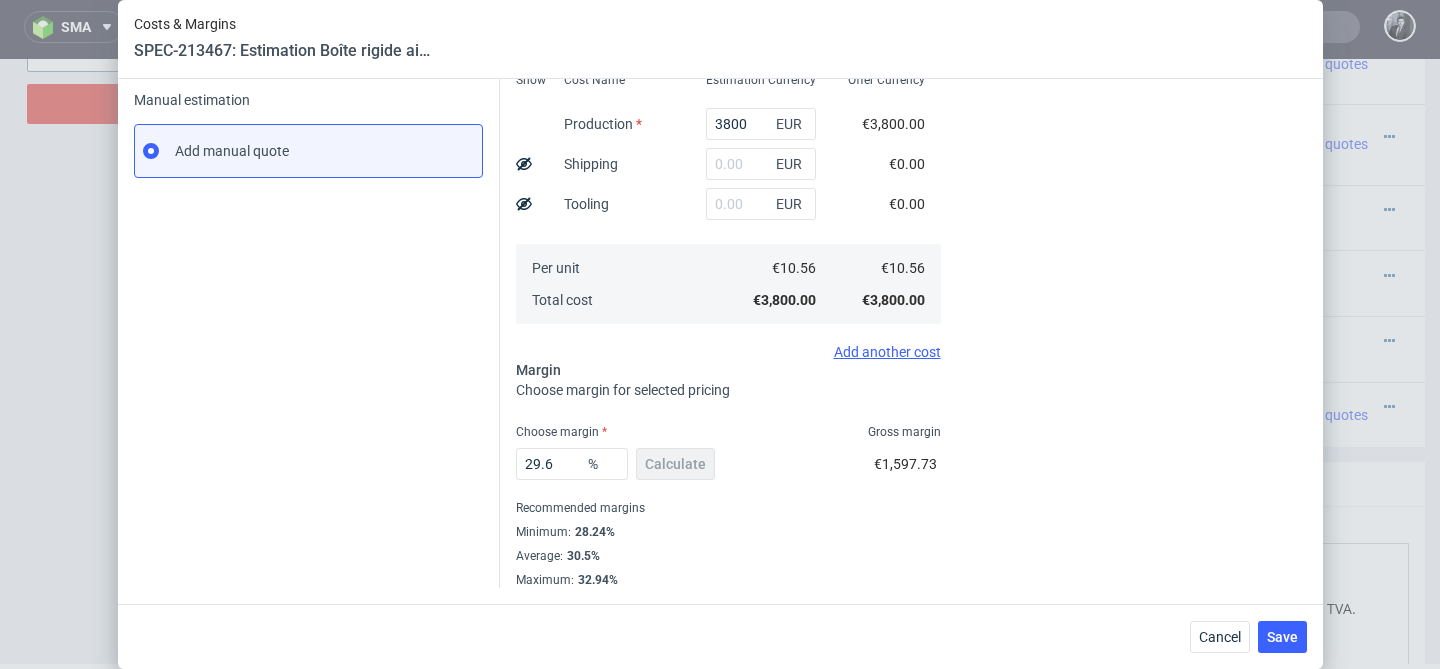click on "29.6 % Calculate €1,597.73" at bounding box center [728, 468] 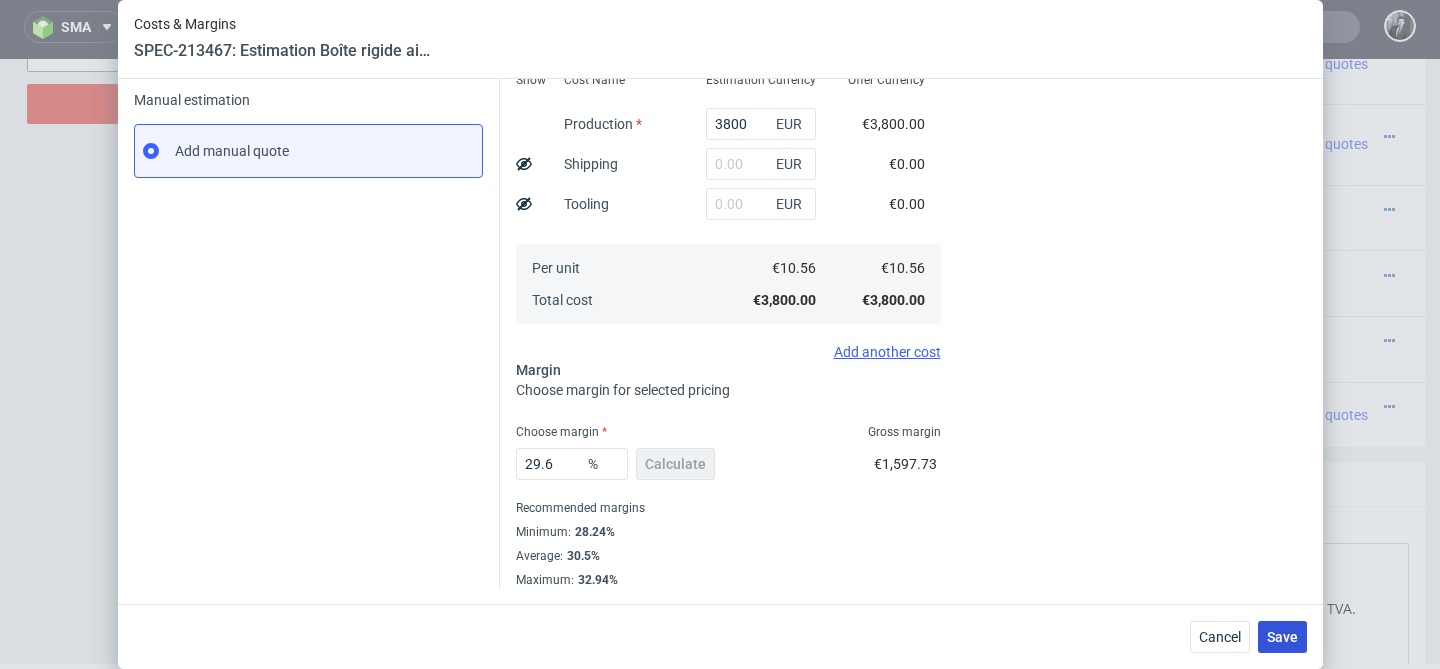 click on "Save" at bounding box center [1282, 637] 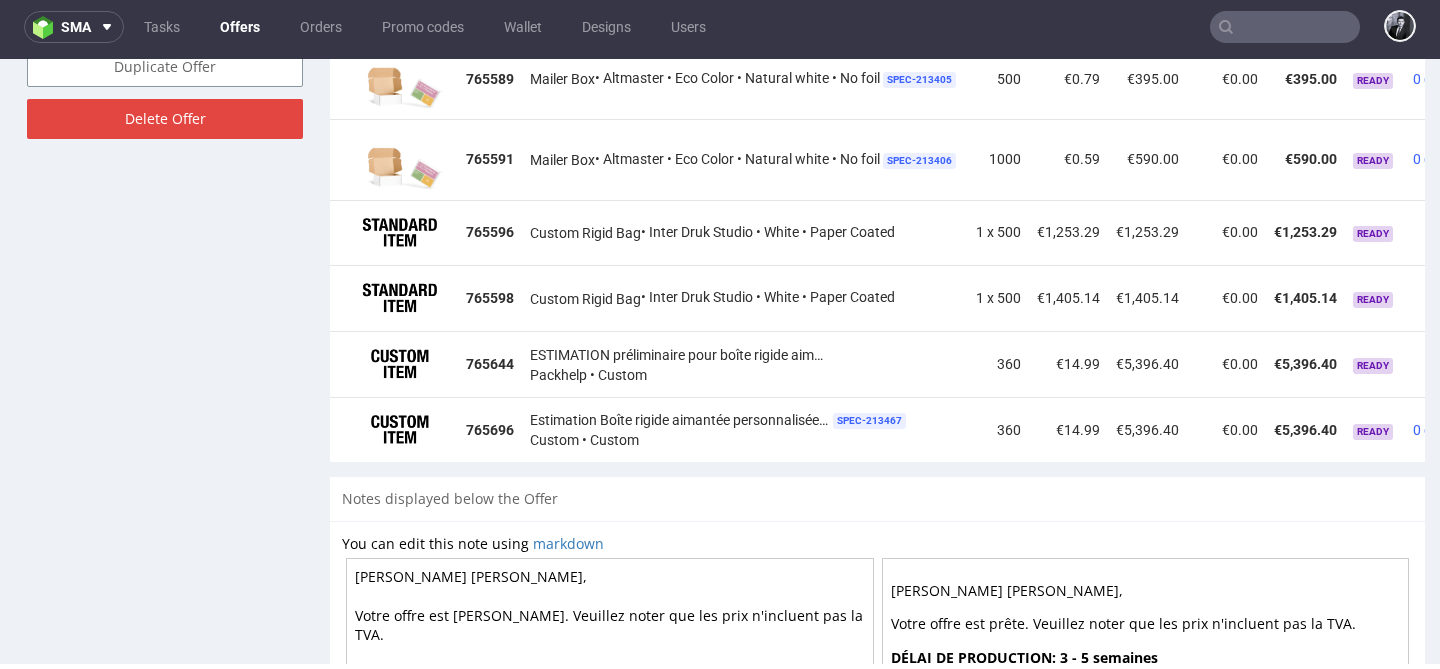 scroll, scrollTop: 1277, scrollLeft: 0, axis: vertical 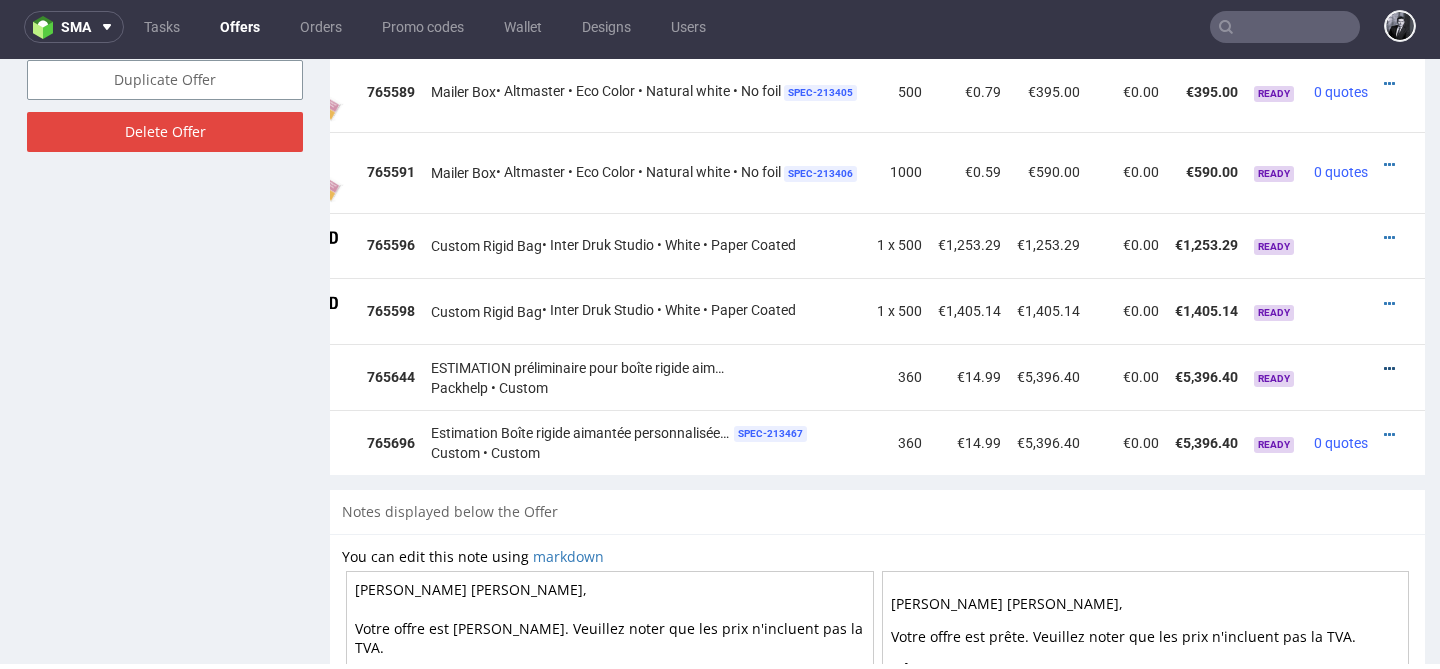 click at bounding box center [1389, 369] 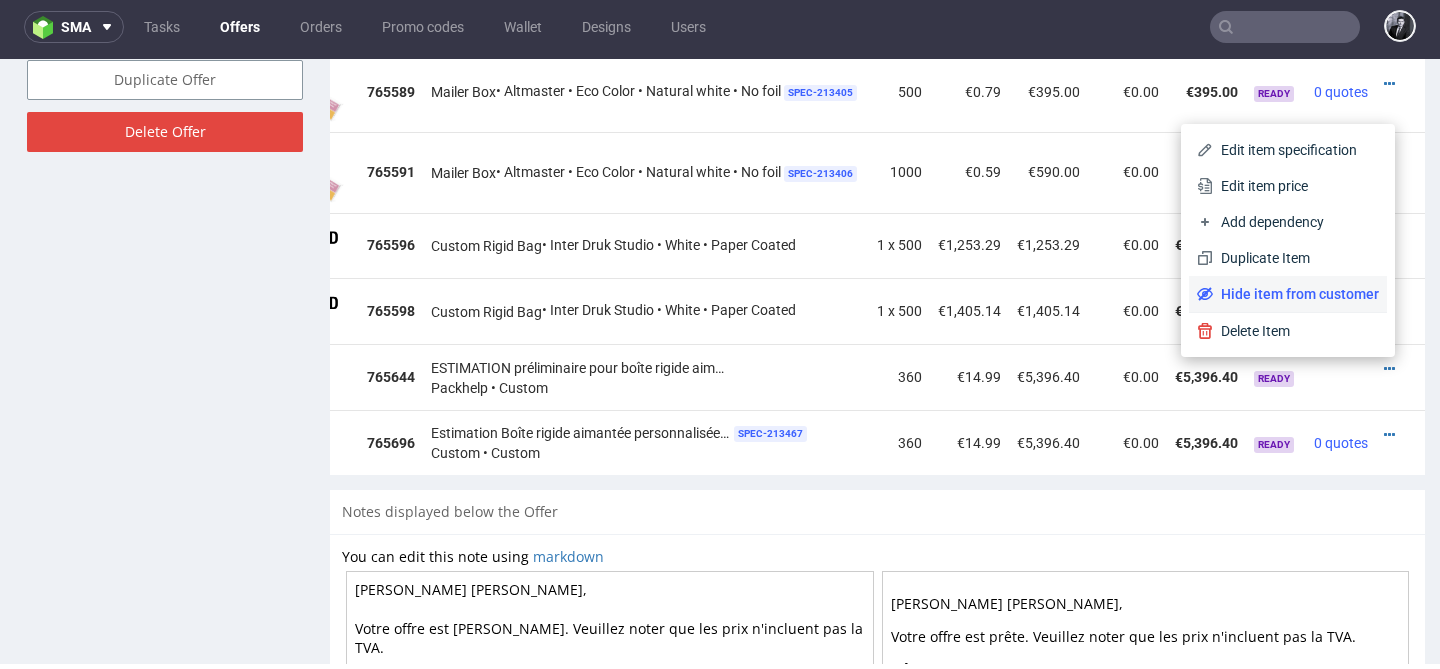 click on "Hide item from customer" at bounding box center [1296, 294] 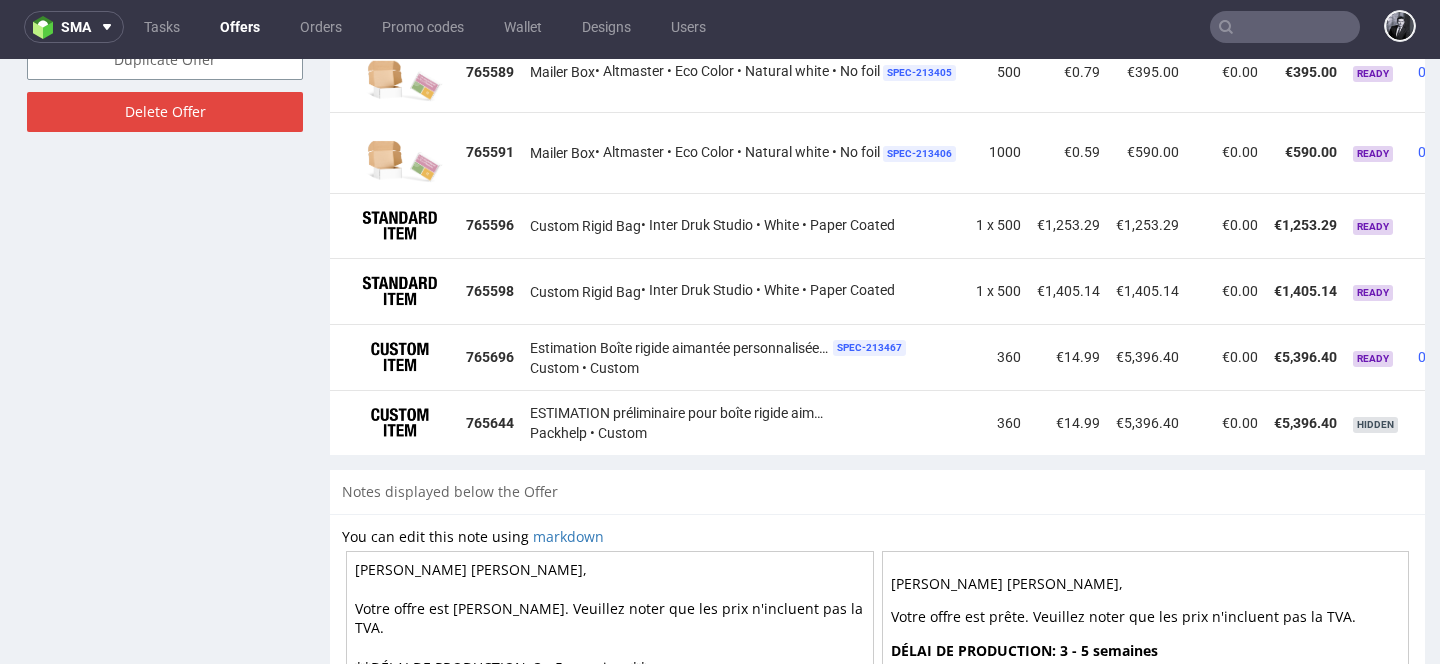 scroll, scrollTop: 1274, scrollLeft: 0, axis: vertical 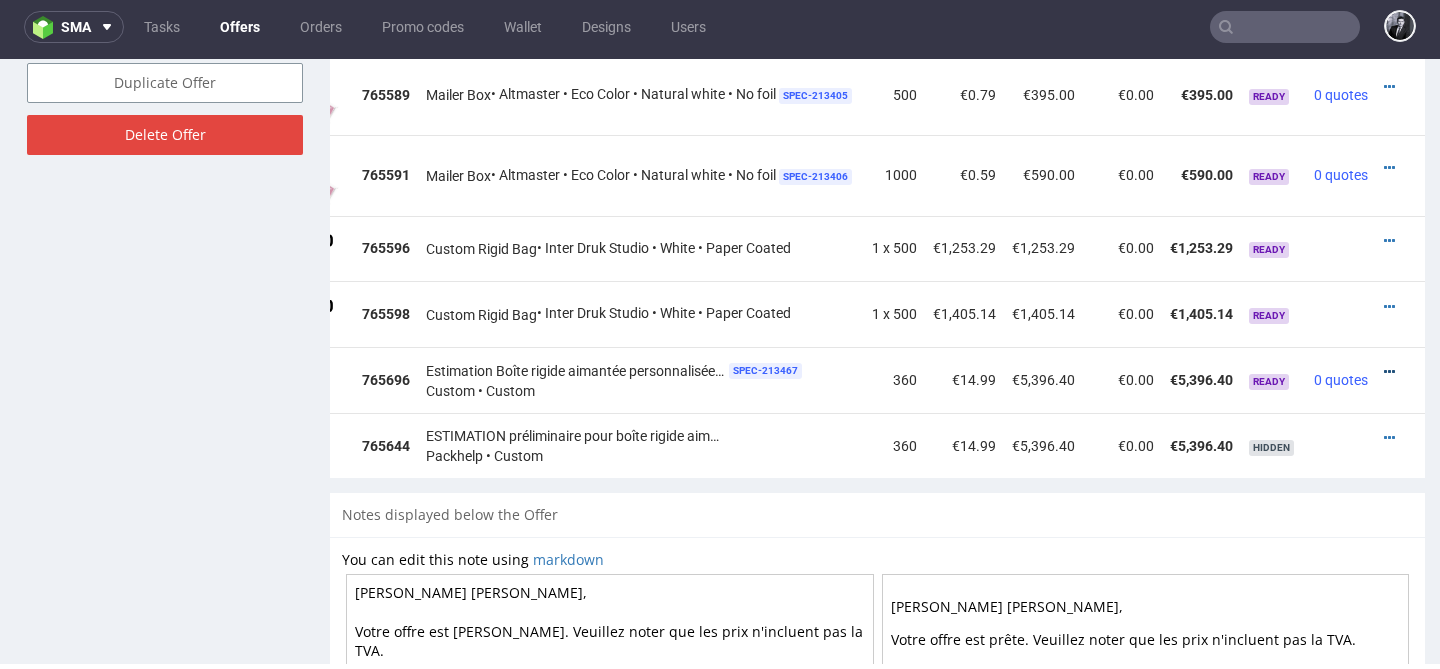 click at bounding box center [1389, 372] 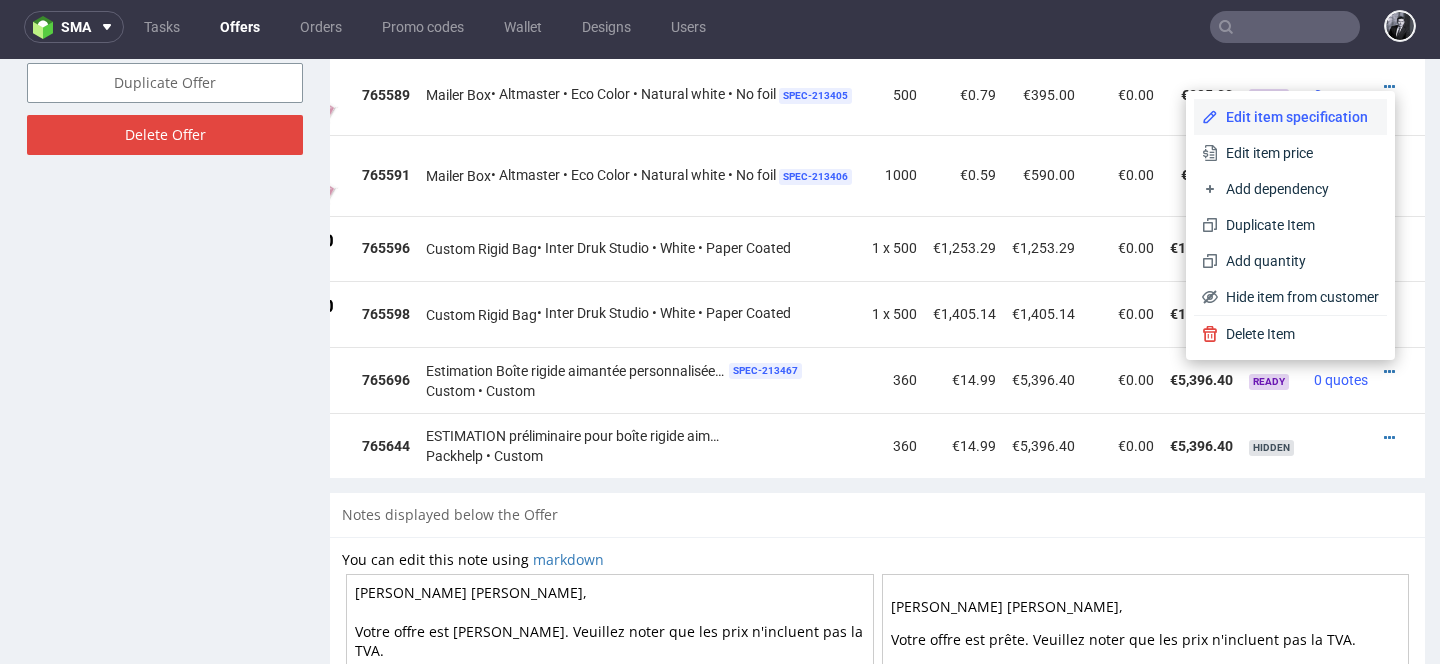 click on "Edit item specification" at bounding box center [1298, 117] 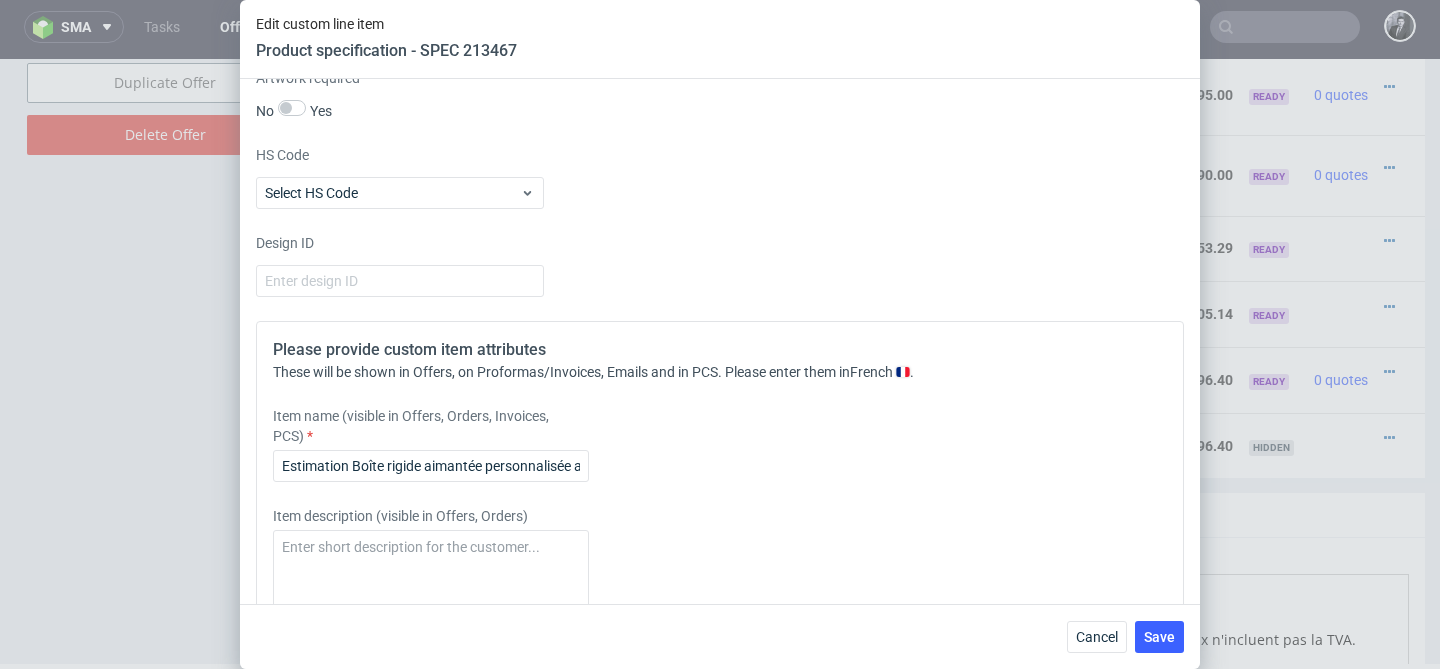 scroll, scrollTop: 3703, scrollLeft: 0, axis: vertical 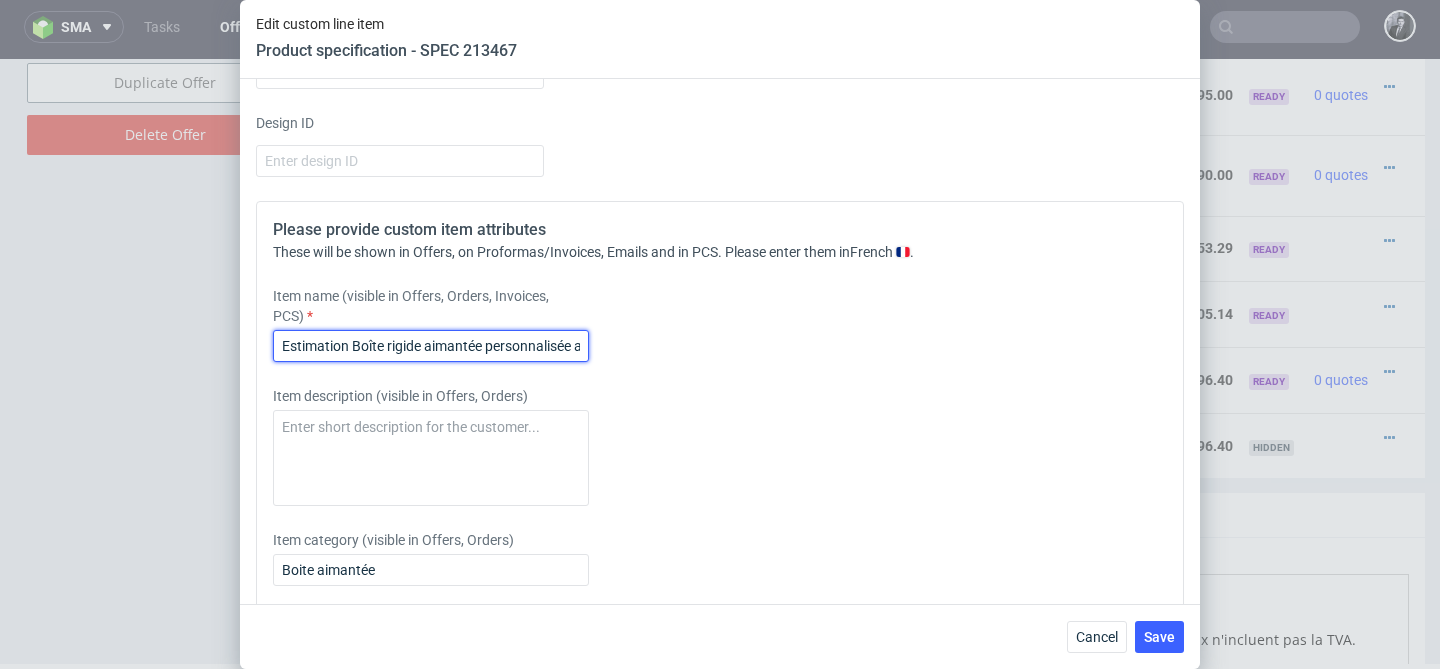 drag, startPoint x: 353, startPoint y: 345, endPoint x: 283, endPoint y: 350, distance: 70.178345 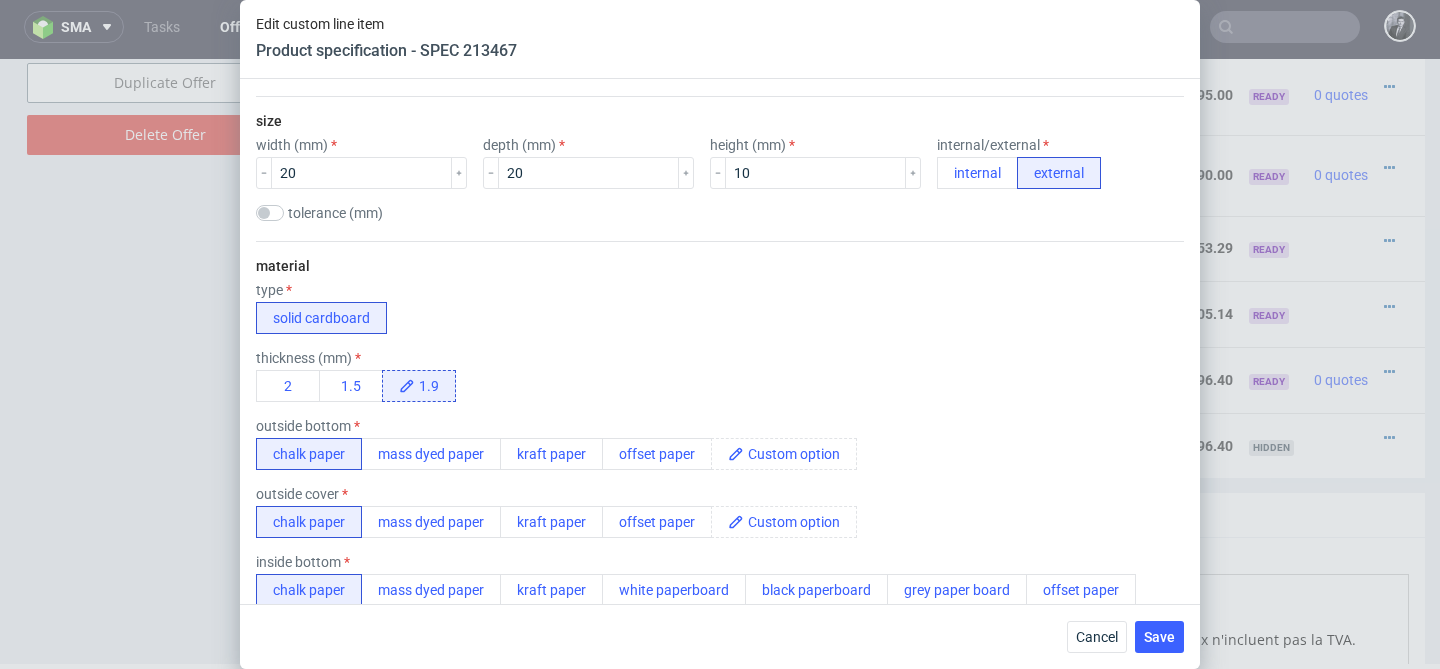 scroll, scrollTop: 395, scrollLeft: 0, axis: vertical 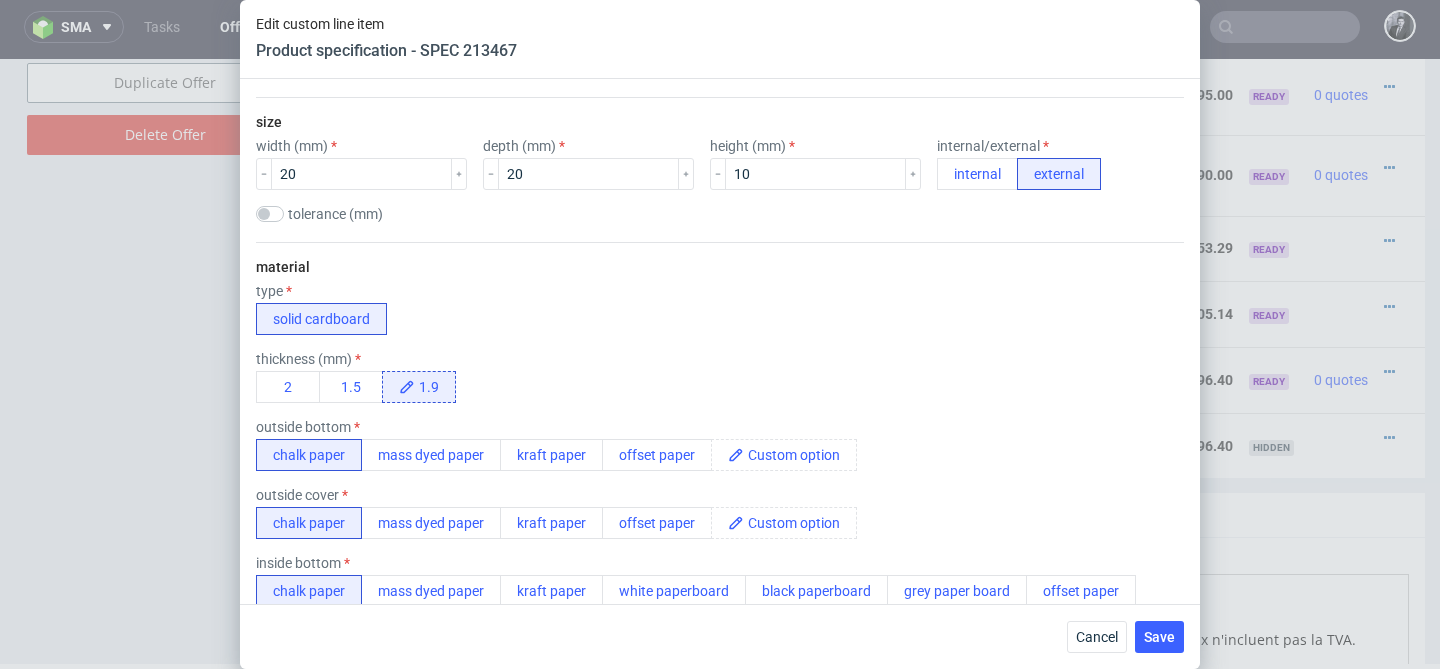 type on "ESTIMATION - Boîte rigide aimantée personnalisée avec insert x 360" 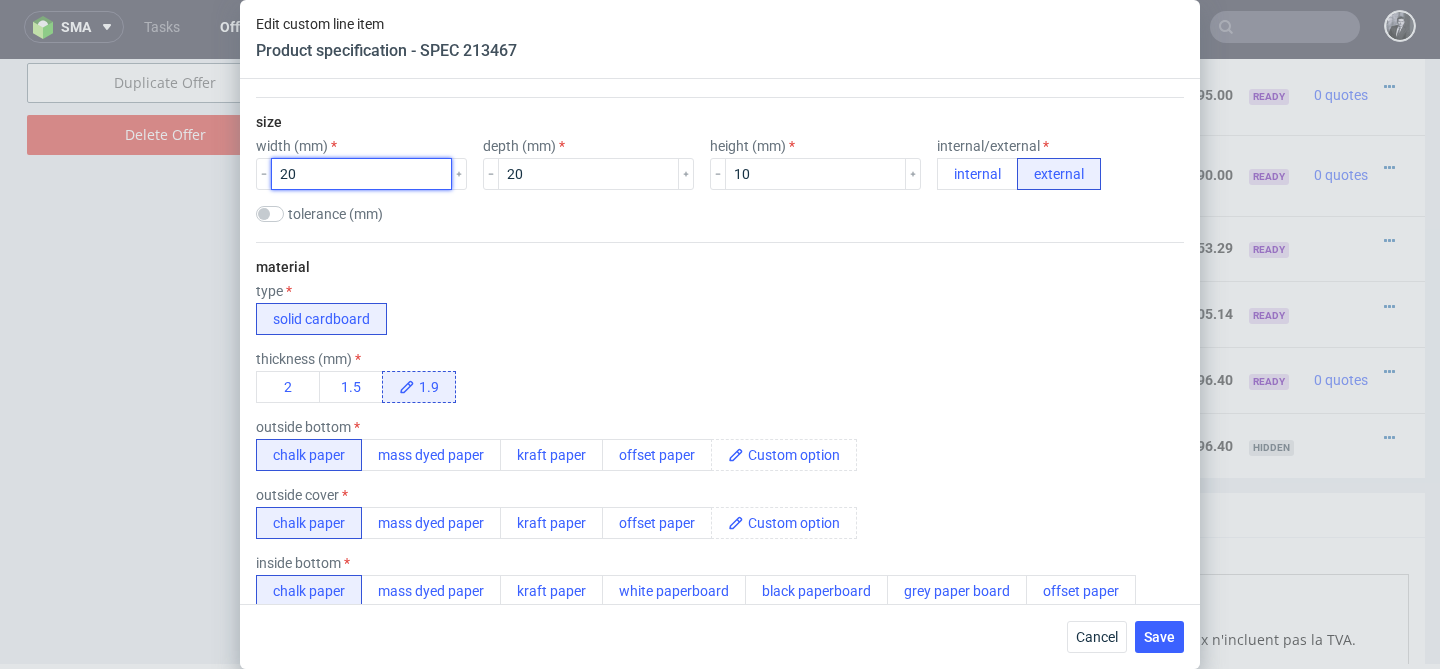 click on "20" at bounding box center (361, 174) 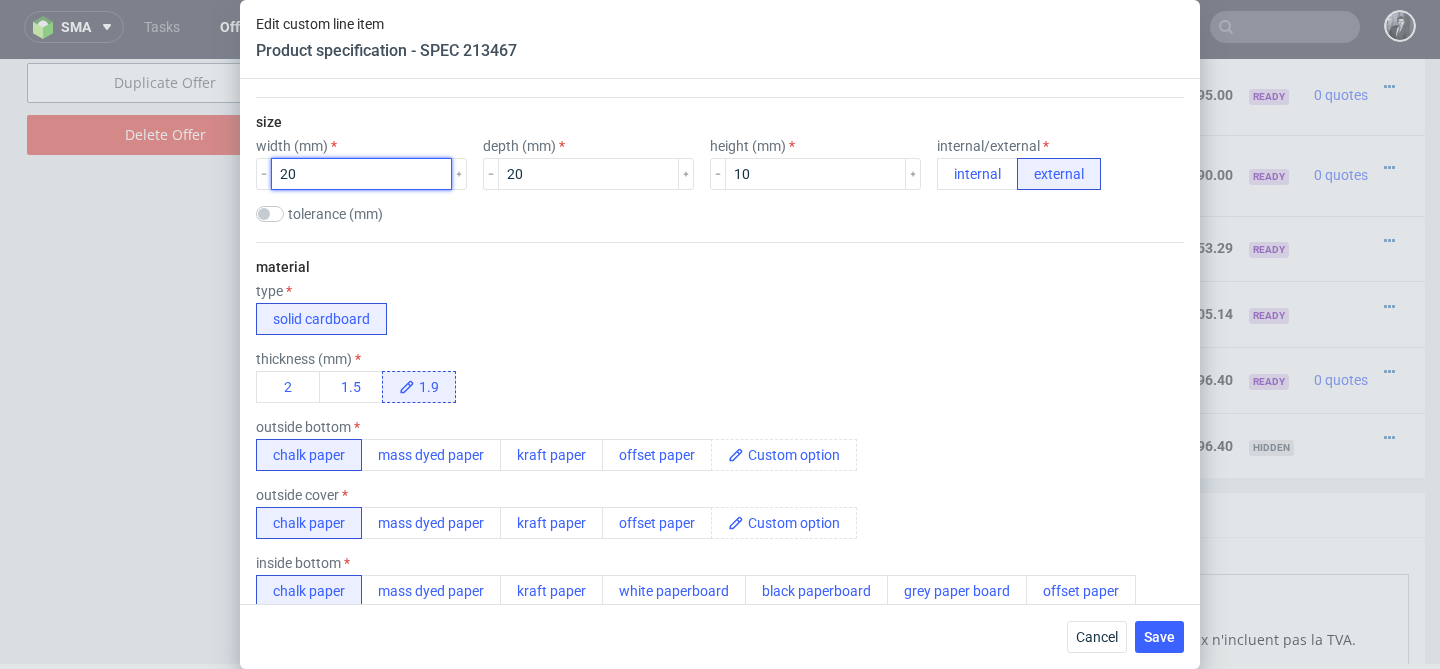 type on "2" 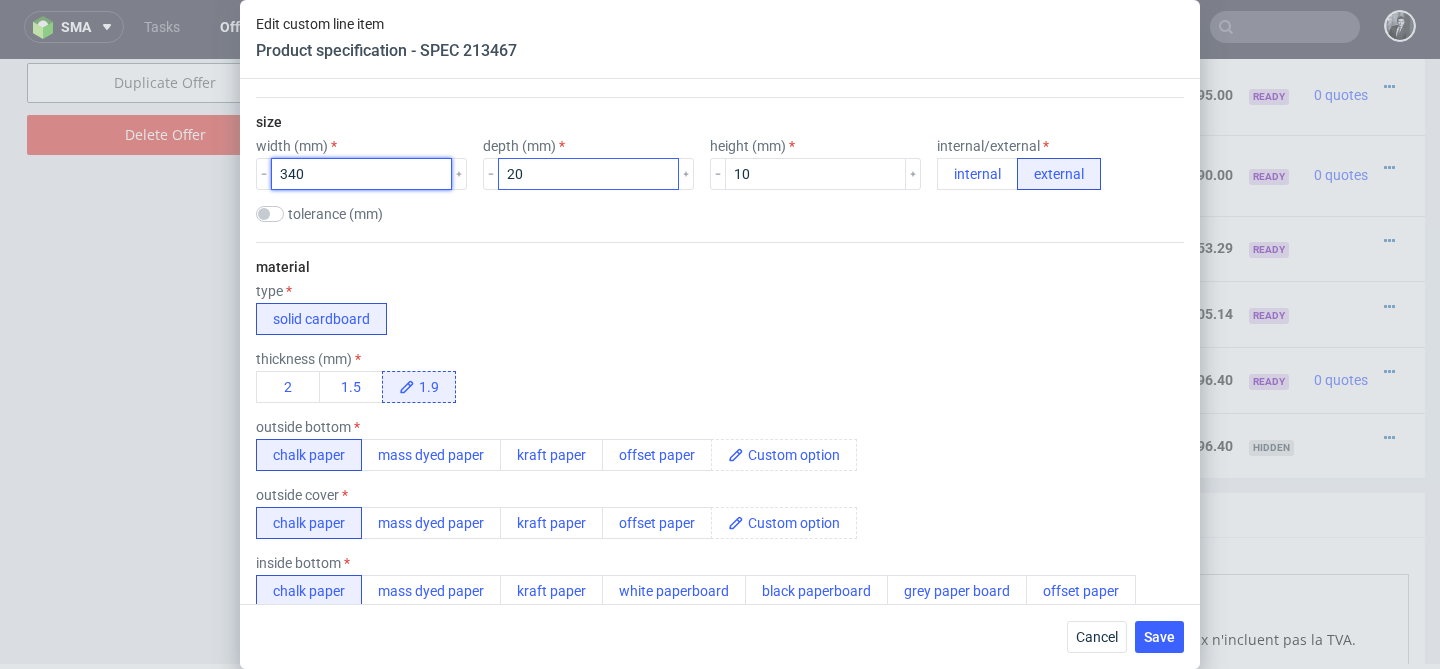 type on "340" 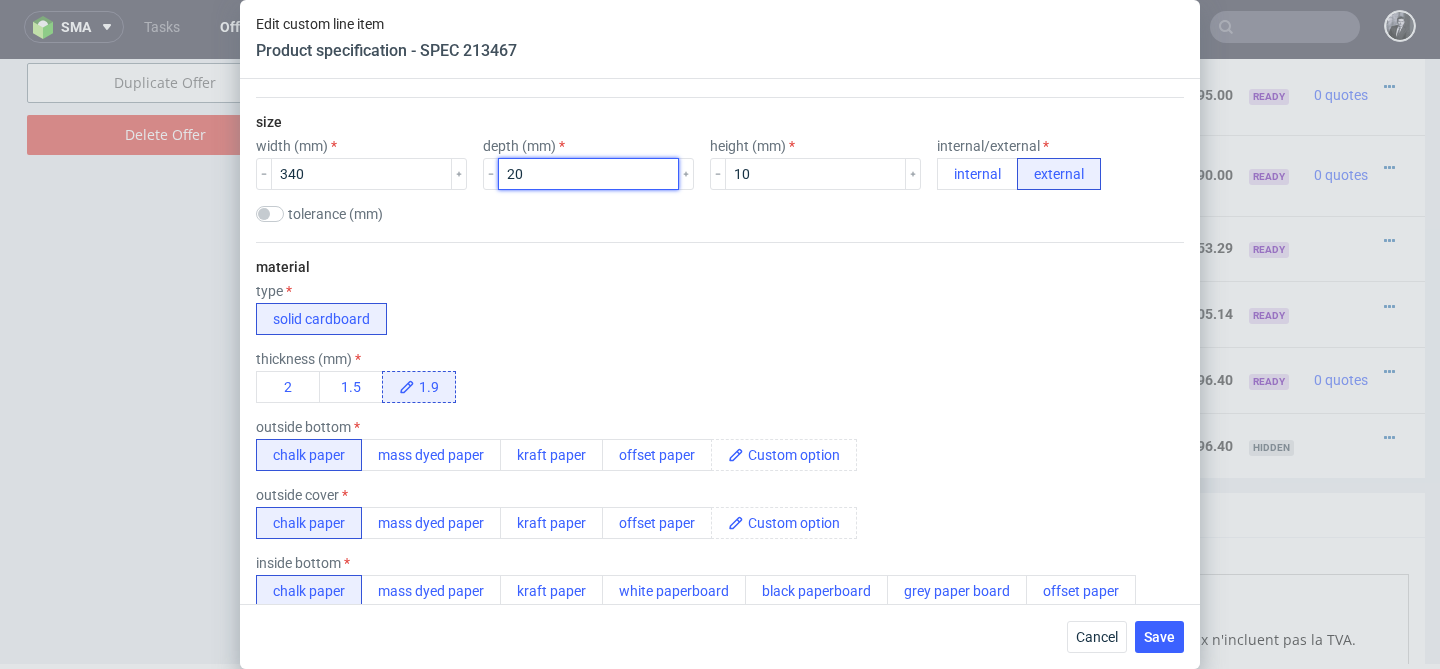 click on "20" at bounding box center (588, 174) 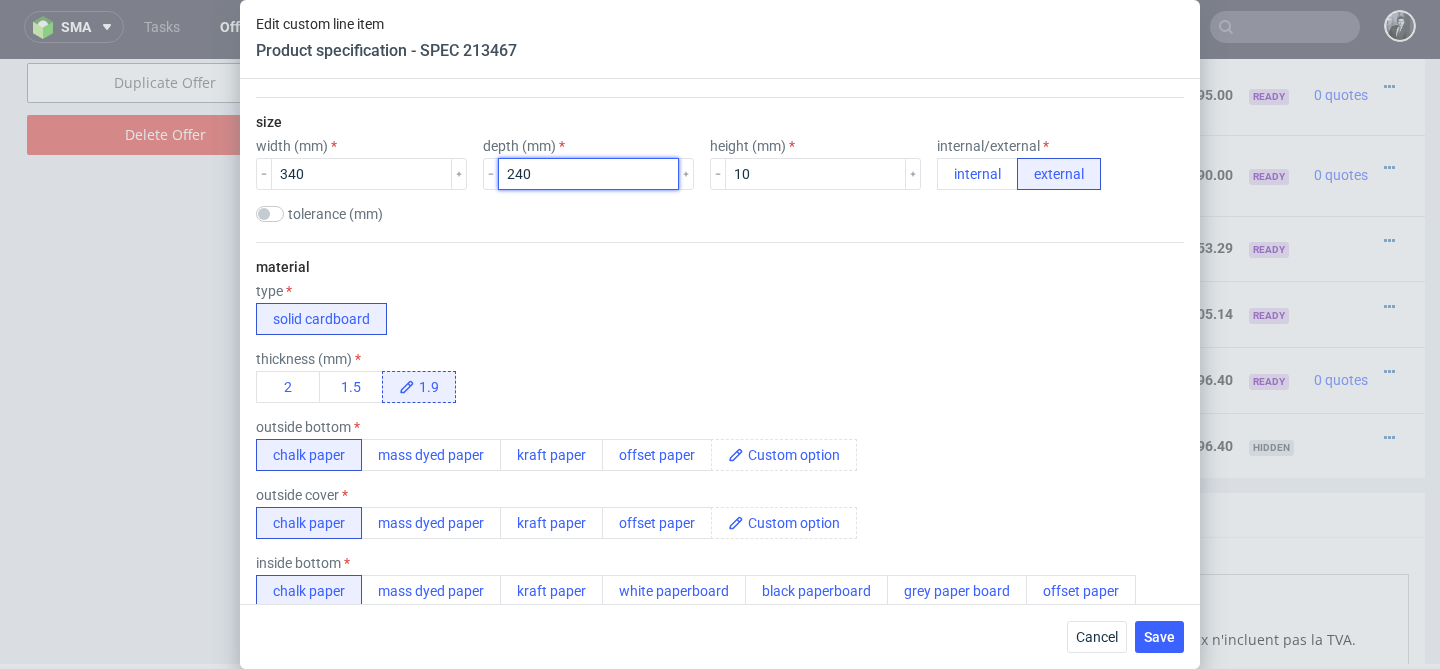 type on "240" 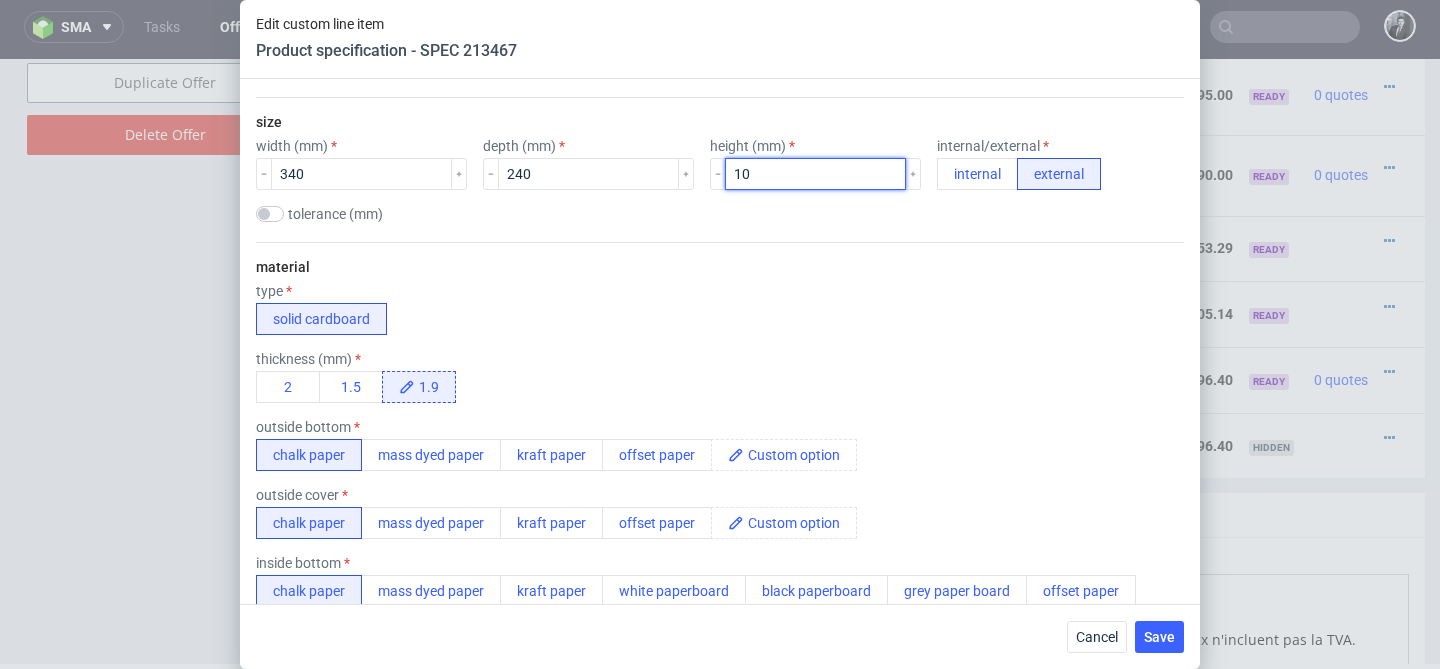 click on "10" at bounding box center [815, 174] 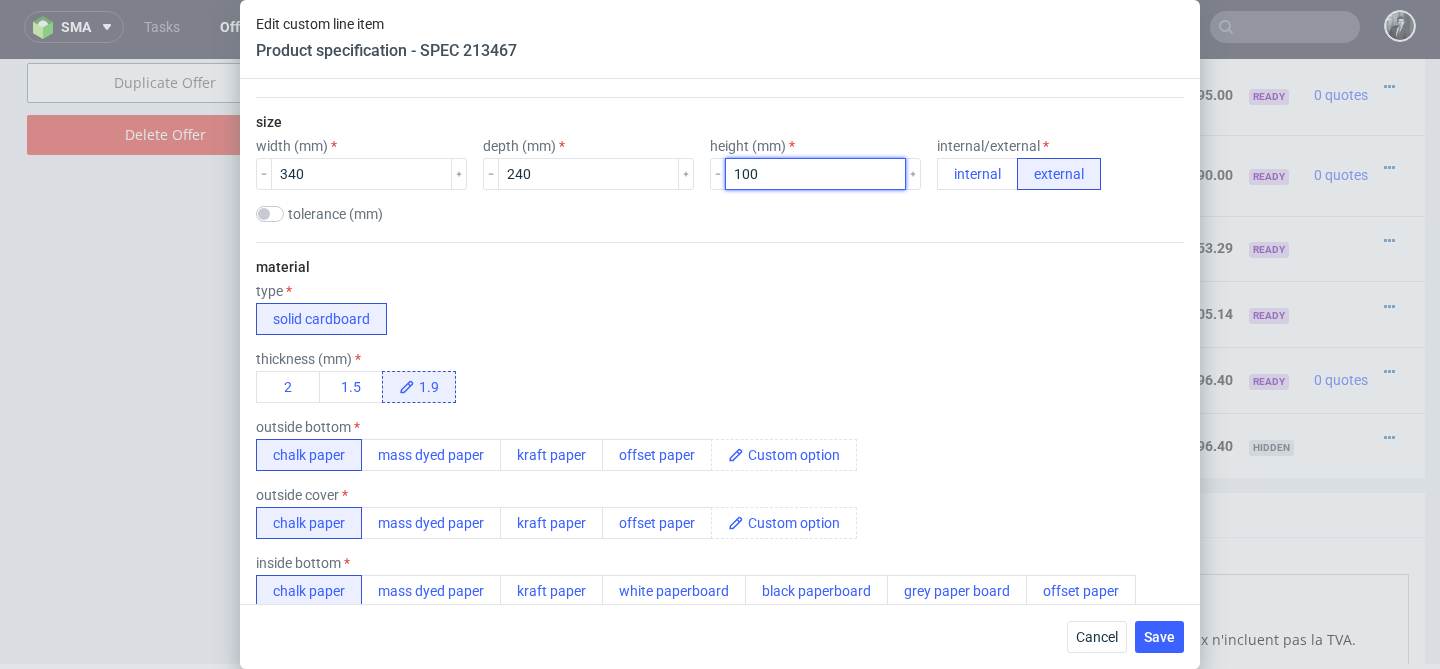 type on "100" 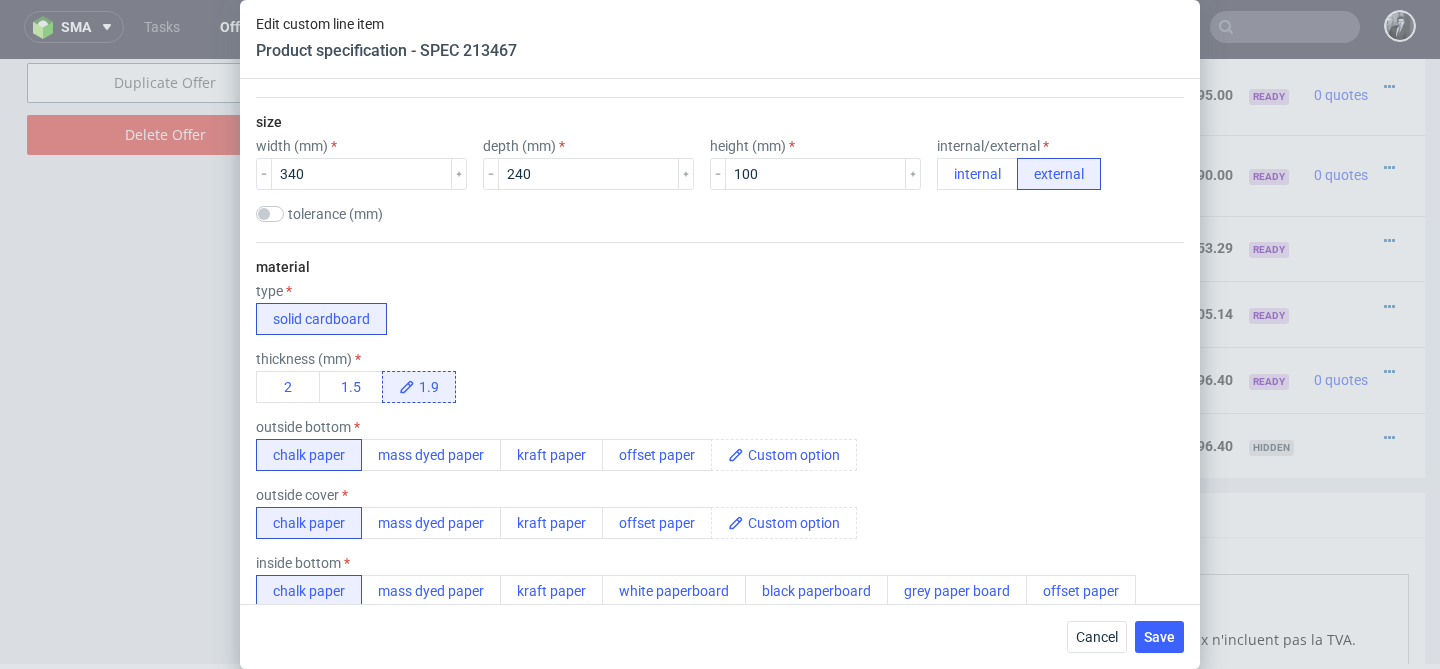 click on "material type solid cardboard thickness (mm) 2 1.5 1.9 outside bottom chalk paper mass dyed paper kraft paper offset paper outside cover chalk paper mass dyed paper kraft paper offset paper inside bottom chalk paper mass dyed paper kraft paper white paperboard black paperboard grey paper board offset paper inside cover chalk paper inlay GC1 300gsm GC1 350gsm Kraft 300gsm corrugated flute E corrugated flute B foam same as box solid cardboard color grey black white" at bounding box center [720, 536] 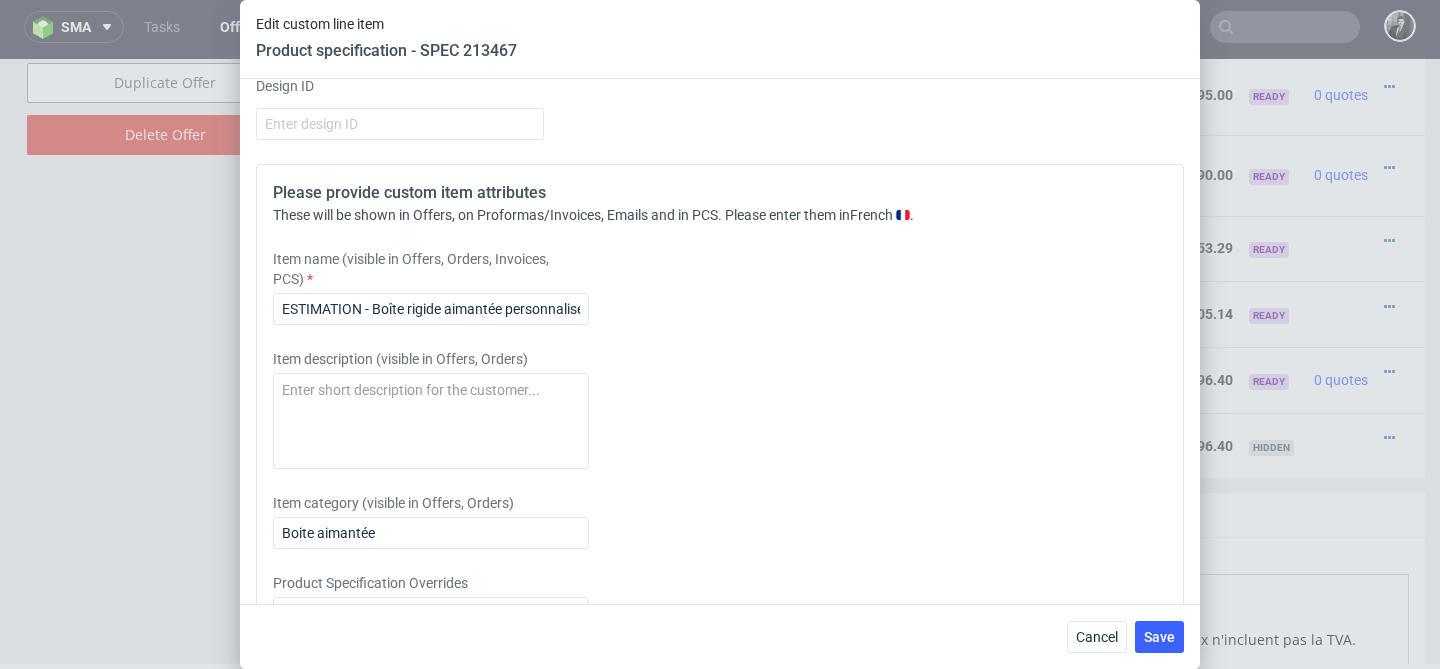 scroll, scrollTop: 3856, scrollLeft: 0, axis: vertical 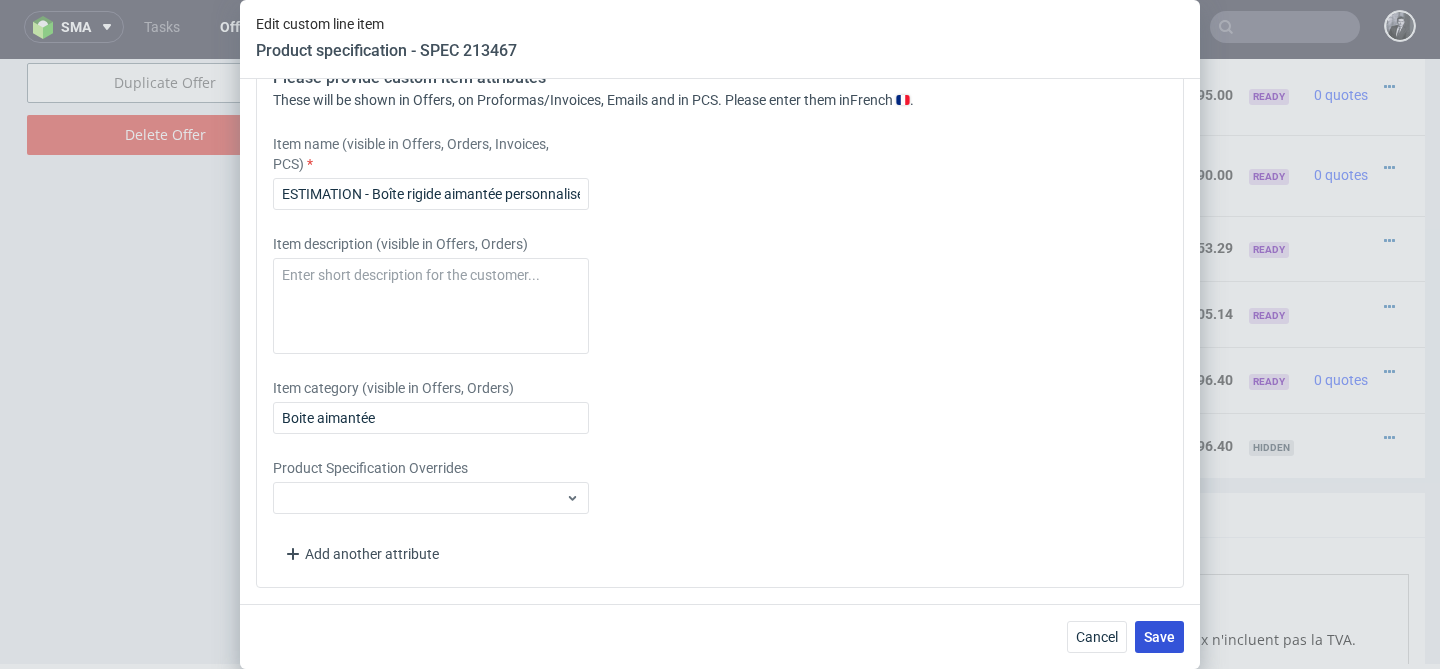 click on "Save" at bounding box center (1159, 637) 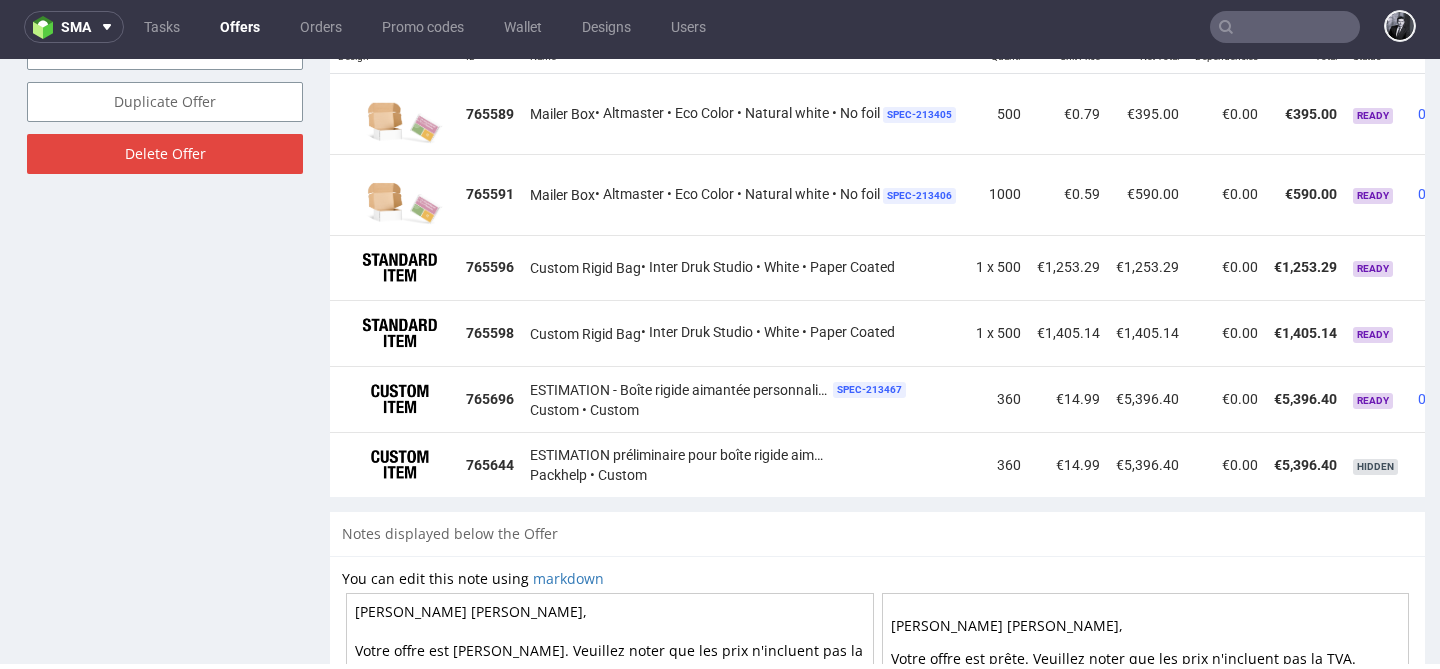 scroll, scrollTop: 1273, scrollLeft: 0, axis: vertical 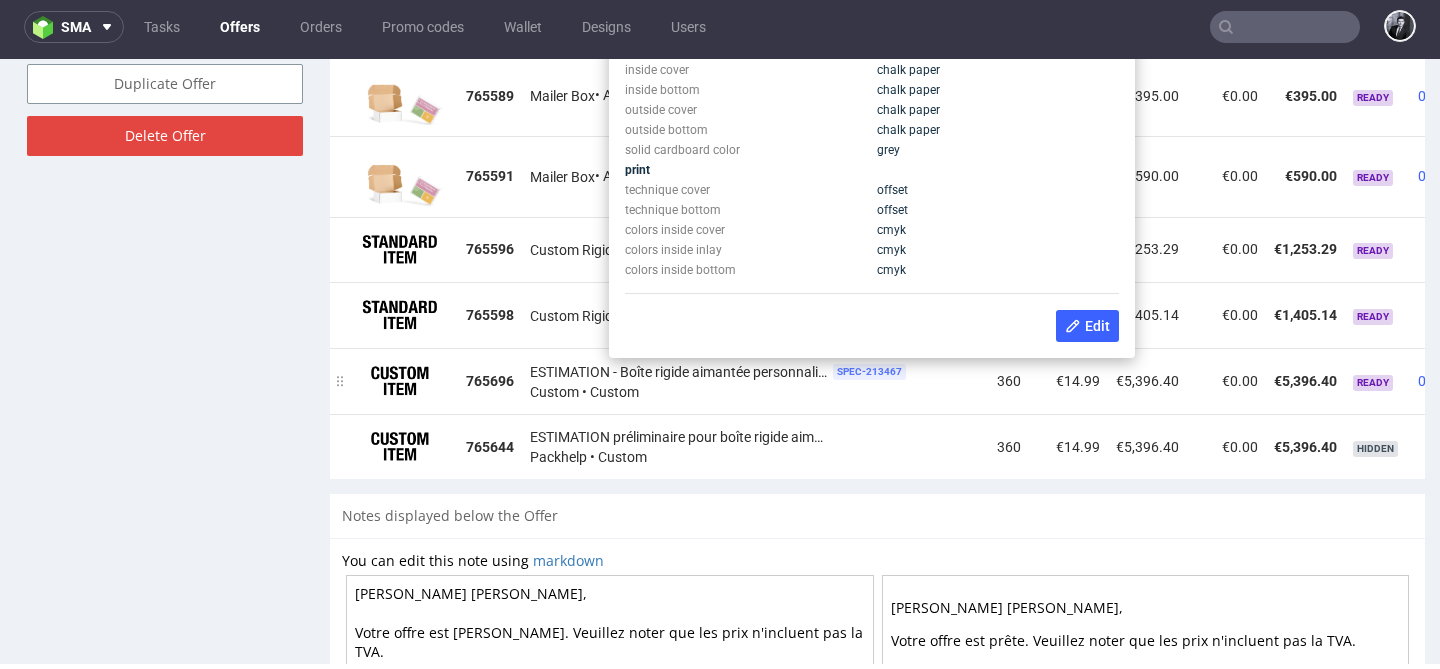 click on "SPEC- 213467" at bounding box center (869, 372) 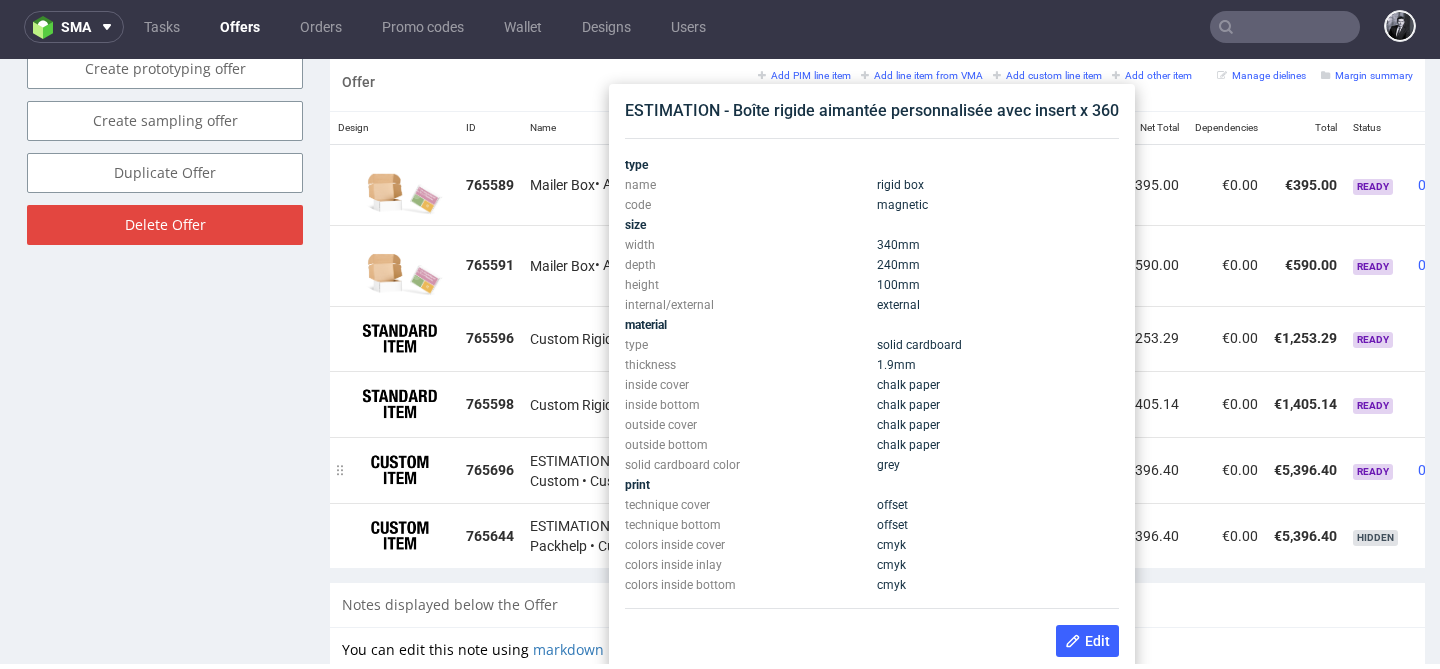 scroll, scrollTop: 1179, scrollLeft: 0, axis: vertical 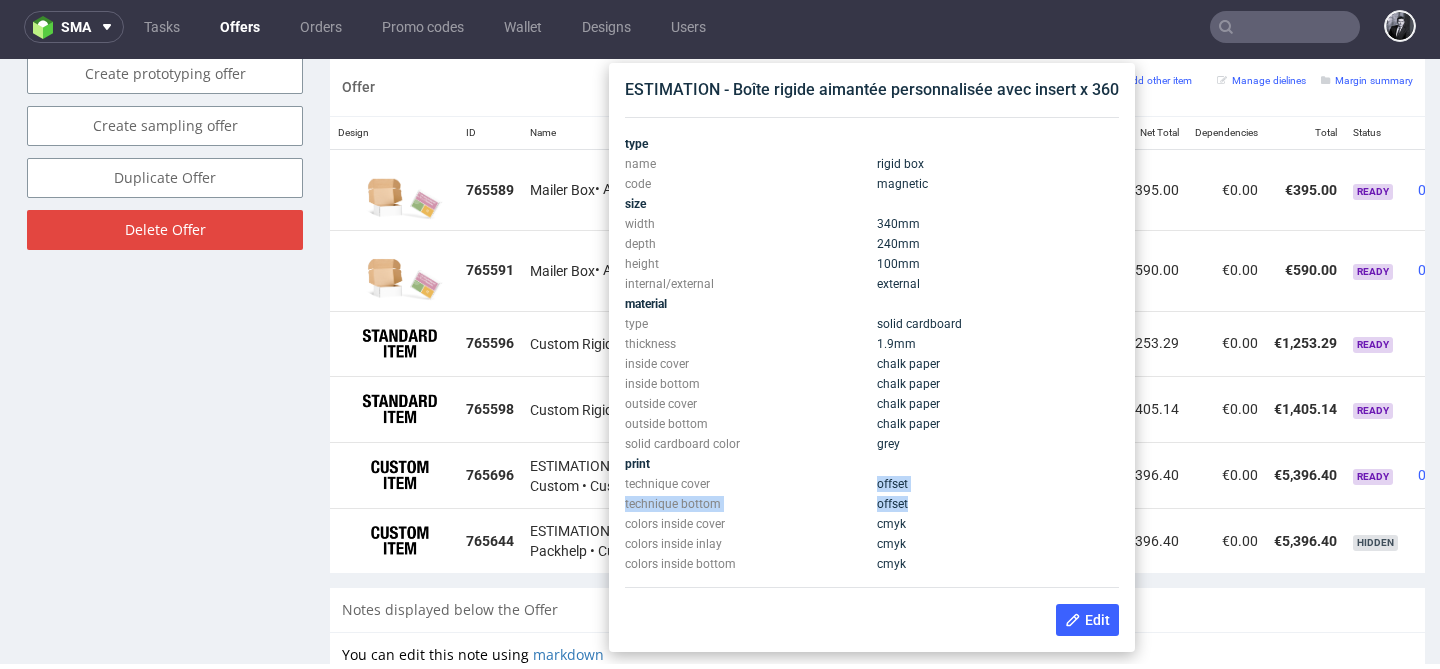 drag, startPoint x: 871, startPoint y: 481, endPoint x: 916, endPoint y: 501, distance: 49.24429 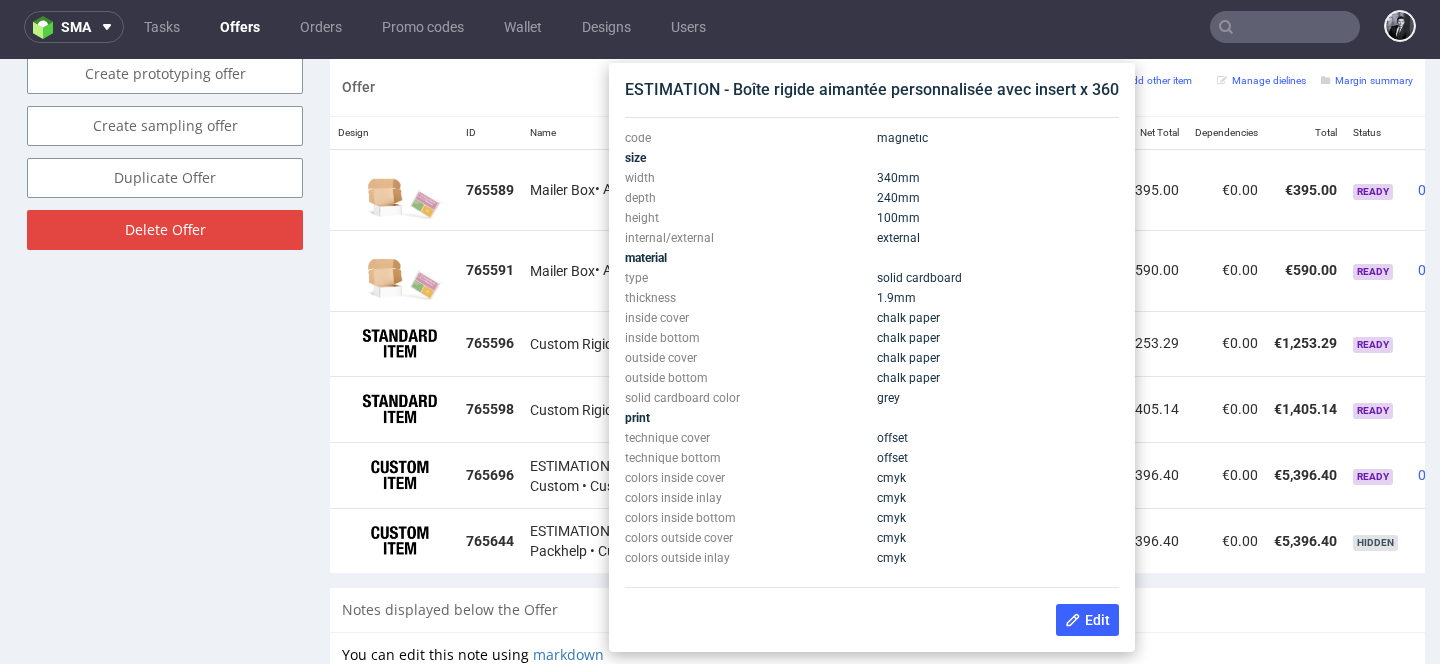 scroll, scrollTop: 0, scrollLeft: 0, axis: both 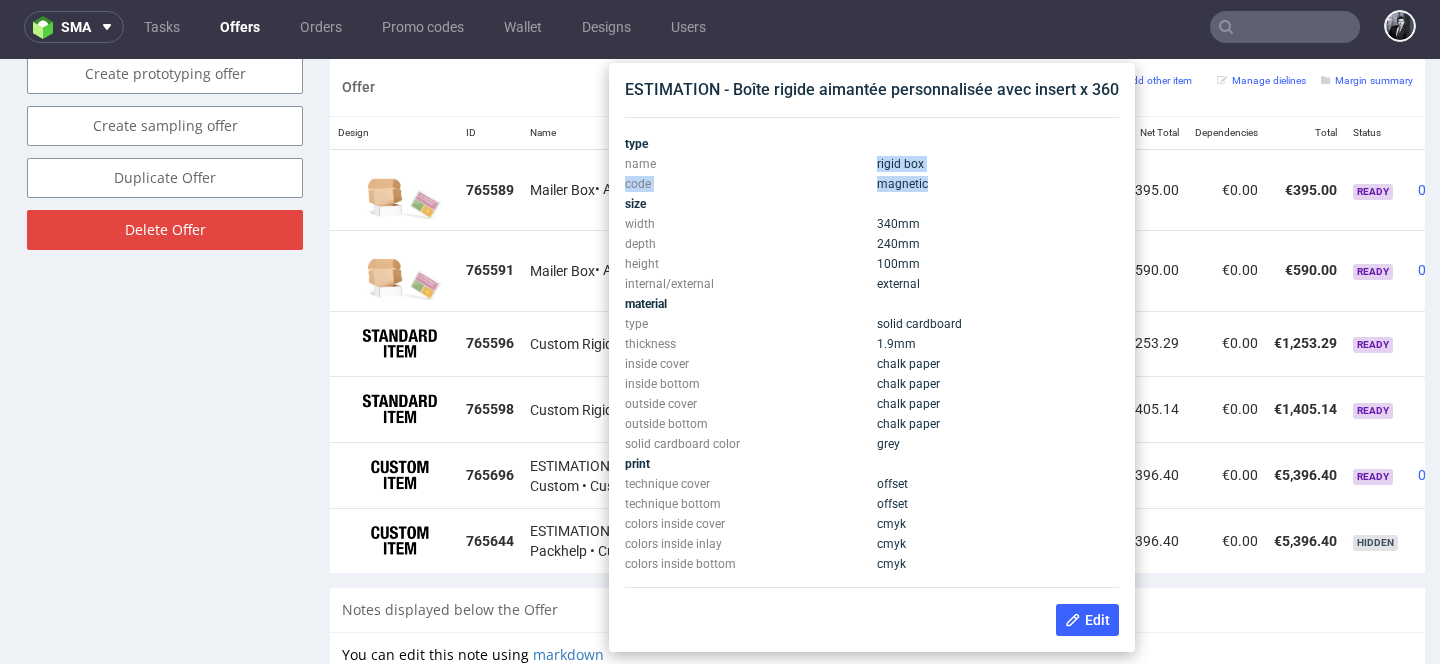 drag, startPoint x: 874, startPoint y: 165, endPoint x: 929, endPoint y: 191, distance: 60.835846 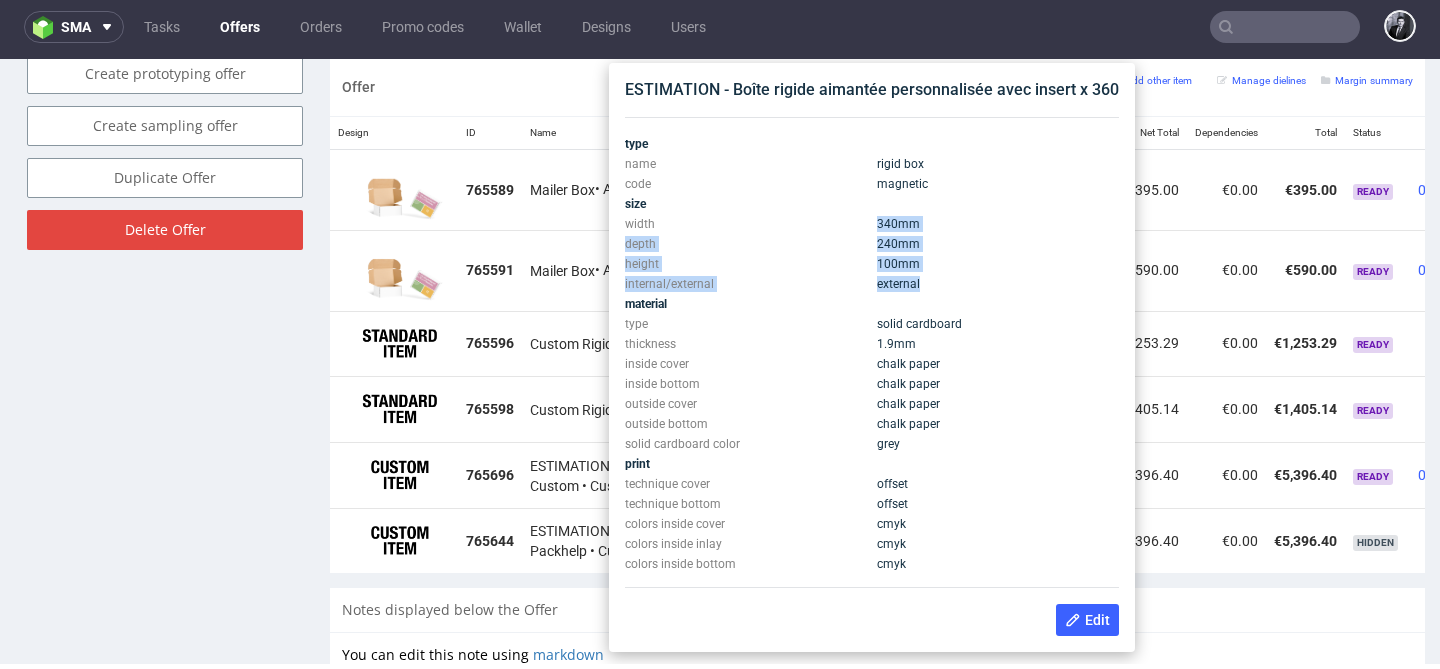drag, startPoint x: 871, startPoint y: 218, endPoint x: 968, endPoint y: 281, distance: 115.66331 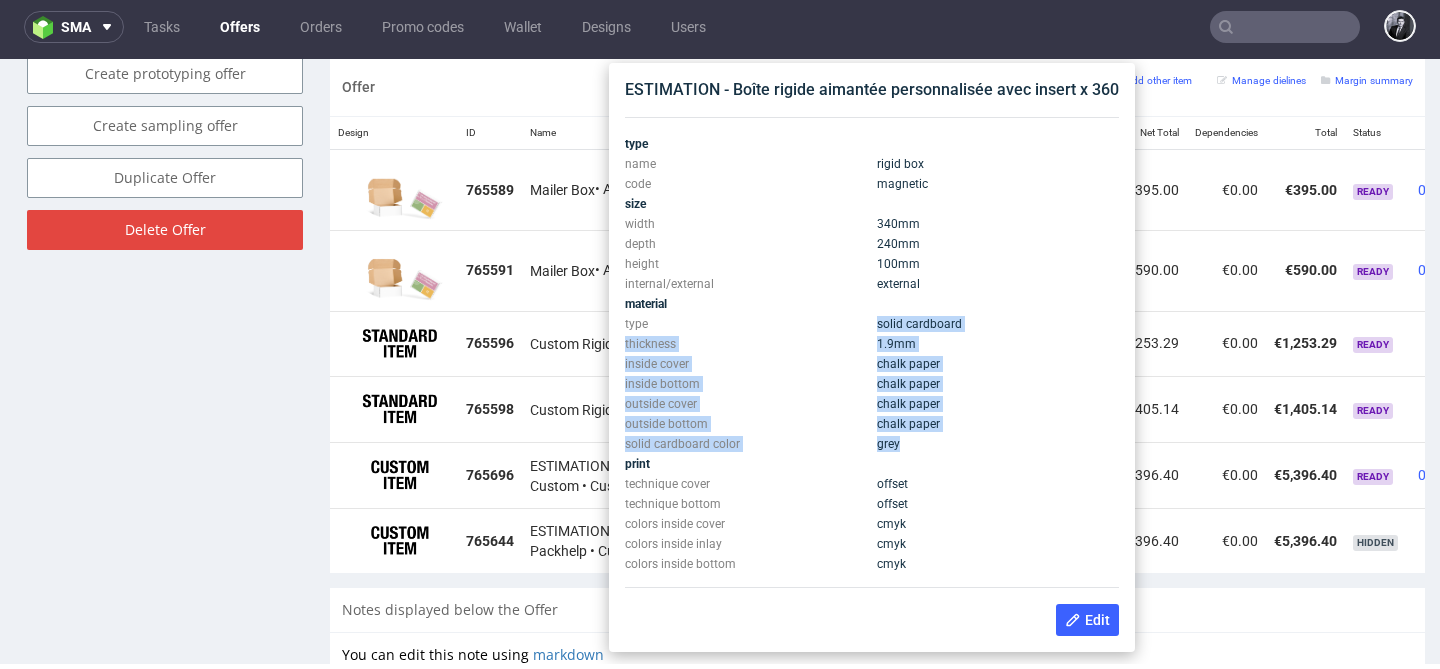 drag, startPoint x: 873, startPoint y: 323, endPoint x: 971, endPoint y: 439, distance: 151.8552 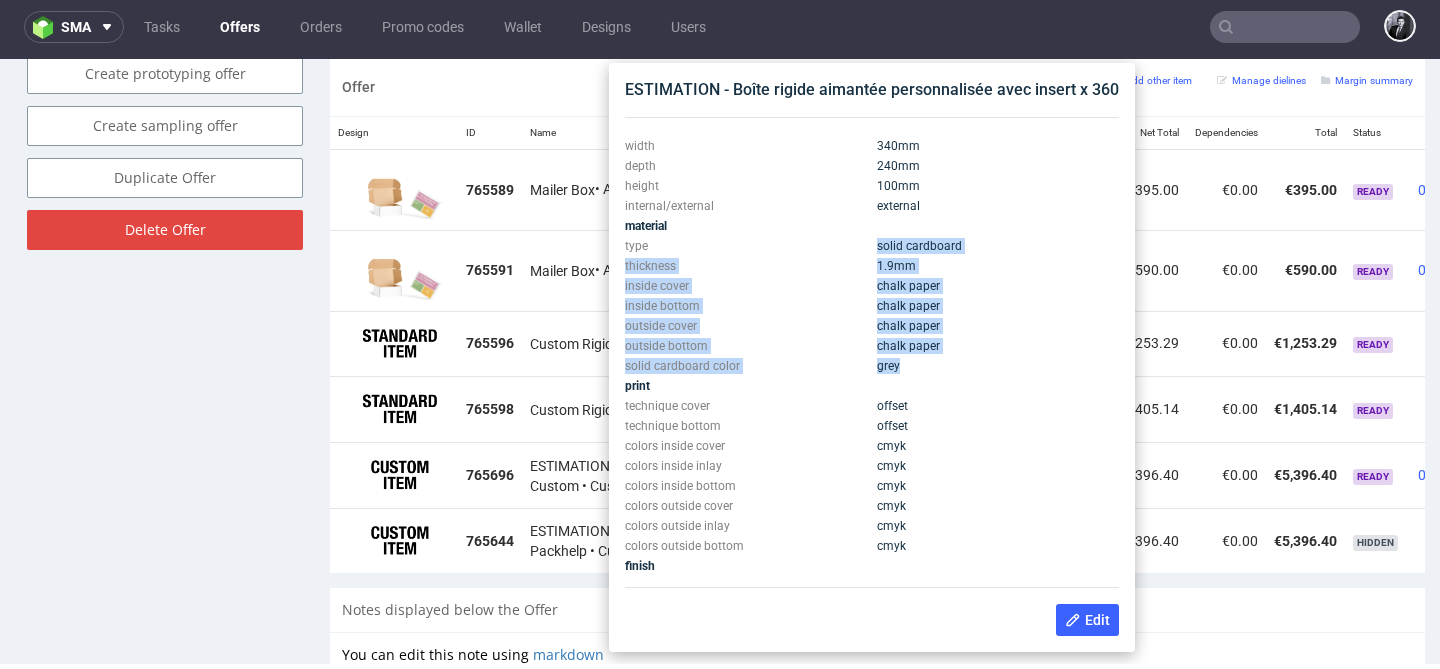 click on "outside bottom" at bounding box center [748, 346] 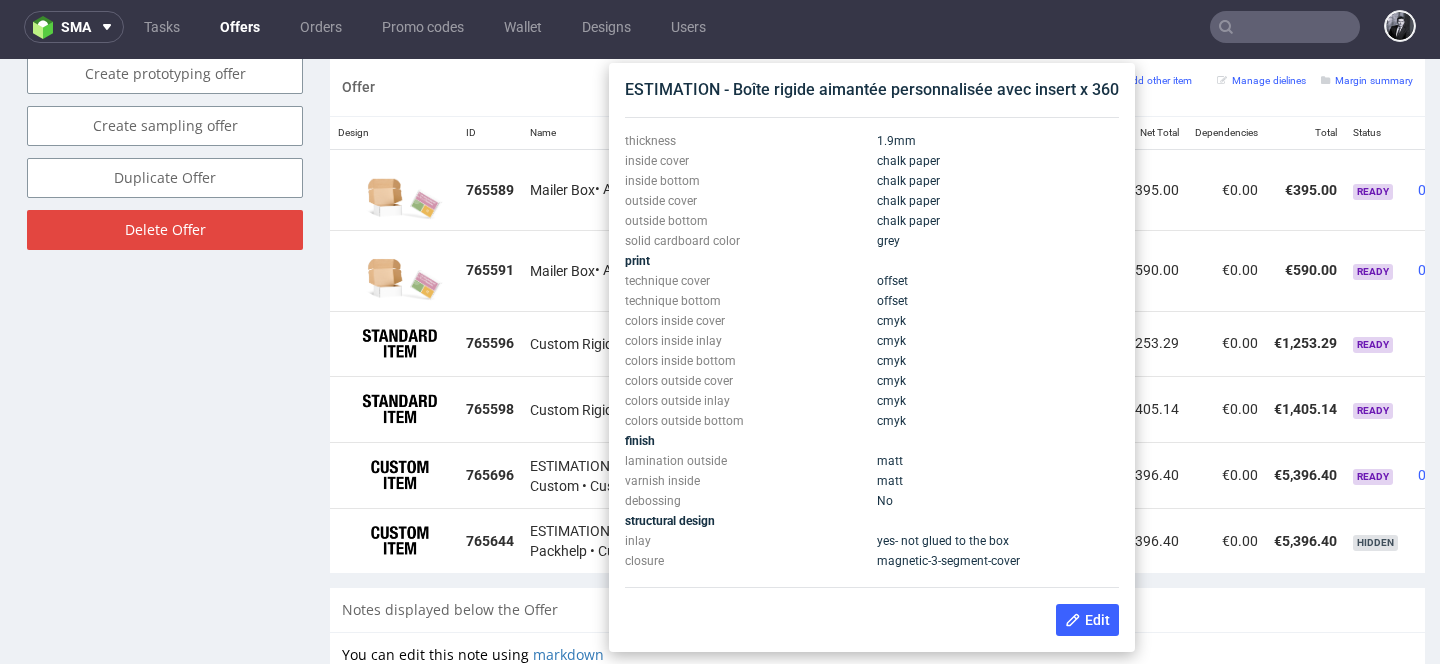 scroll, scrollTop: 0, scrollLeft: 0, axis: both 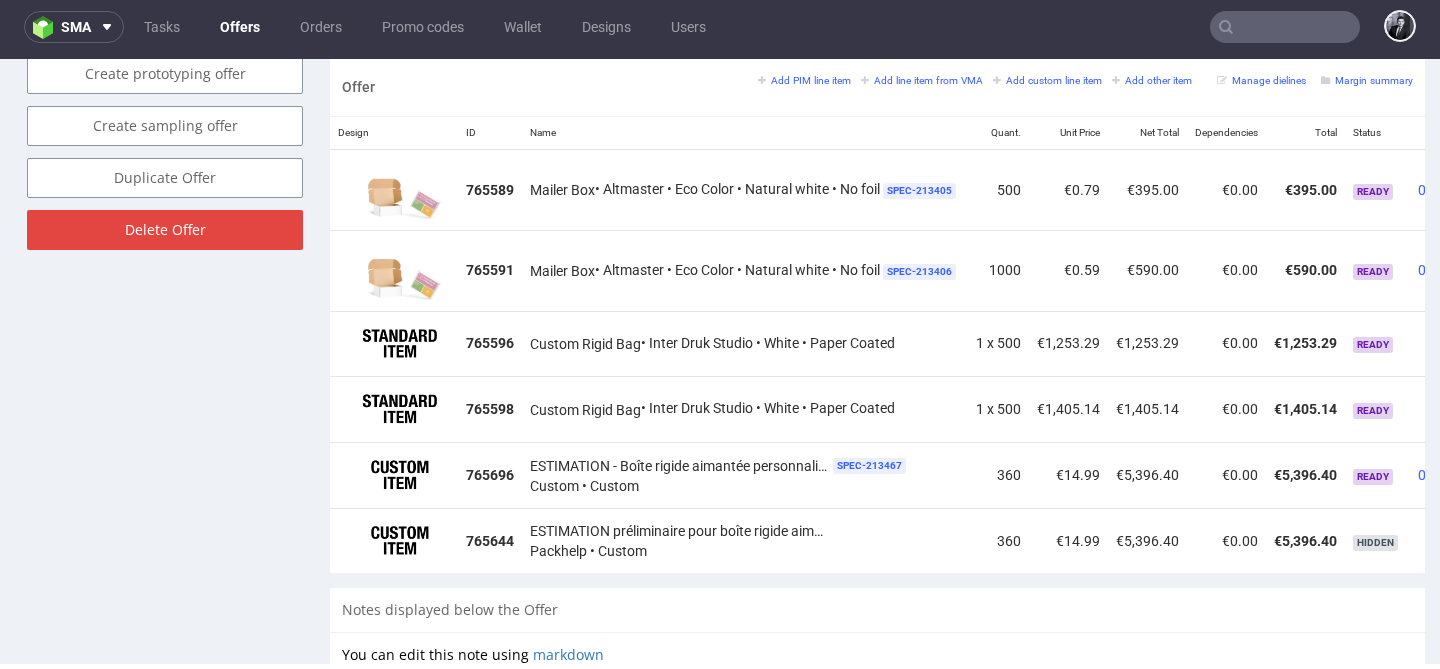 click on "Offer Add PIM line item Add line item from VMA Add custom line item Add other item Manage dielines Margin summary" at bounding box center (877, 87) 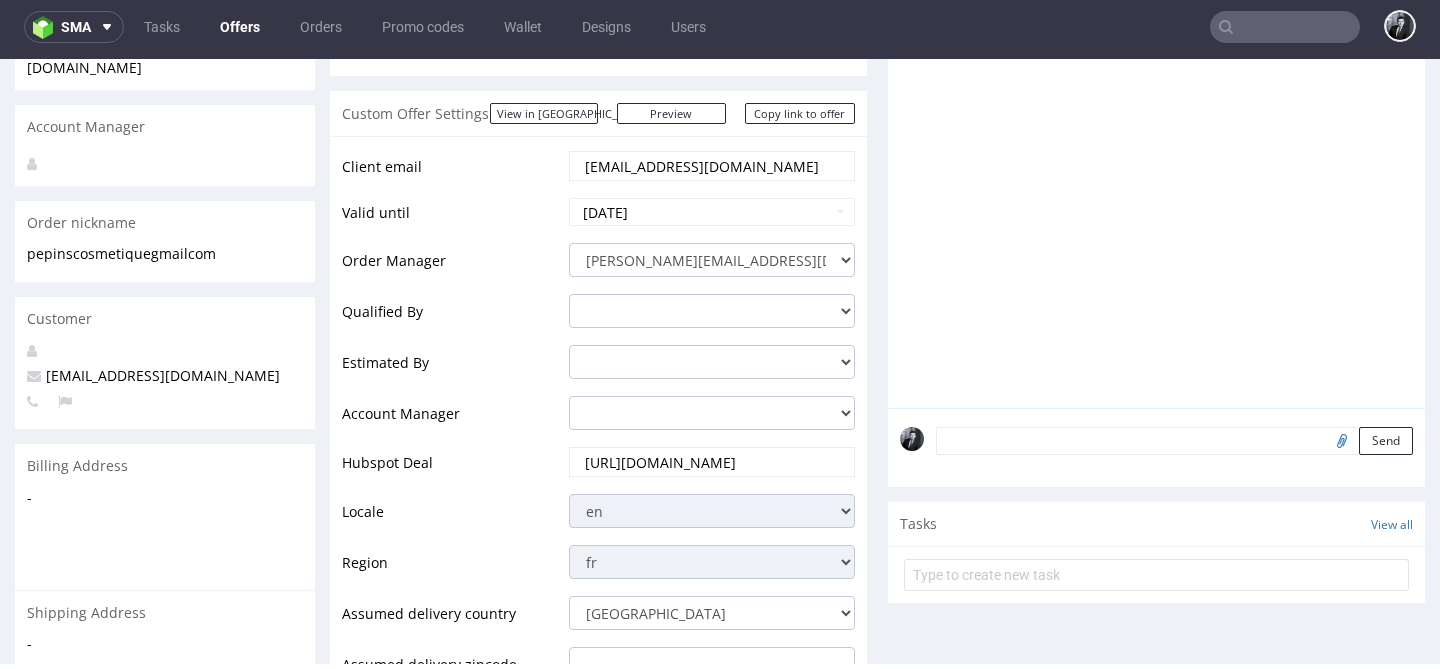 scroll, scrollTop: 0, scrollLeft: 0, axis: both 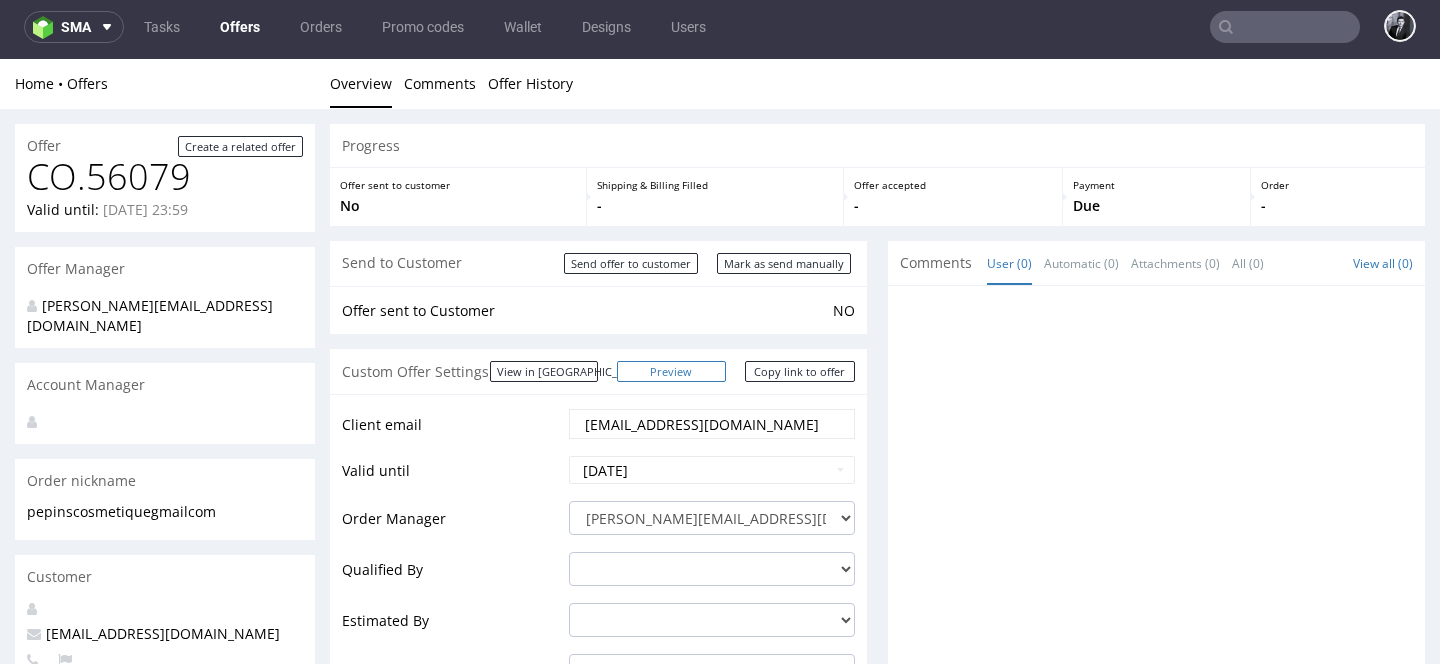 click on "Preview" at bounding box center (672, 371) 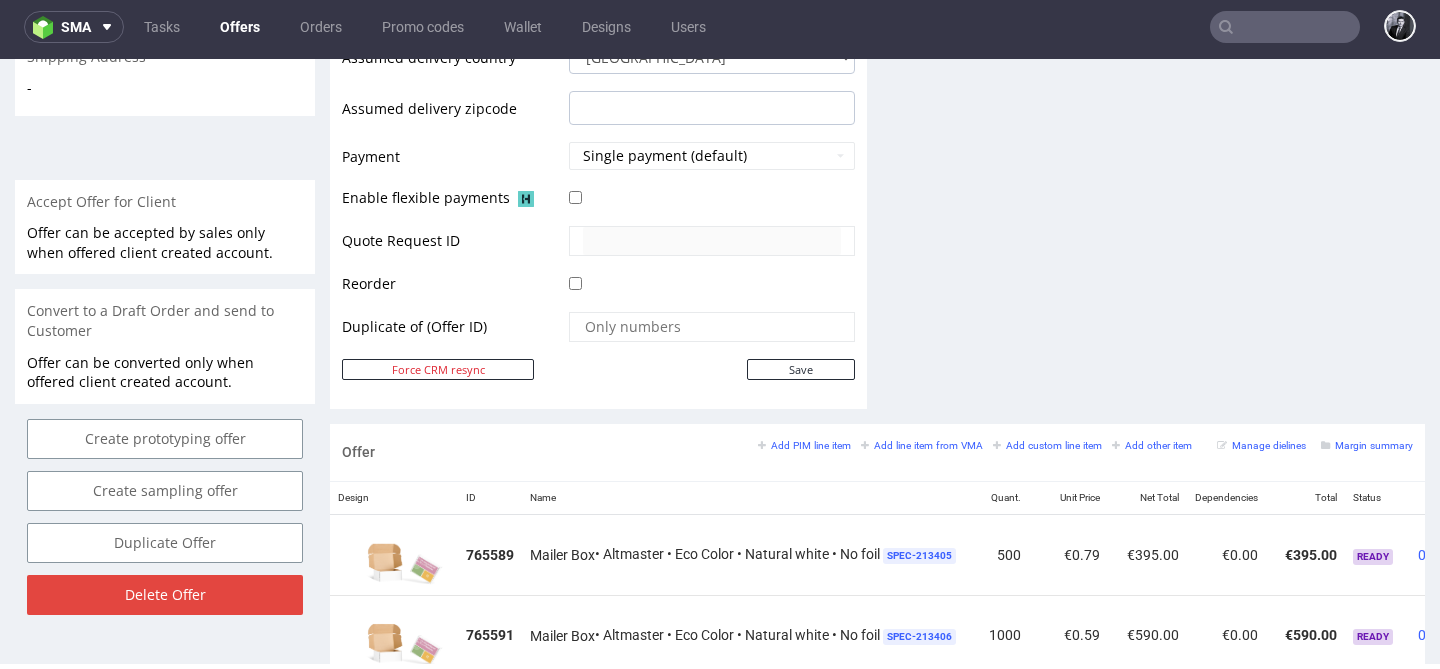 scroll, scrollTop: 834, scrollLeft: 0, axis: vertical 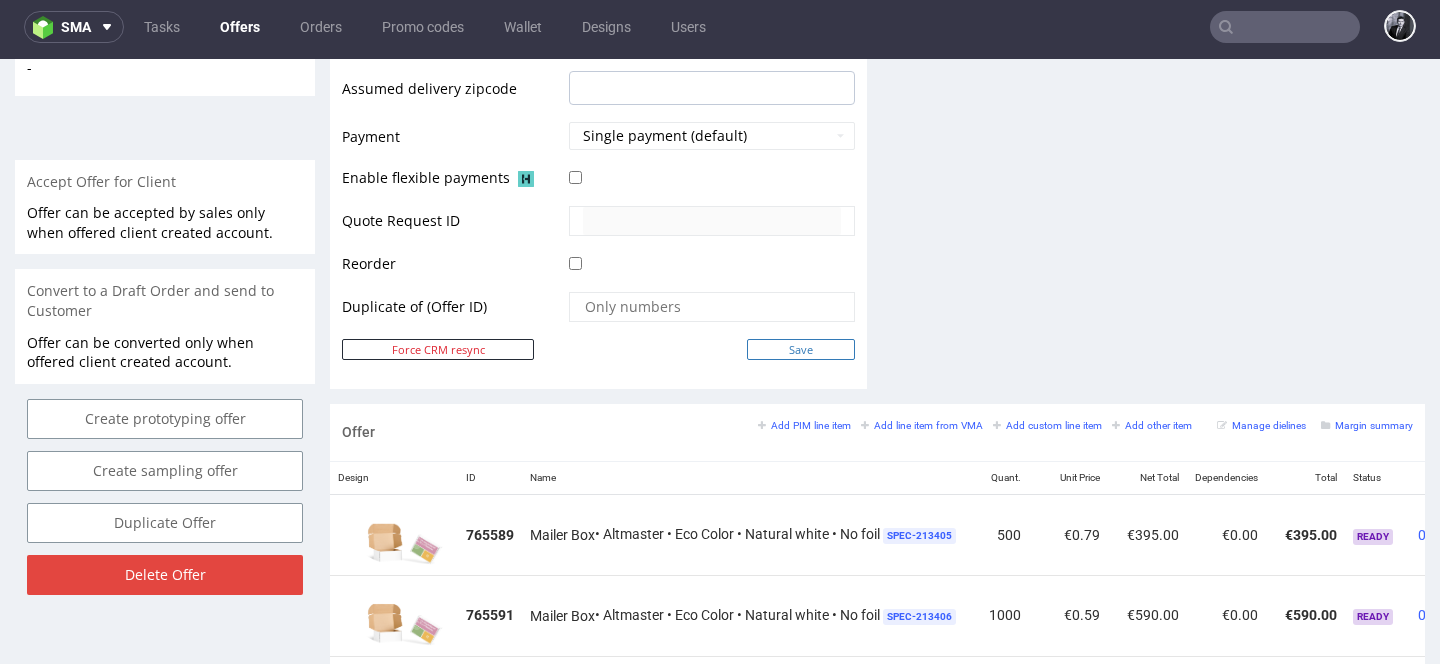 click on "Save" at bounding box center [801, 349] 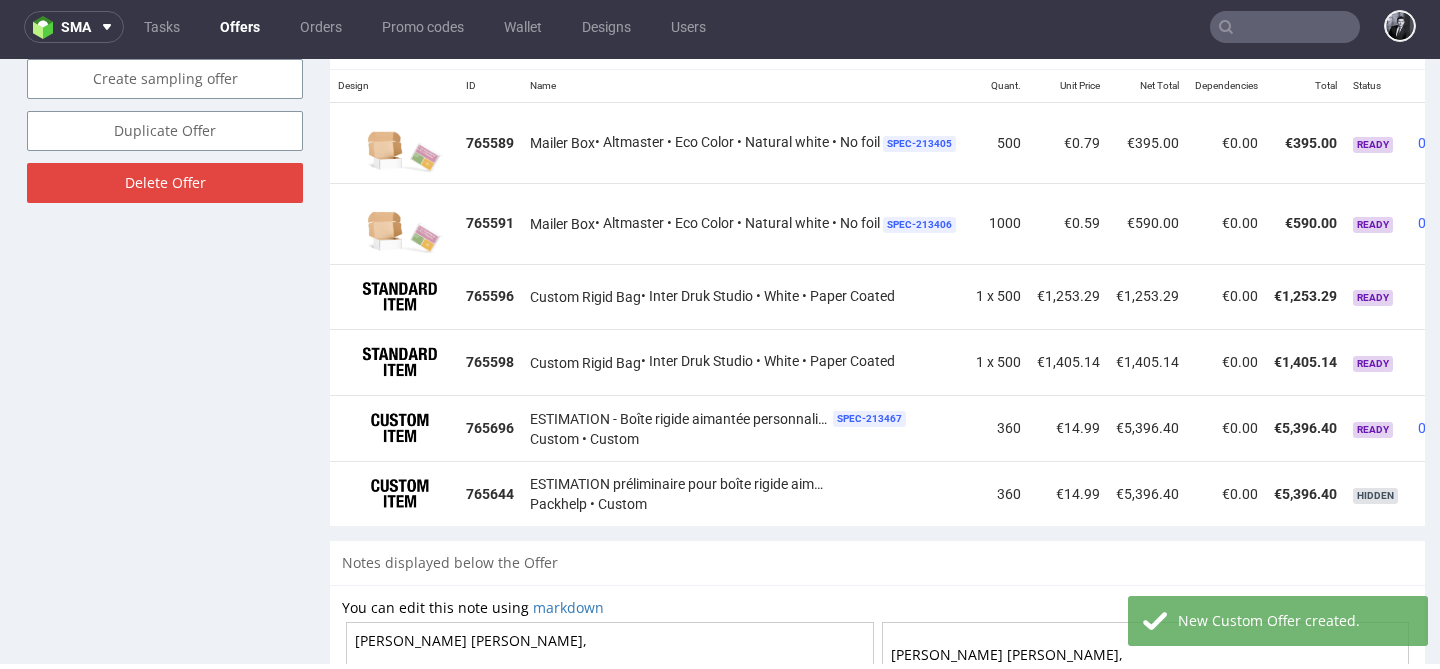 scroll, scrollTop: 1251, scrollLeft: 0, axis: vertical 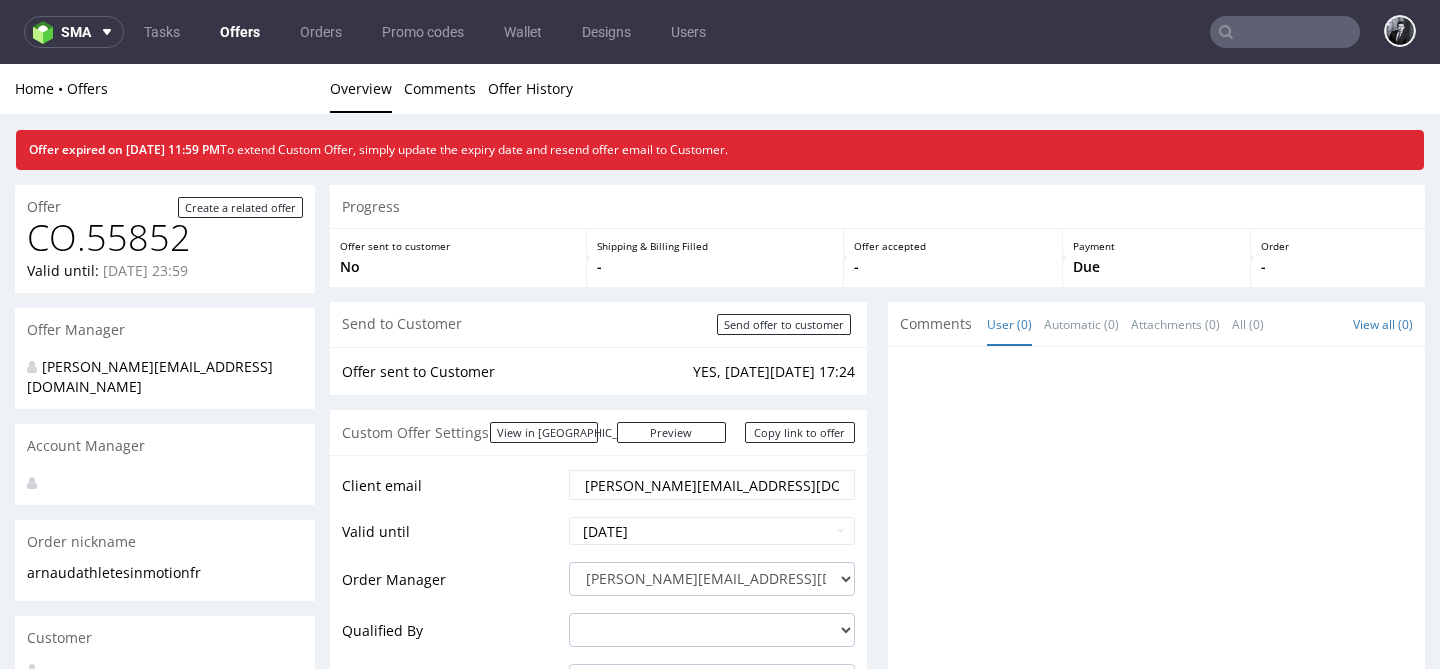 click on "Offers" at bounding box center (240, 32) 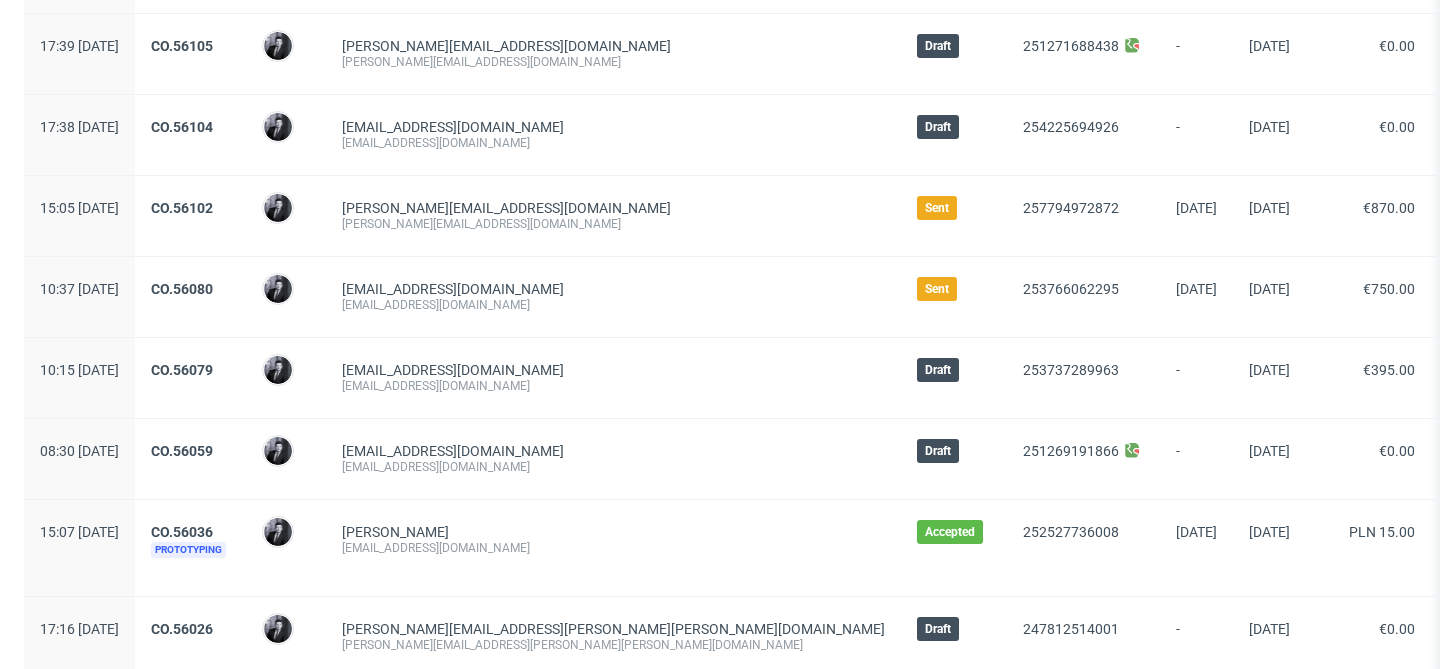 scroll, scrollTop: 268, scrollLeft: 0, axis: vertical 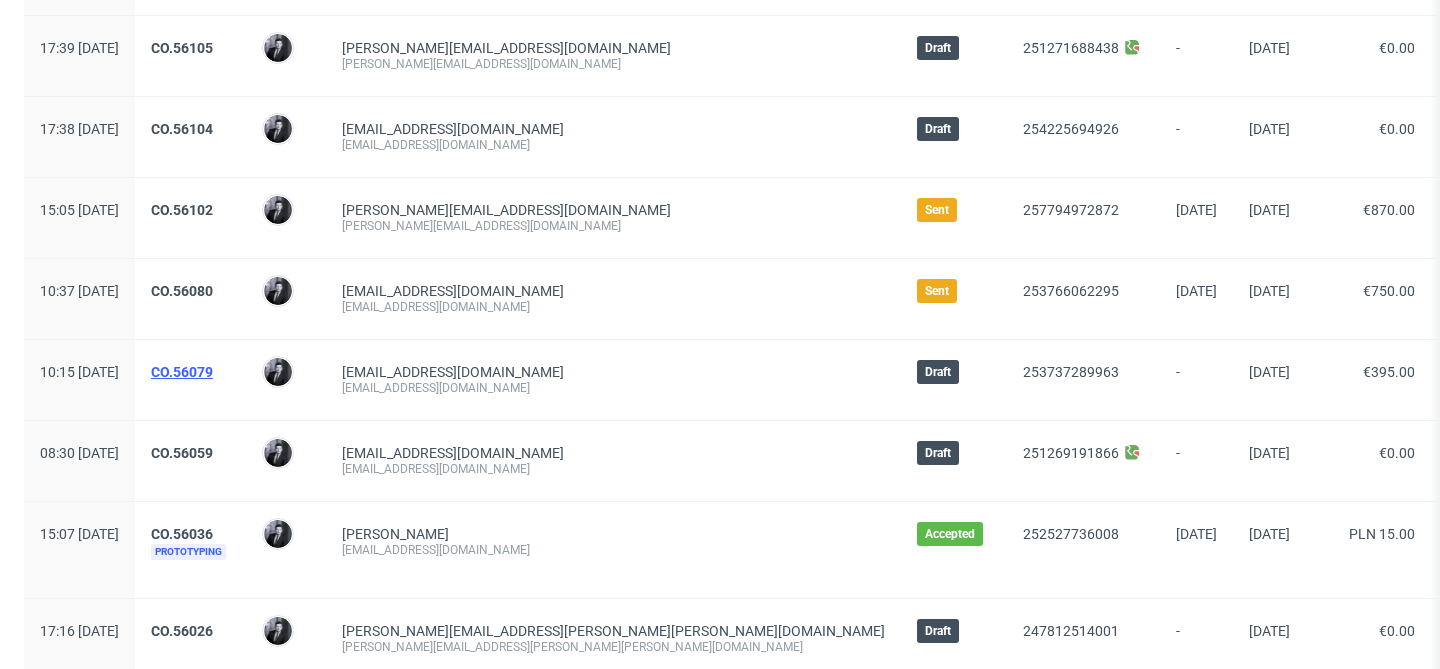 click on "CO.56079" at bounding box center [182, 372] 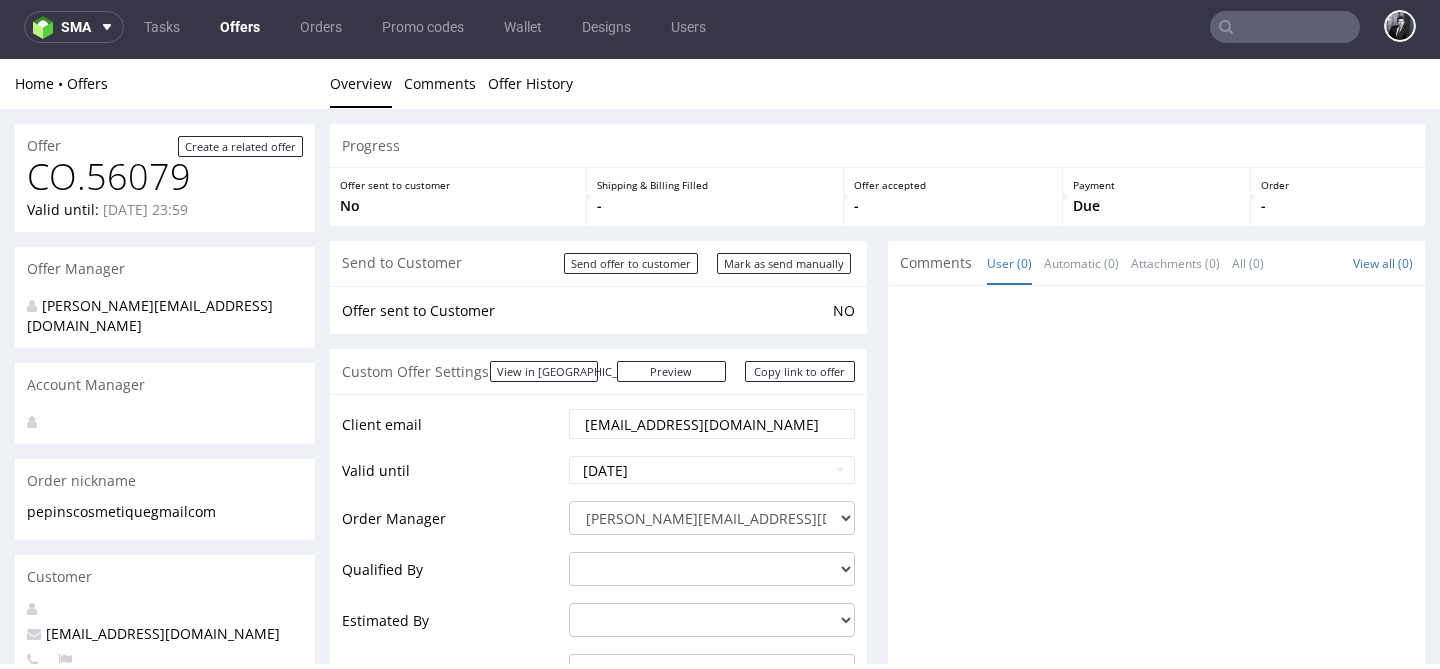 scroll, scrollTop: 5, scrollLeft: 0, axis: vertical 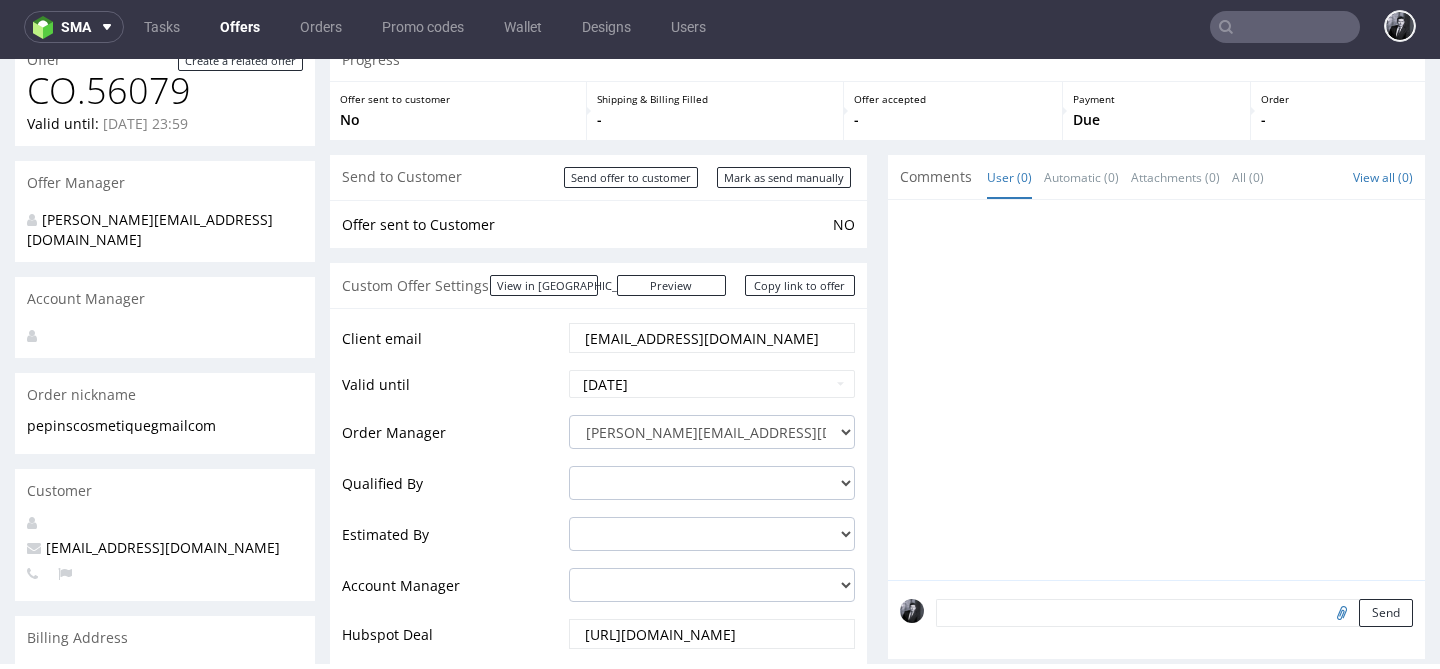 click on "Offers" at bounding box center (240, 27) 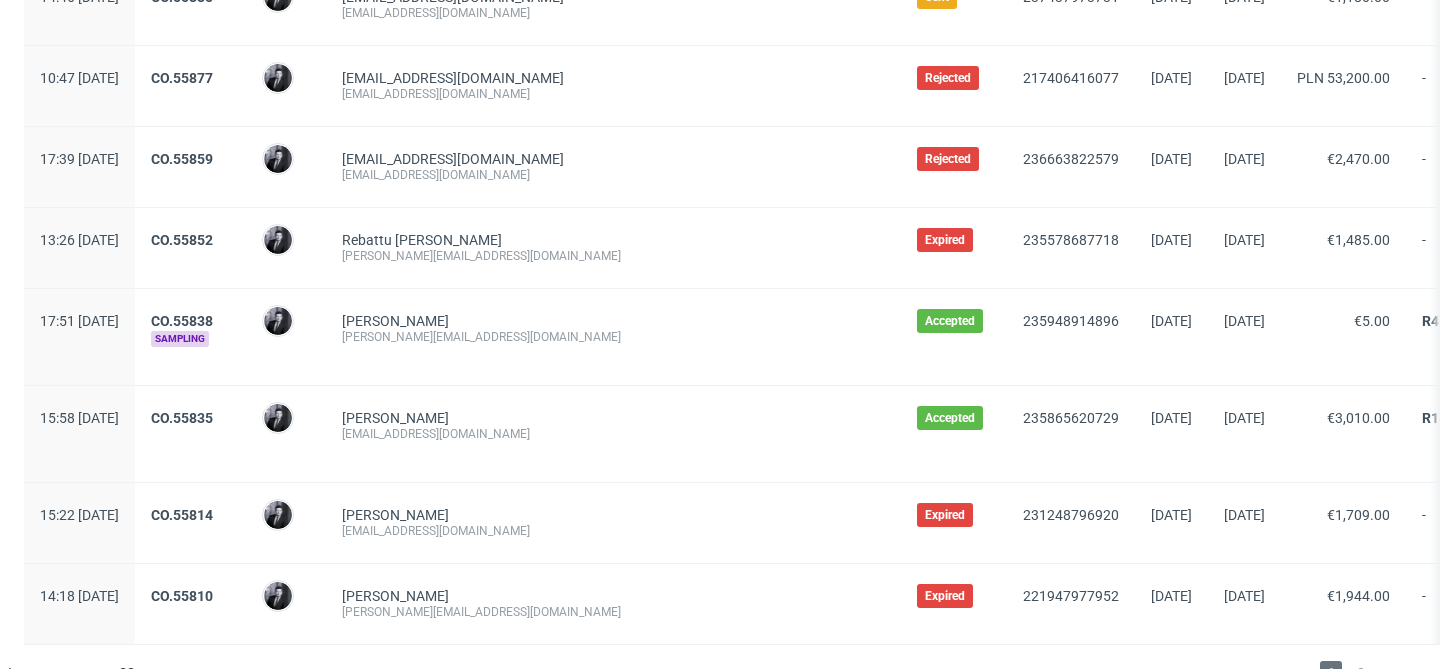 scroll, scrollTop: 2093, scrollLeft: 0, axis: vertical 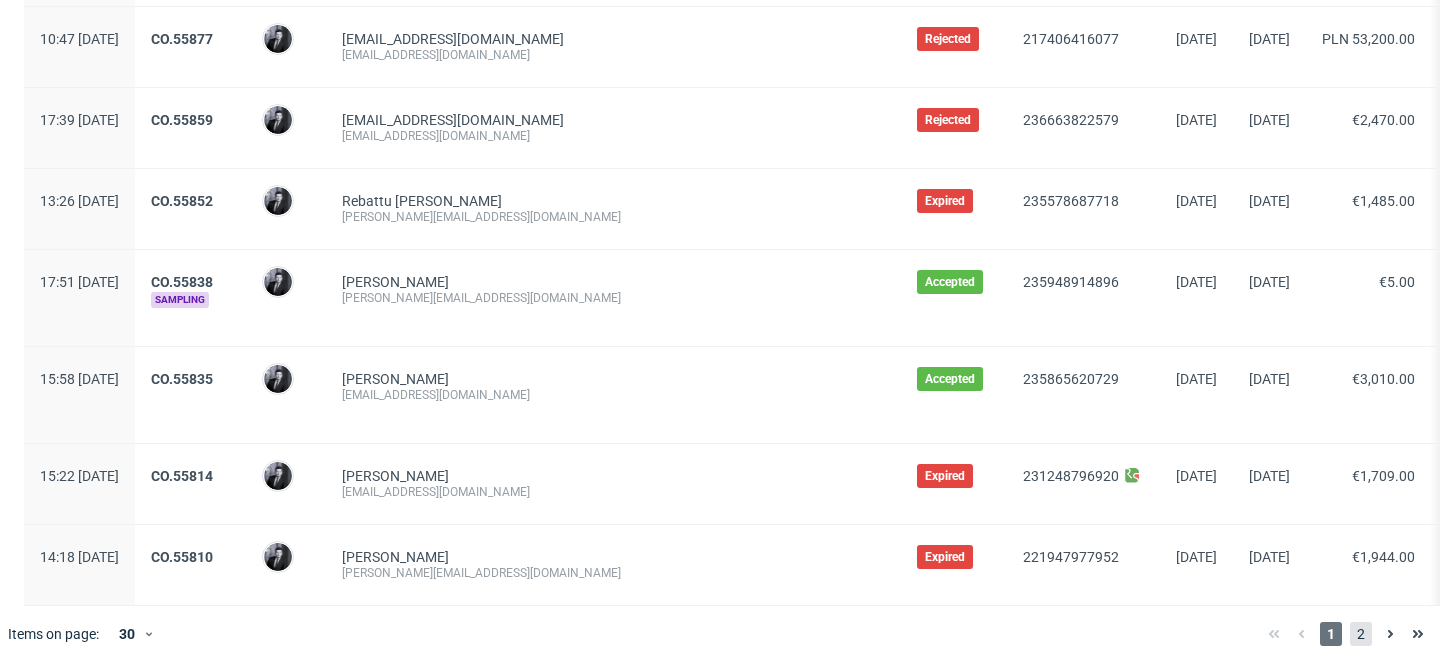 click on "2" at bounding box center (1361, 634) 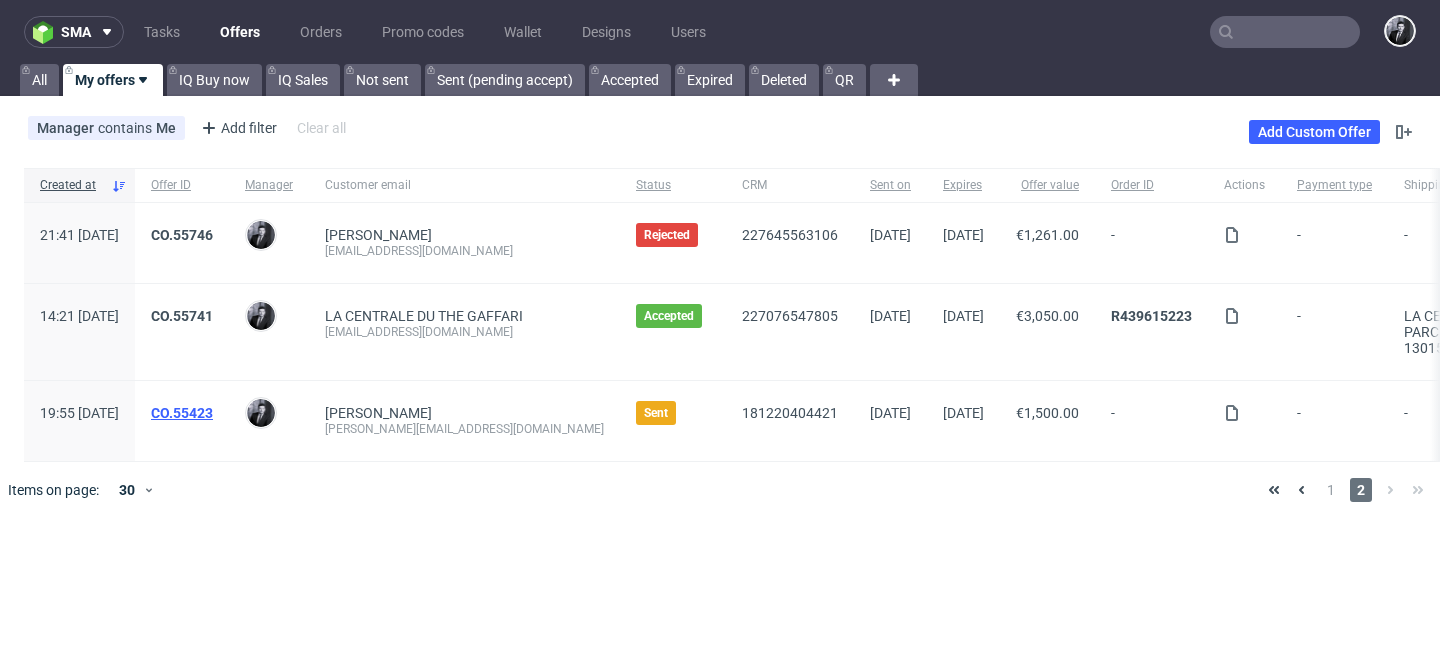 click on "CO.55423" at bounding box center [182, 413] 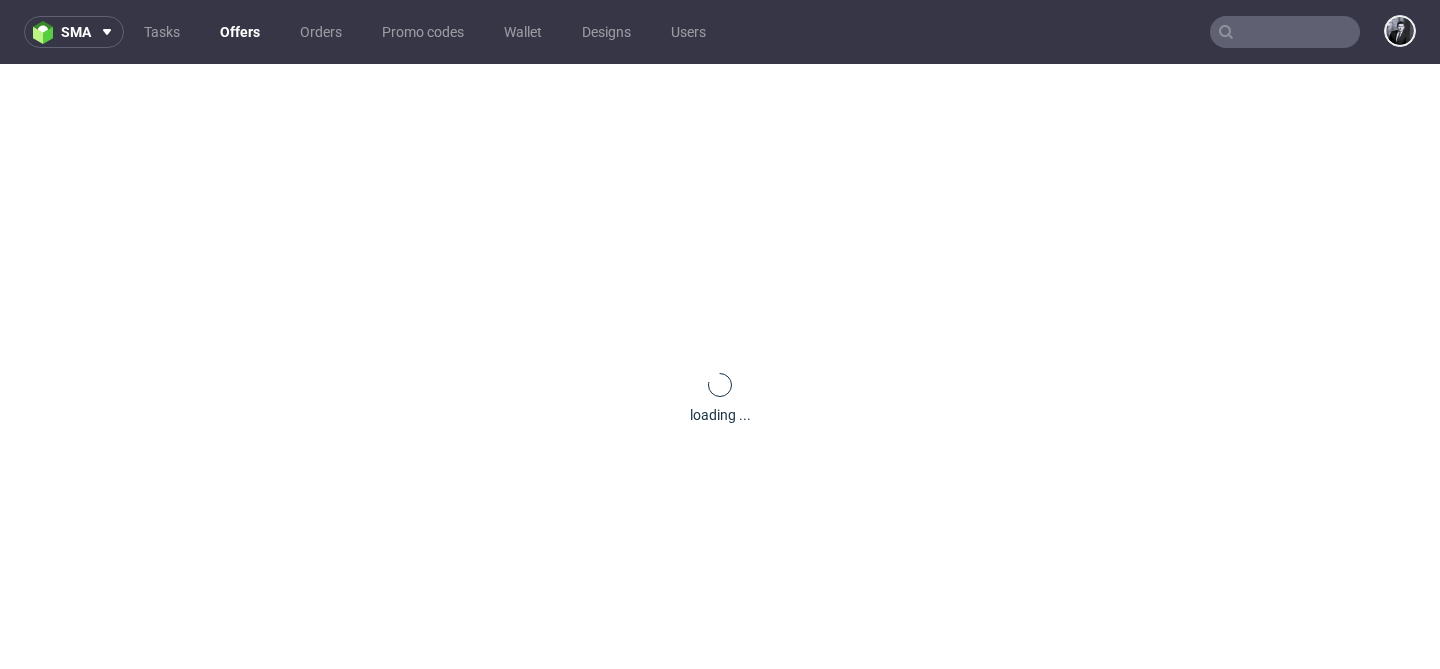 scroll, scrollTop: 0, scrollLeft: 0, axis: both 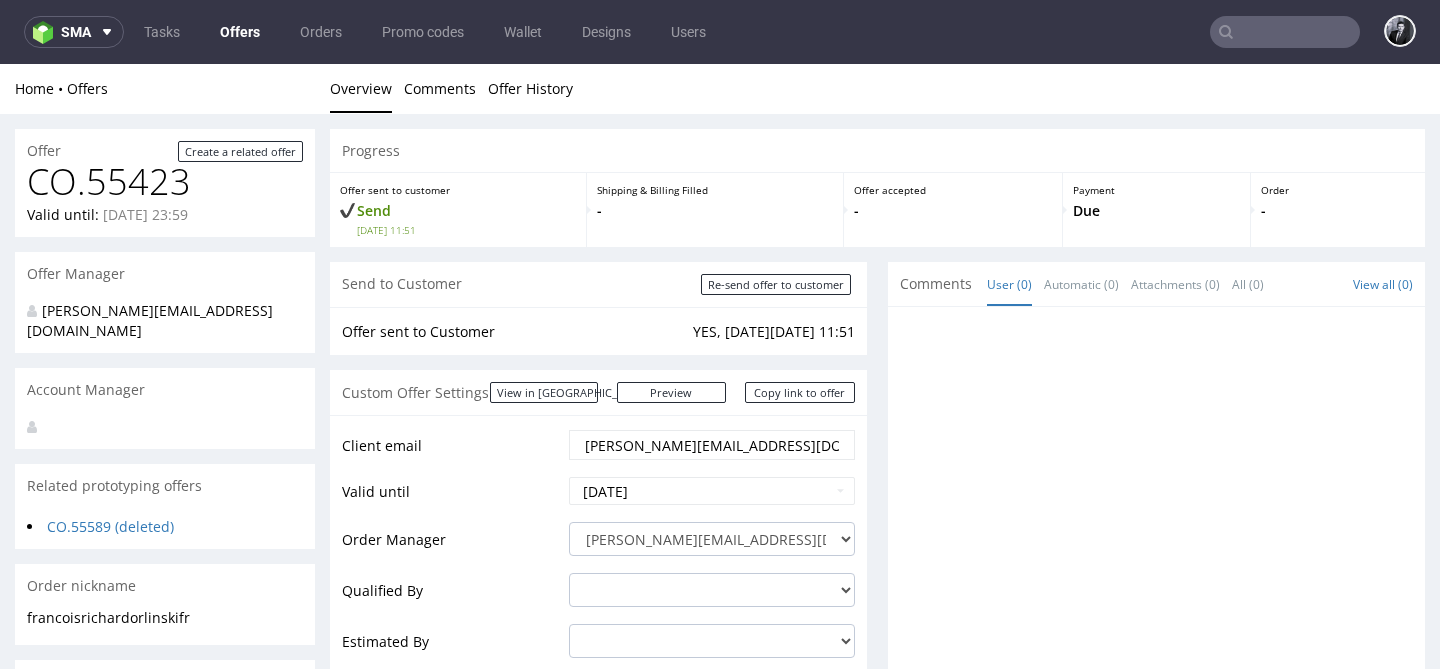 click on "Offer Create a related offer CO.55423 Valid until:   July 11, 2025 23:59 Offer Manager philippe.dubuy@packhelp.com Account Manager Related prototyping offers CO.55589 (deleted) Order nickname francoisrichardorlinskifr Customer Meyssignac Francois francois@richardorlinski.fr Billing Address - Shipping Address - Accept Offer for Client Client User ID:  21915887 Accept Offer for Client Convert to a Draft Order and send to Customer Client User ID:  21915887 Offer can be converted when all offer line items have prices Create prototyping offer Create sampling offer Duplicate Offer Delete Offer Progress Offer sent to customer Send Tue 08 Jul 11:51 Shipping & Billing Filled - Offer accepted - Payment Due Order - Send to Customer Re-send offer to customer Offer sent to Customer YES, on Tue 8 Jul 11:51 Custom Offer Settings View in Hubspot Preview https://packhelp.fr/packhelp-plus/quotes/5j5KptnM6muNtpqf8gNVXA Copy link to offer Client email francois@richardorlinski.fr Valid until 2025-07-11 Order Manager" at bounding box center [720, 1895] 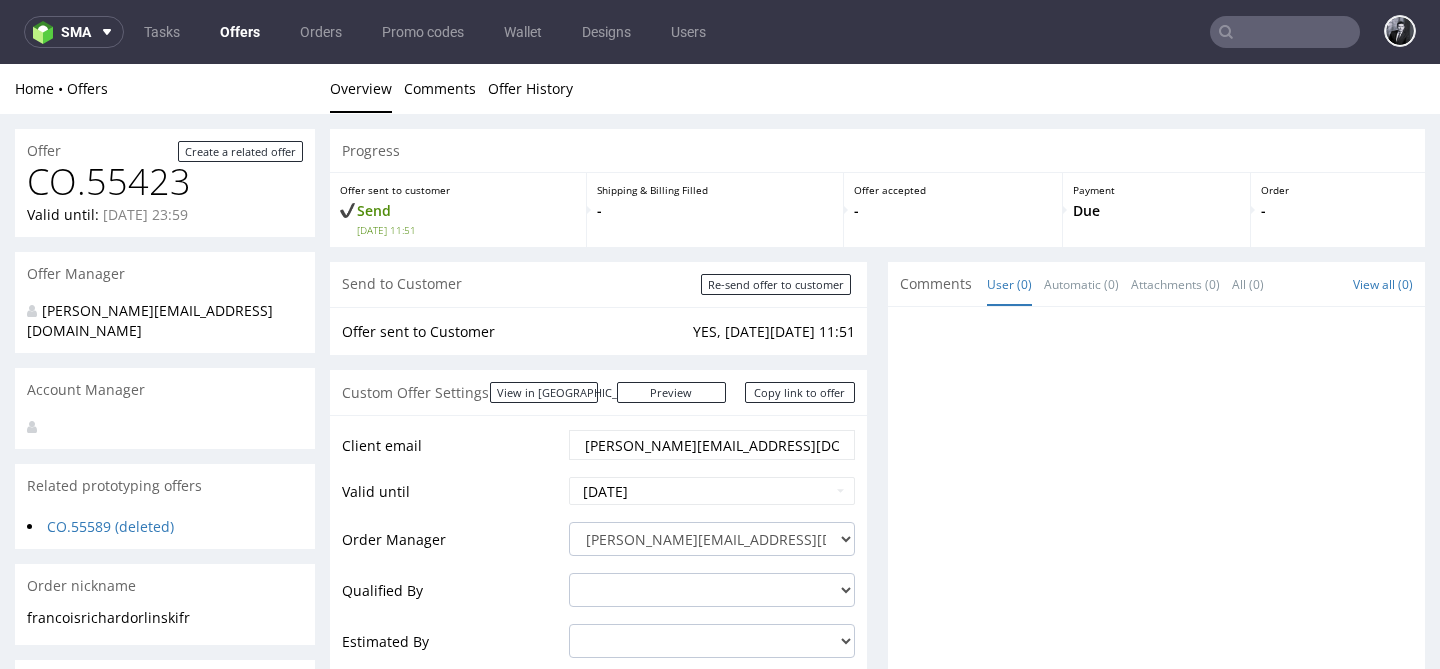 click on "Offers" at bounding box center (240, 32) 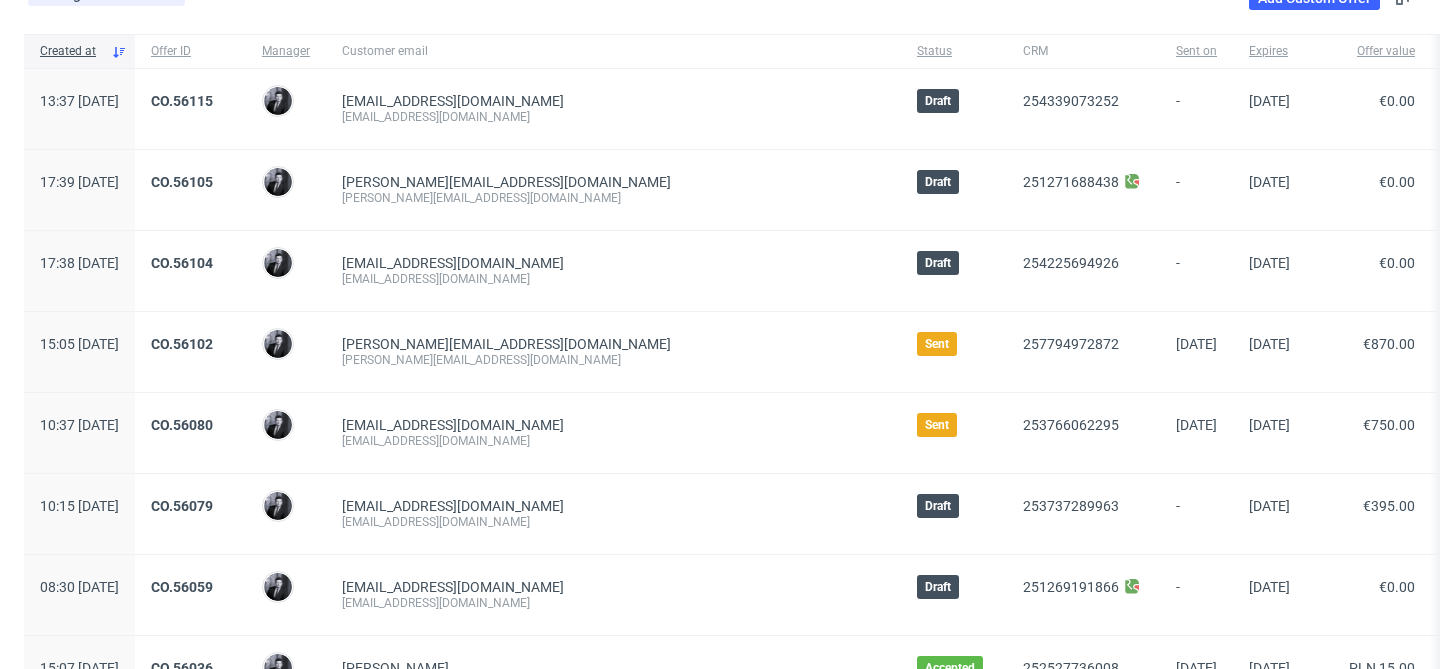 scroll, scrollTop: 131, scrollLeft: 0, axis: vertical 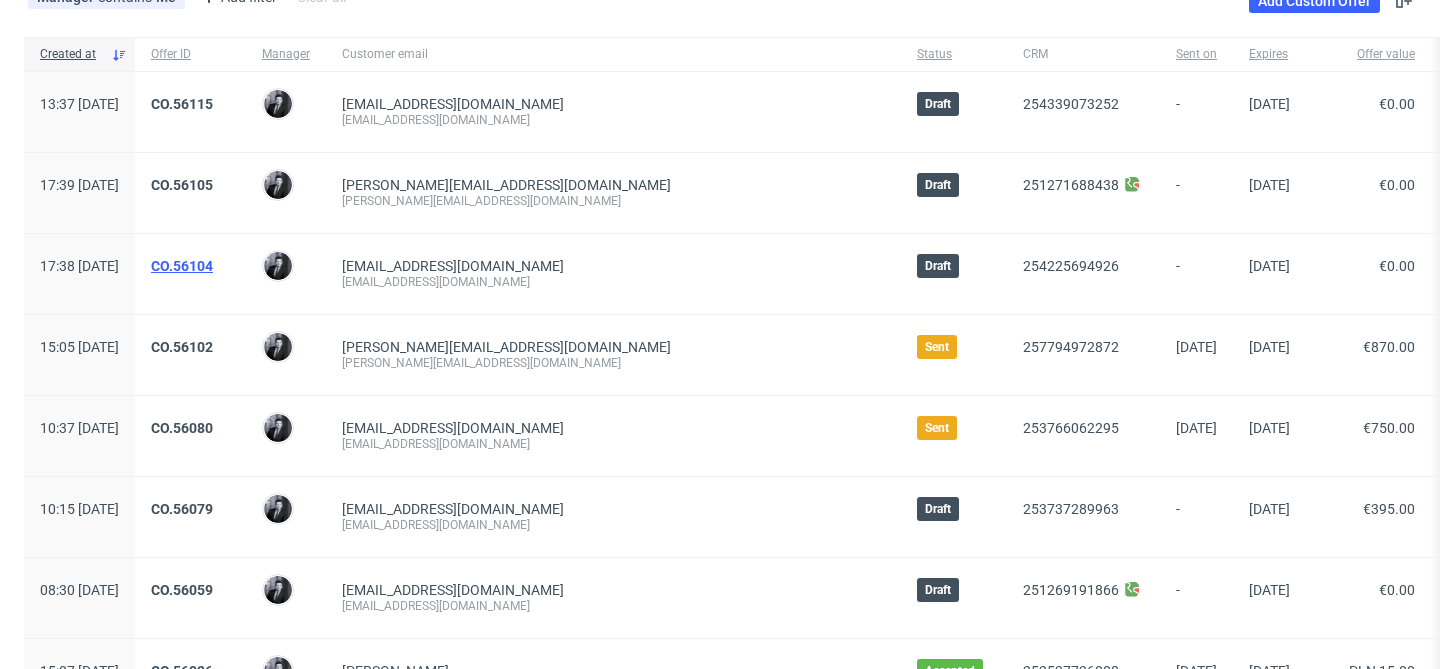 click on "CO.56104" at bounding box center (182, 266) 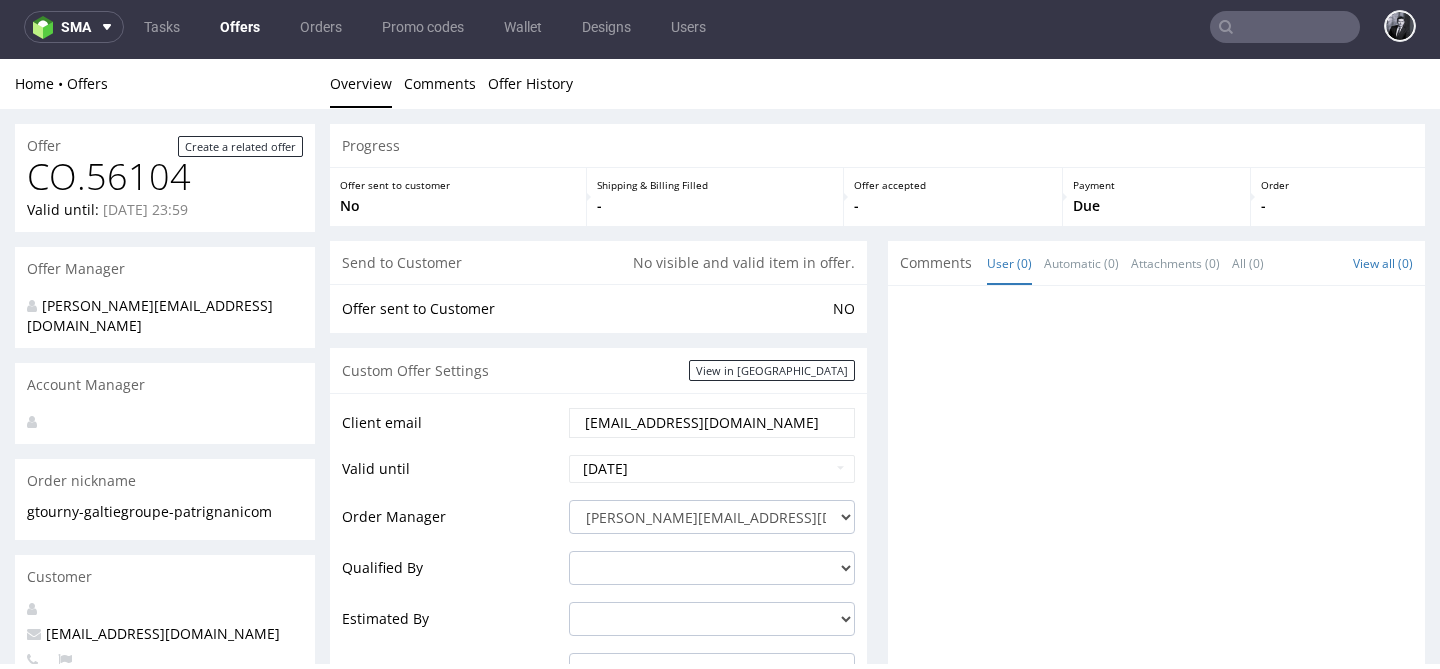 scroll, scrollTop: 5, scrollLeft: 0, axis: vertical 